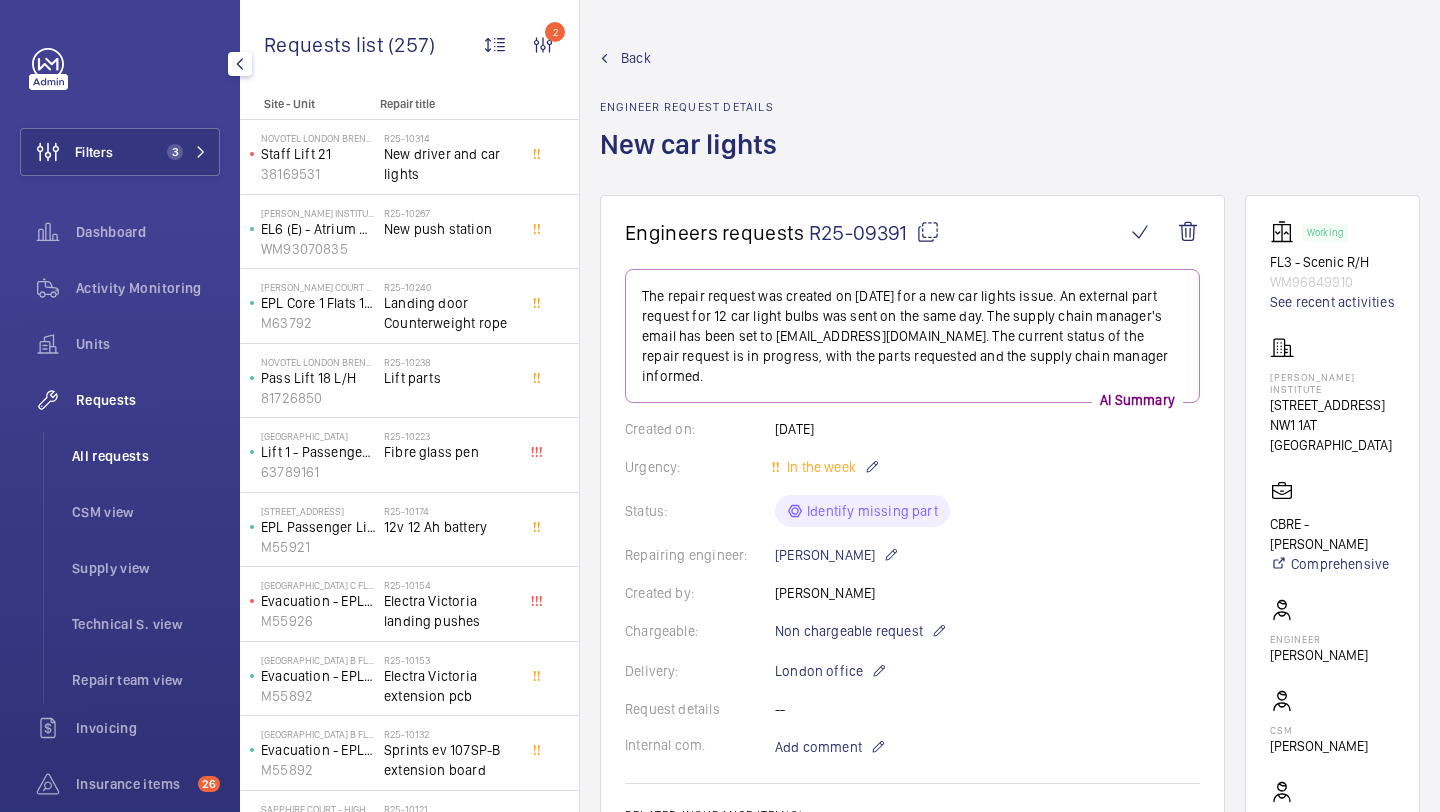 scroll, scrollTop: 0, scrollLeft: 0, axis: both 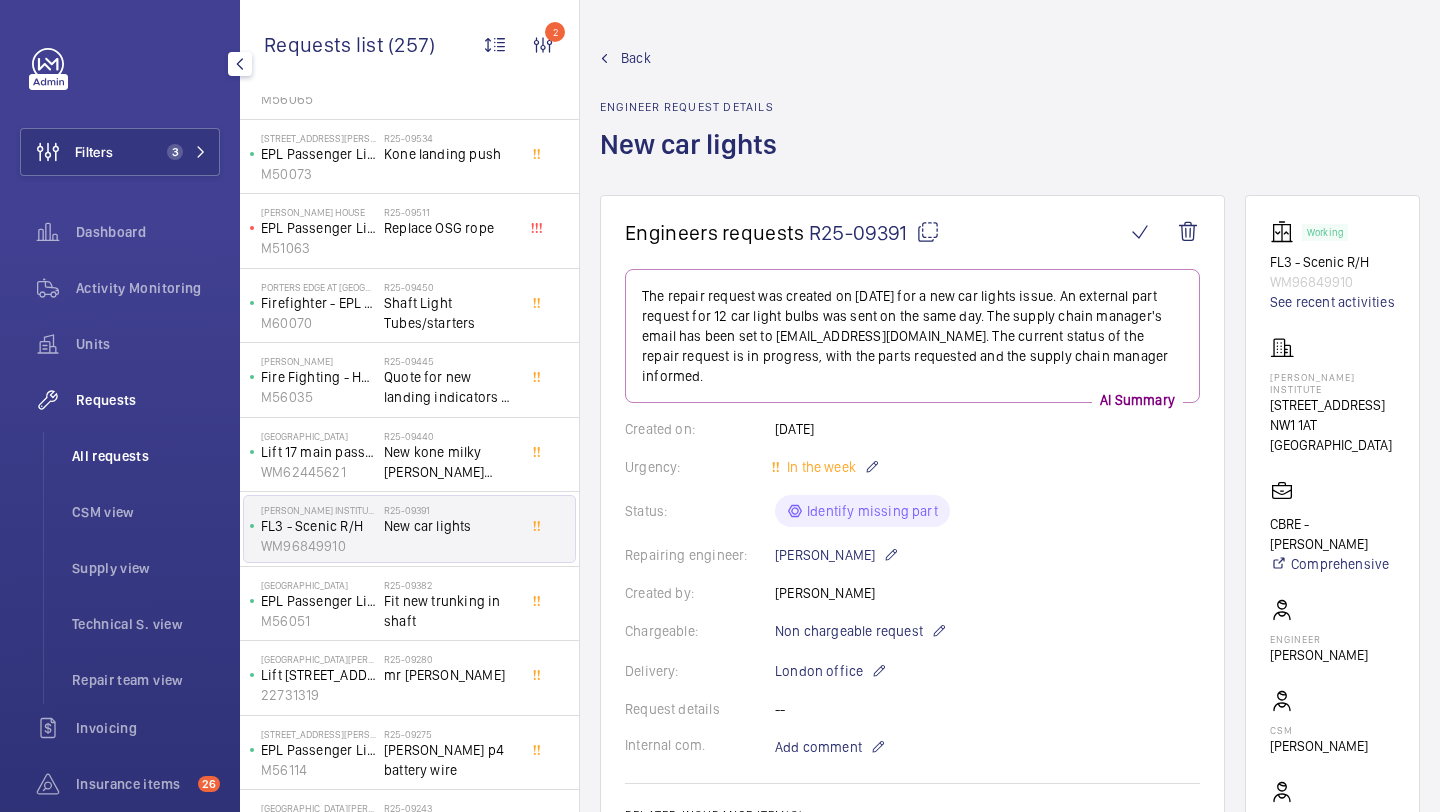 click on "All requests" 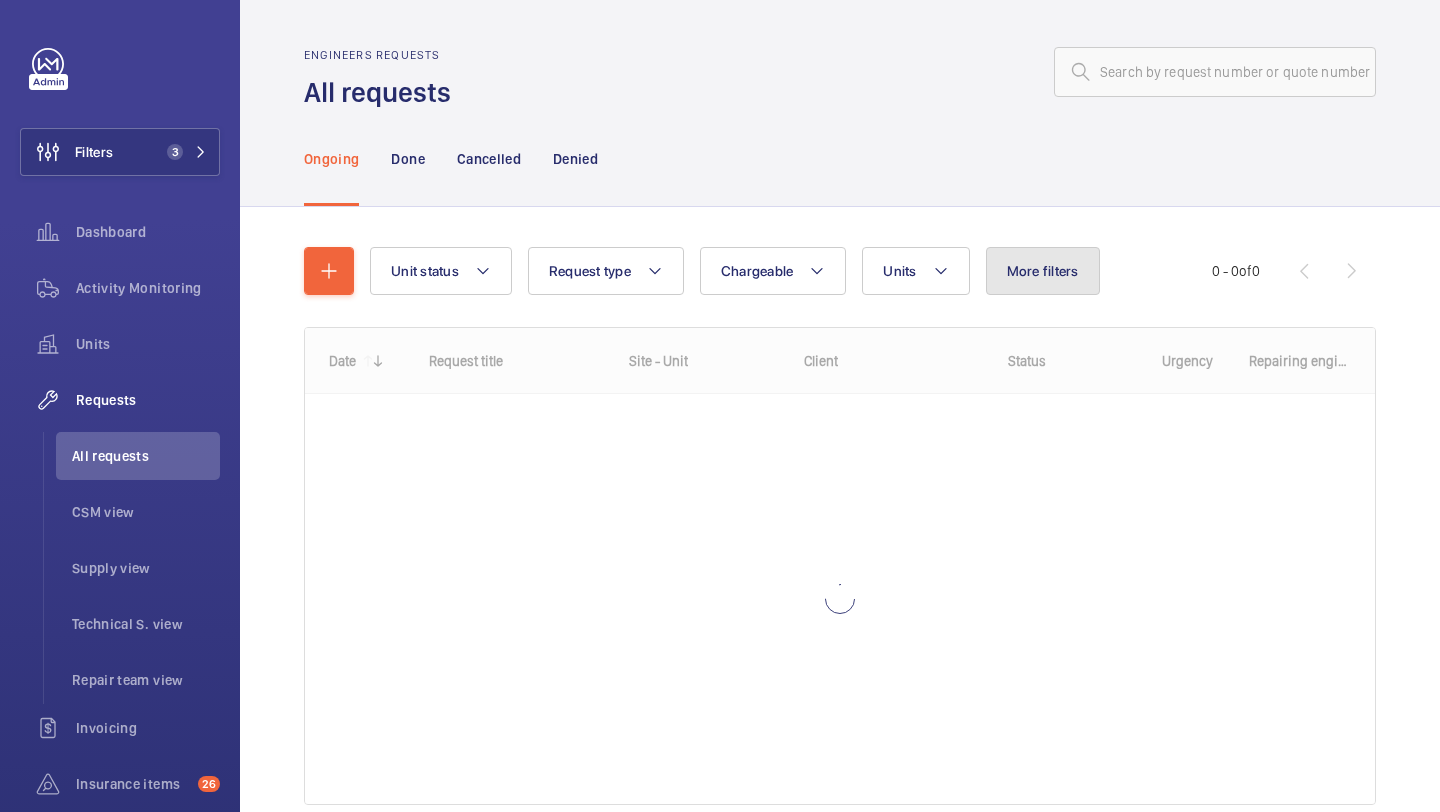 click on "More filters" 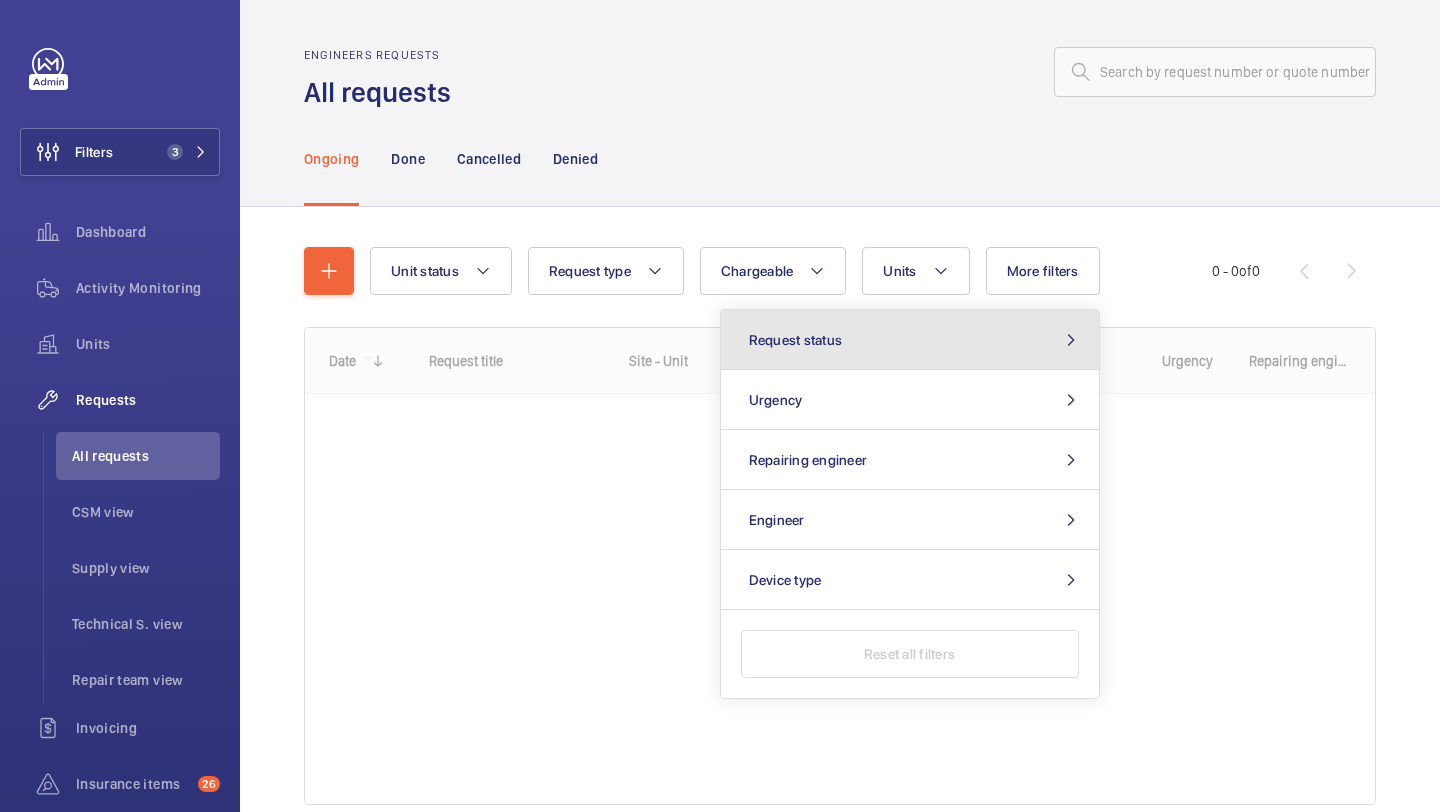click on "Request status" 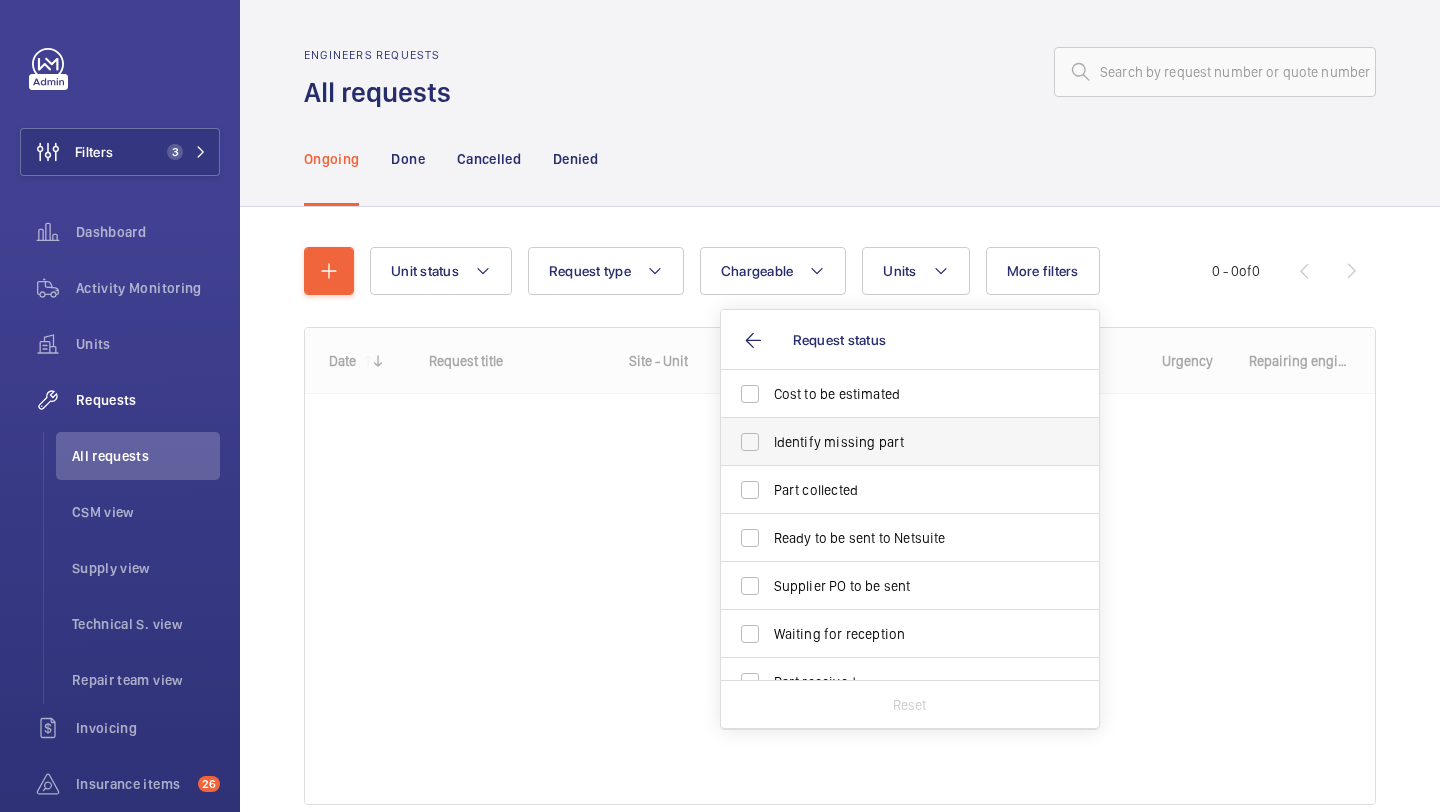 drag, startPoint x: 916, startPoint y: 398, endPoint x: 911, endPoint y: 431, distance: 33.37664 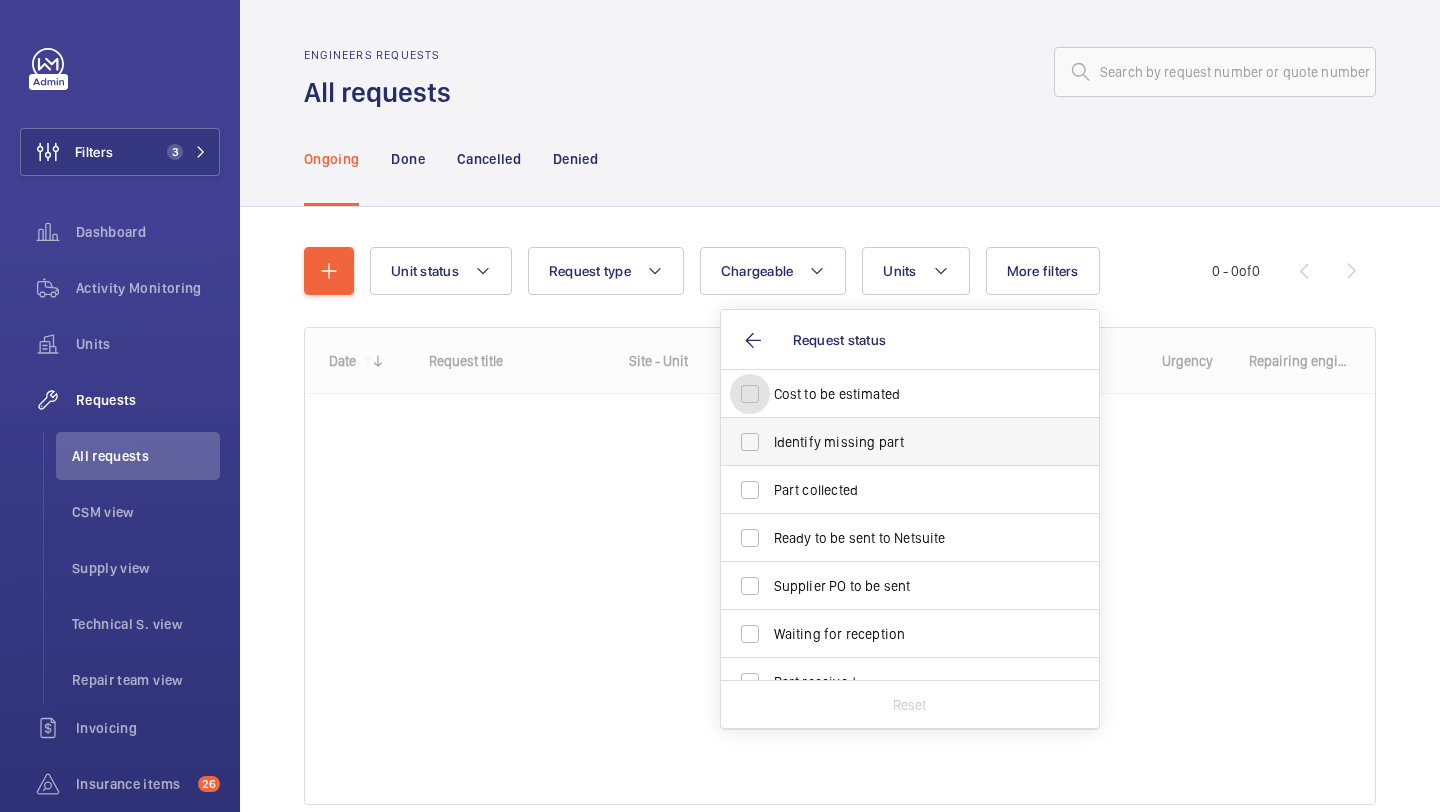 click on "Cost to be estimated" at bounding box center [750, 394] 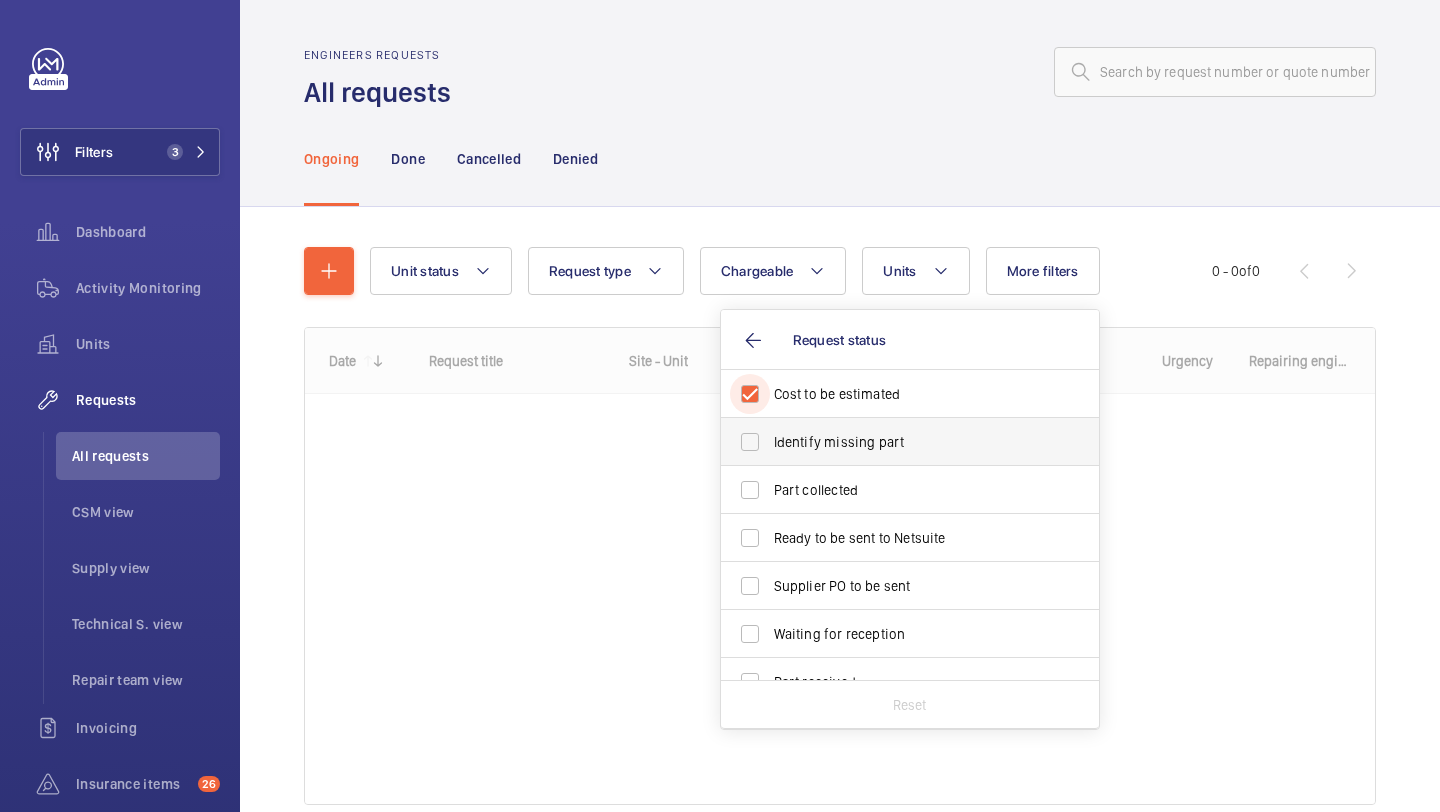 checkbox on "true" 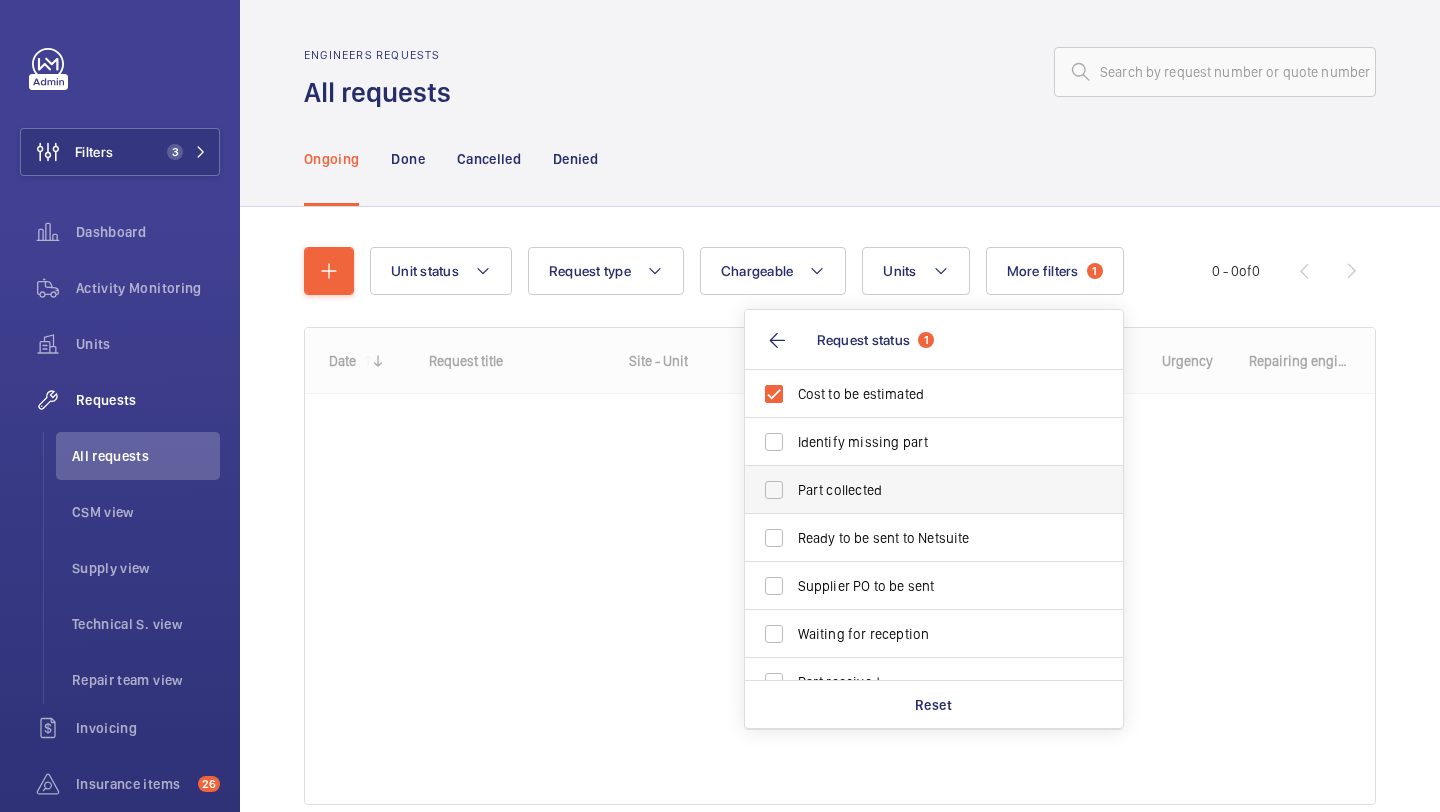 click on "Part collected" at bounding box center [919, 490] 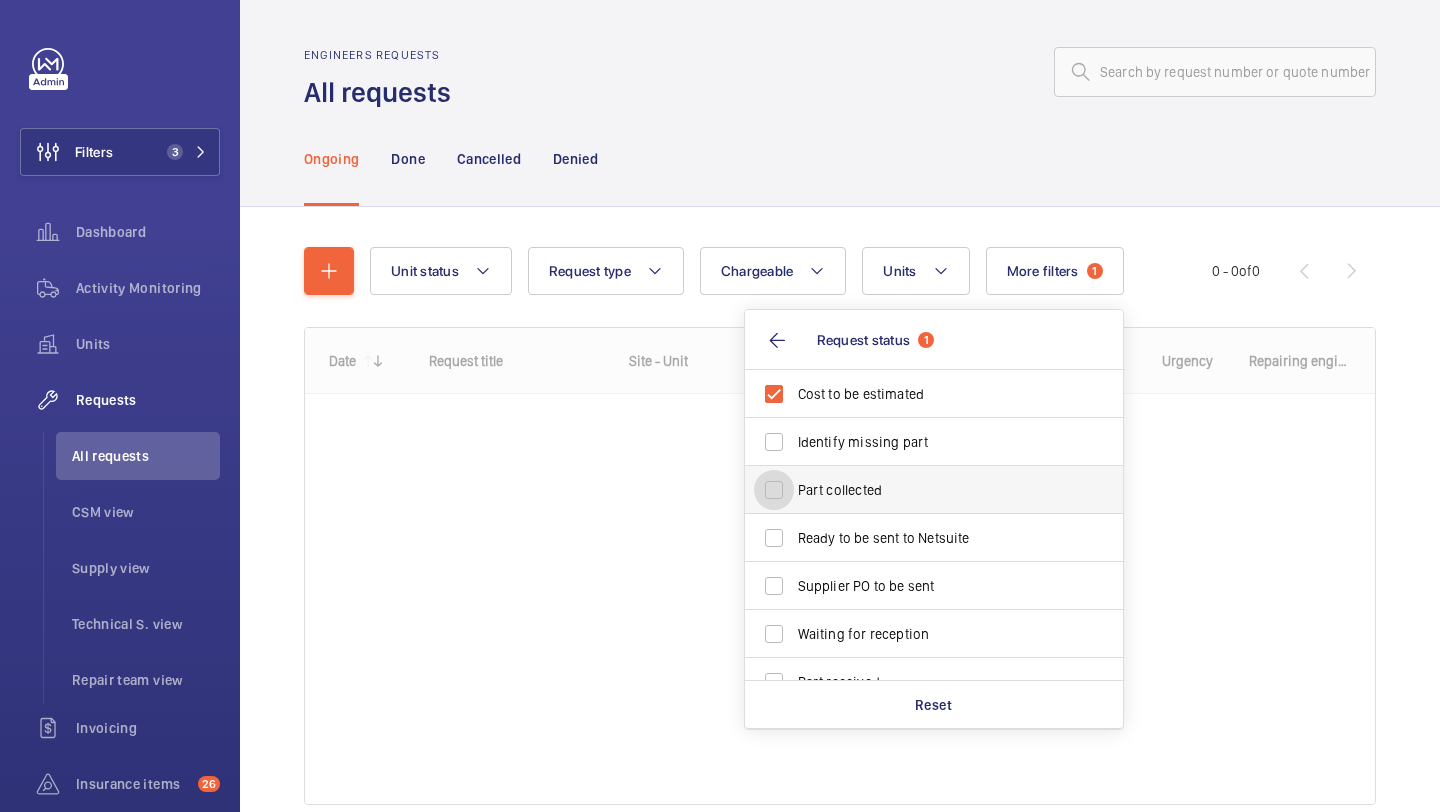 click on "Part collected" at bounding box center (774, 490) 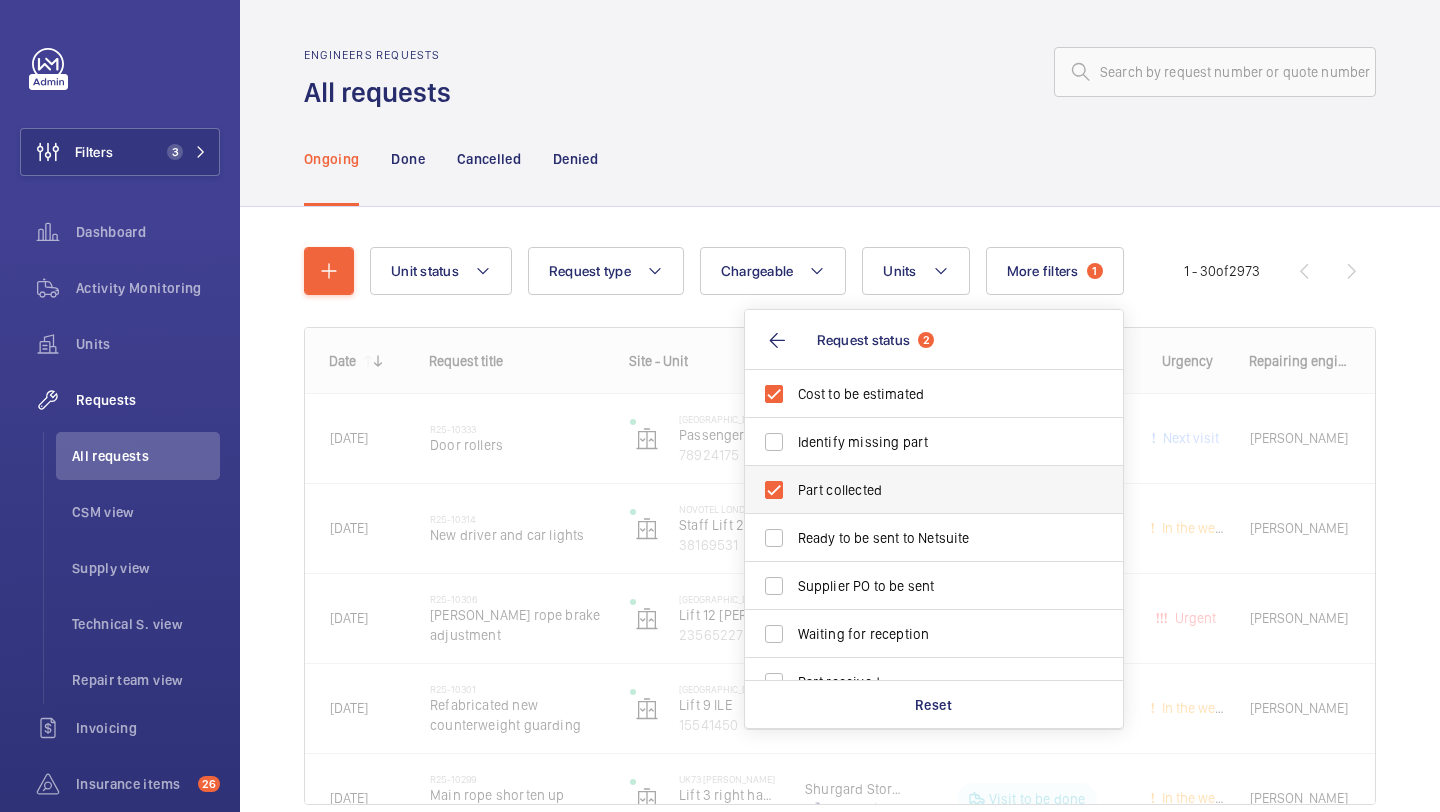 click on "Part collected" at bounding box center (919, 490) 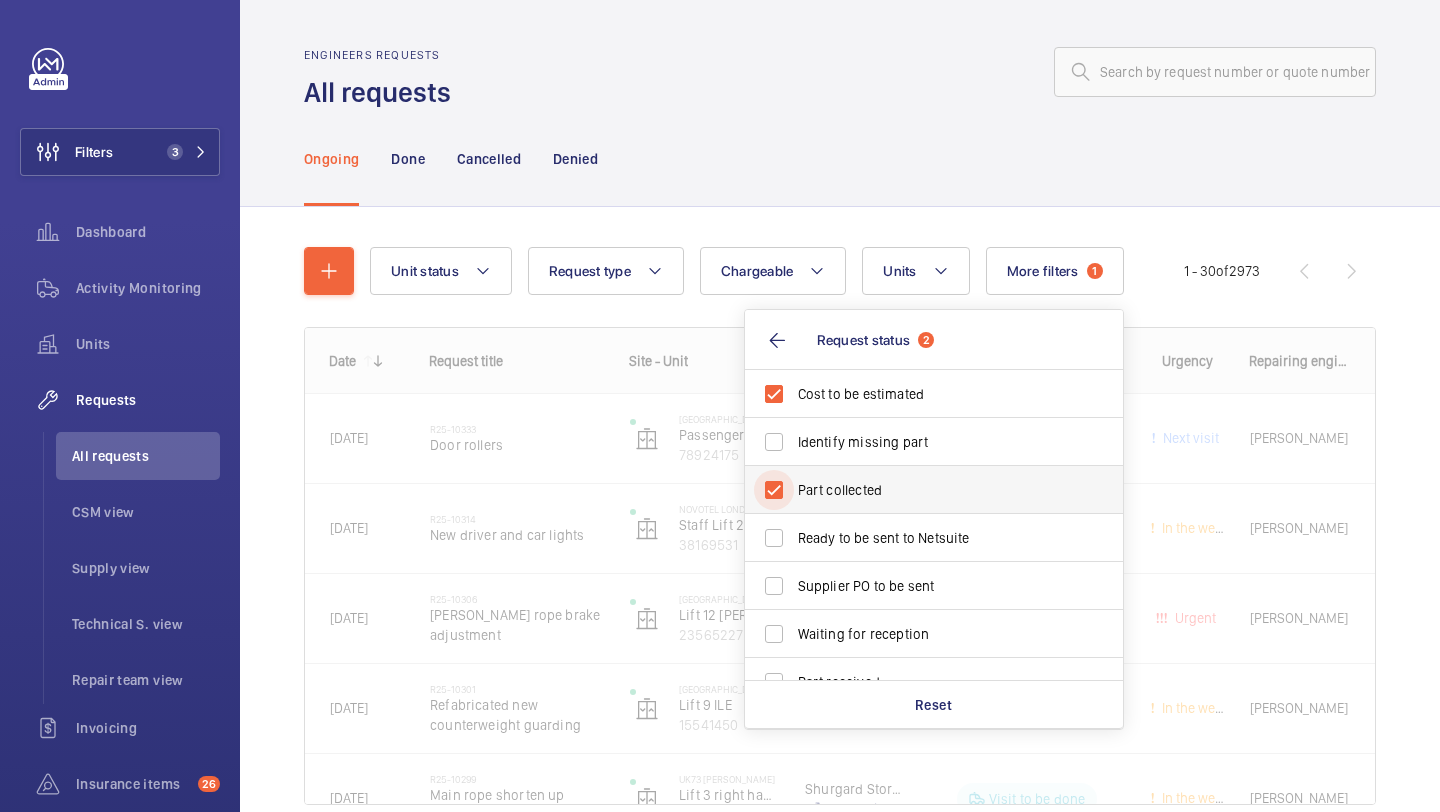 click on "Part collected" at bounding box center (774, 490) 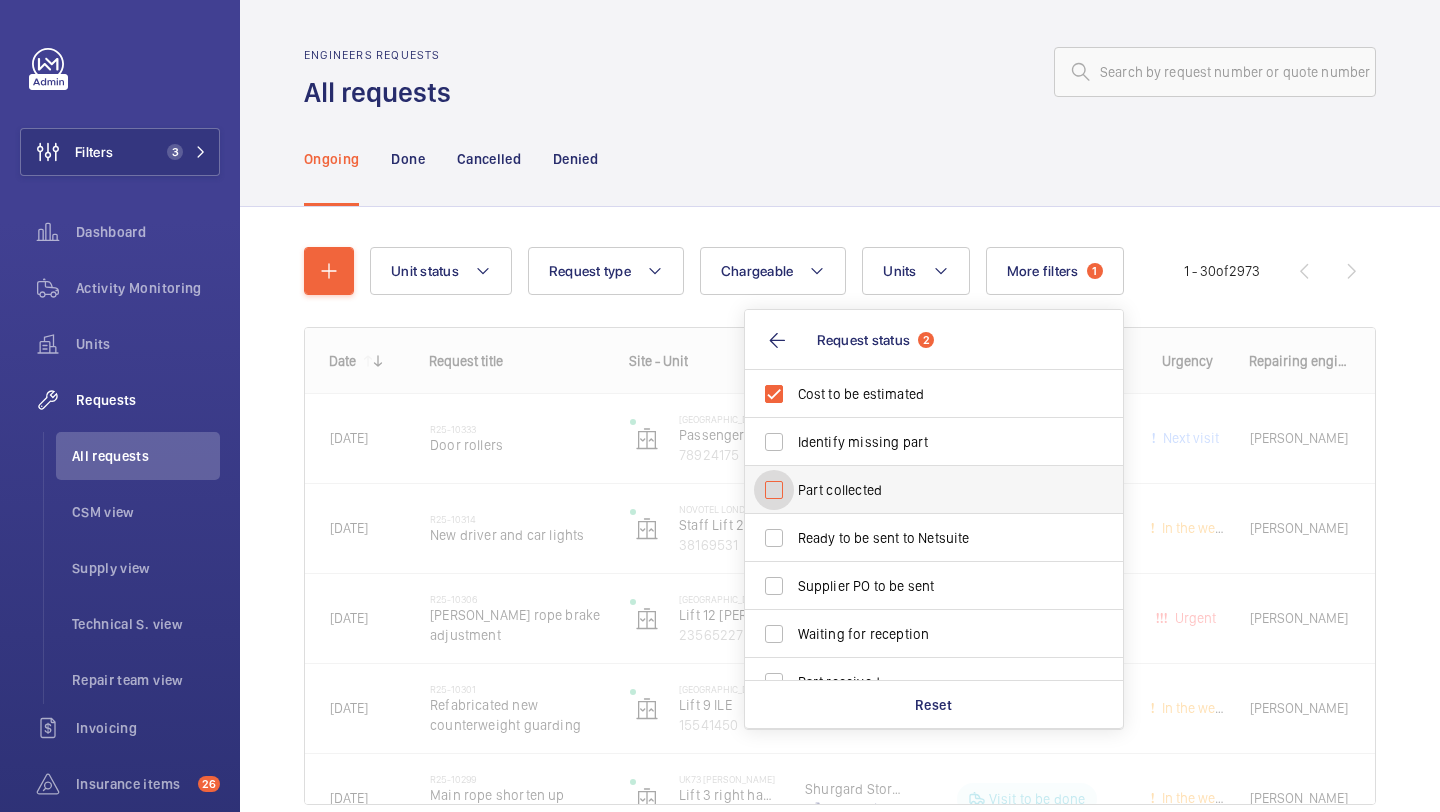 checkbox on "false" 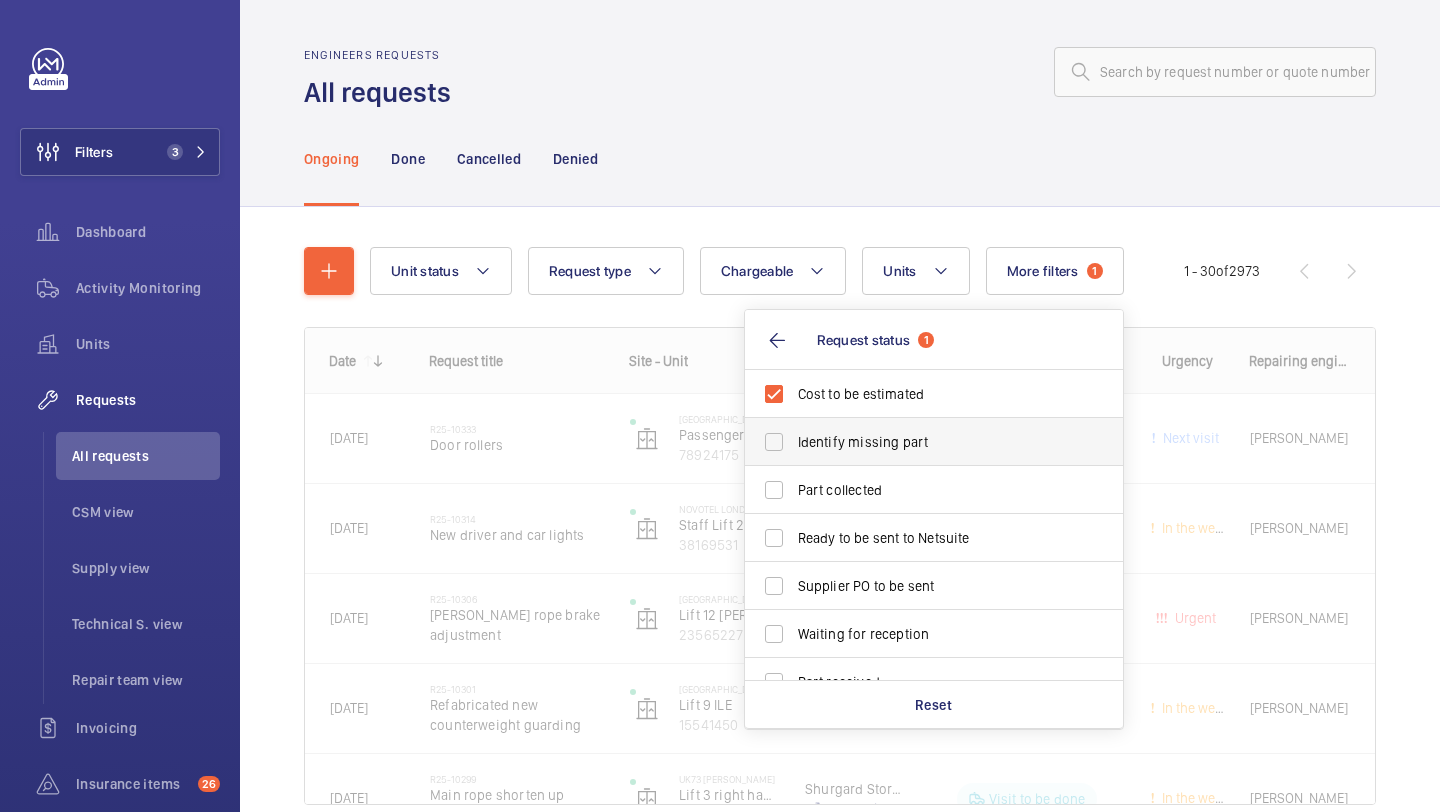 click on "Identify missing part" at bounding box center [919, 442] 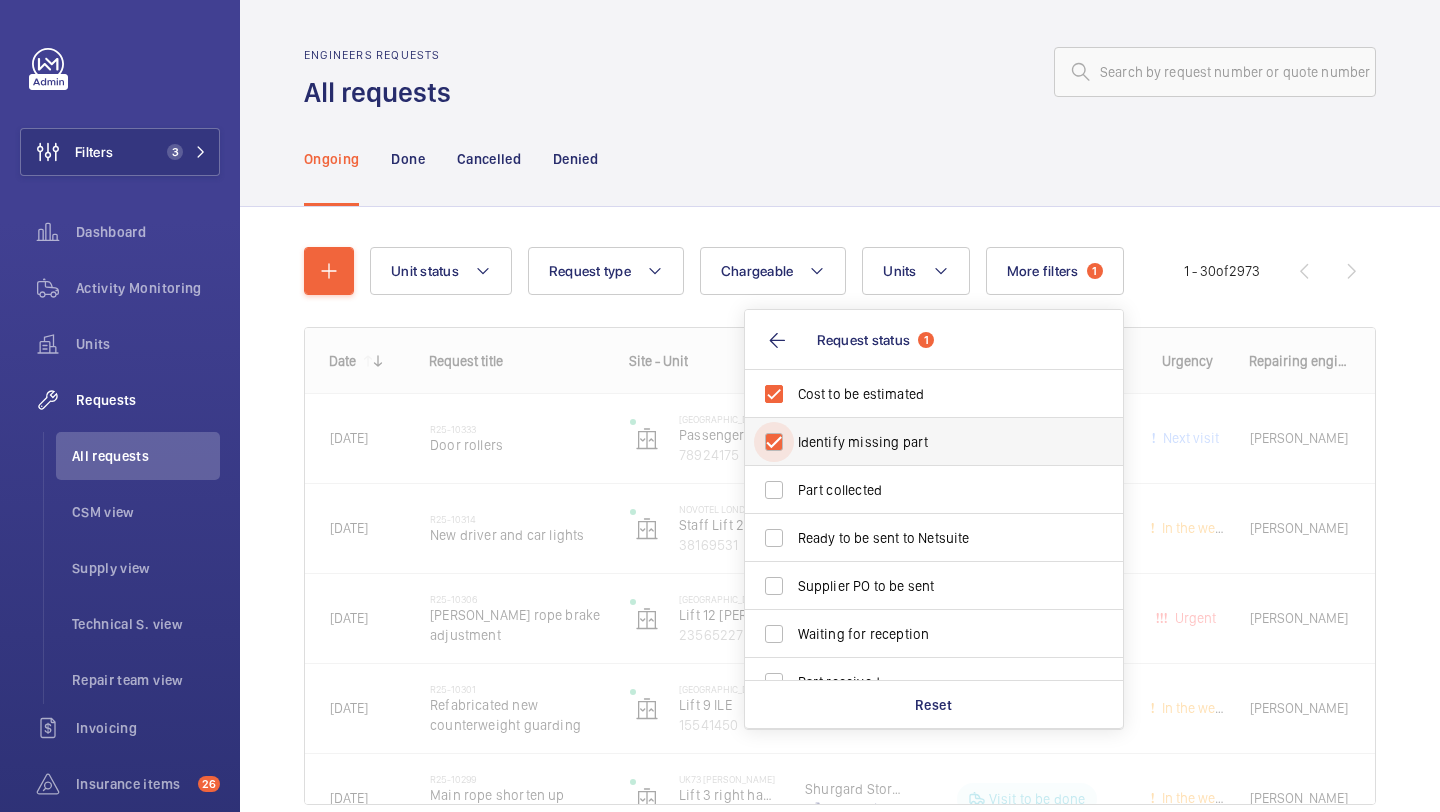 checkbox on "true" 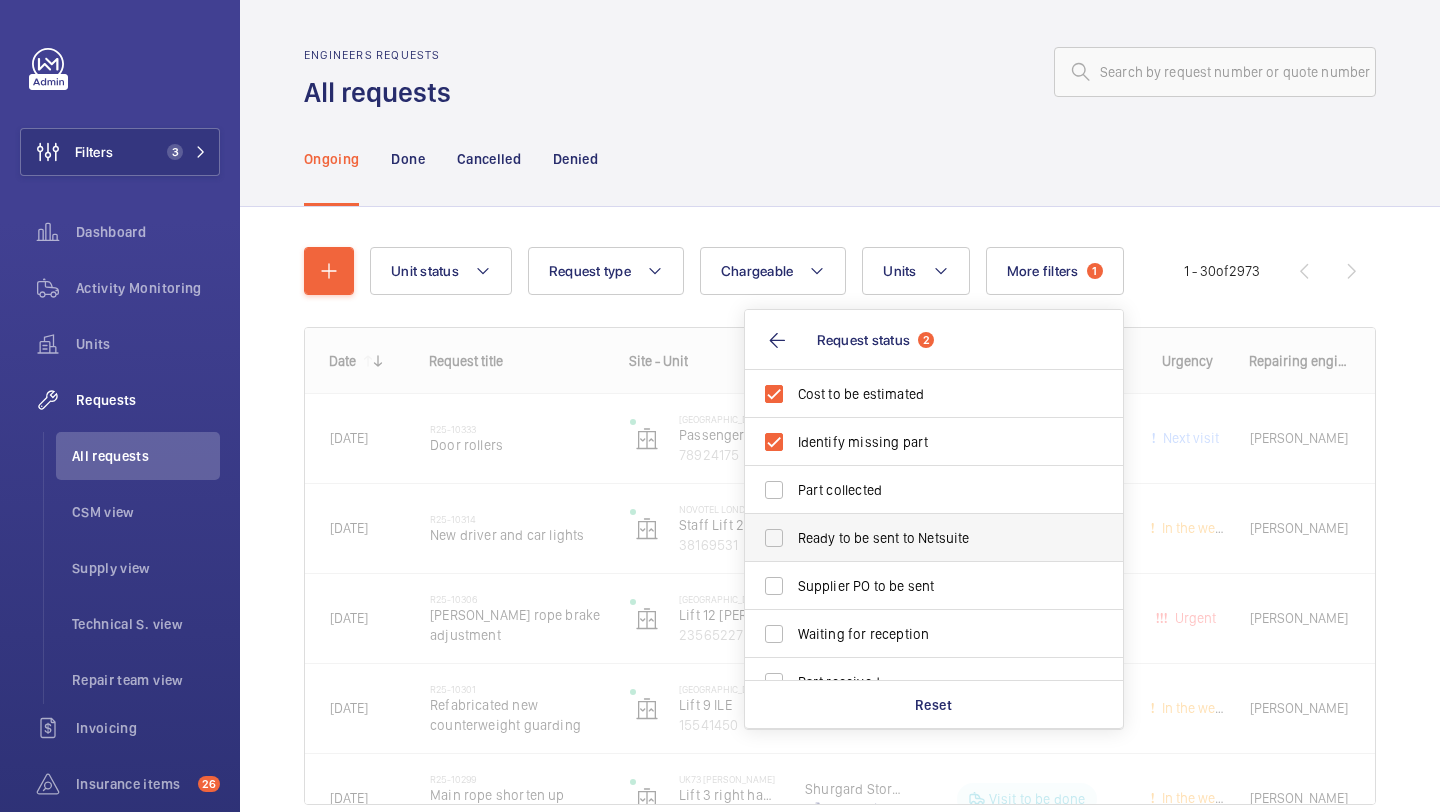 click on "Ready to be sent to Netsuite" at bounding box center [919, 538] 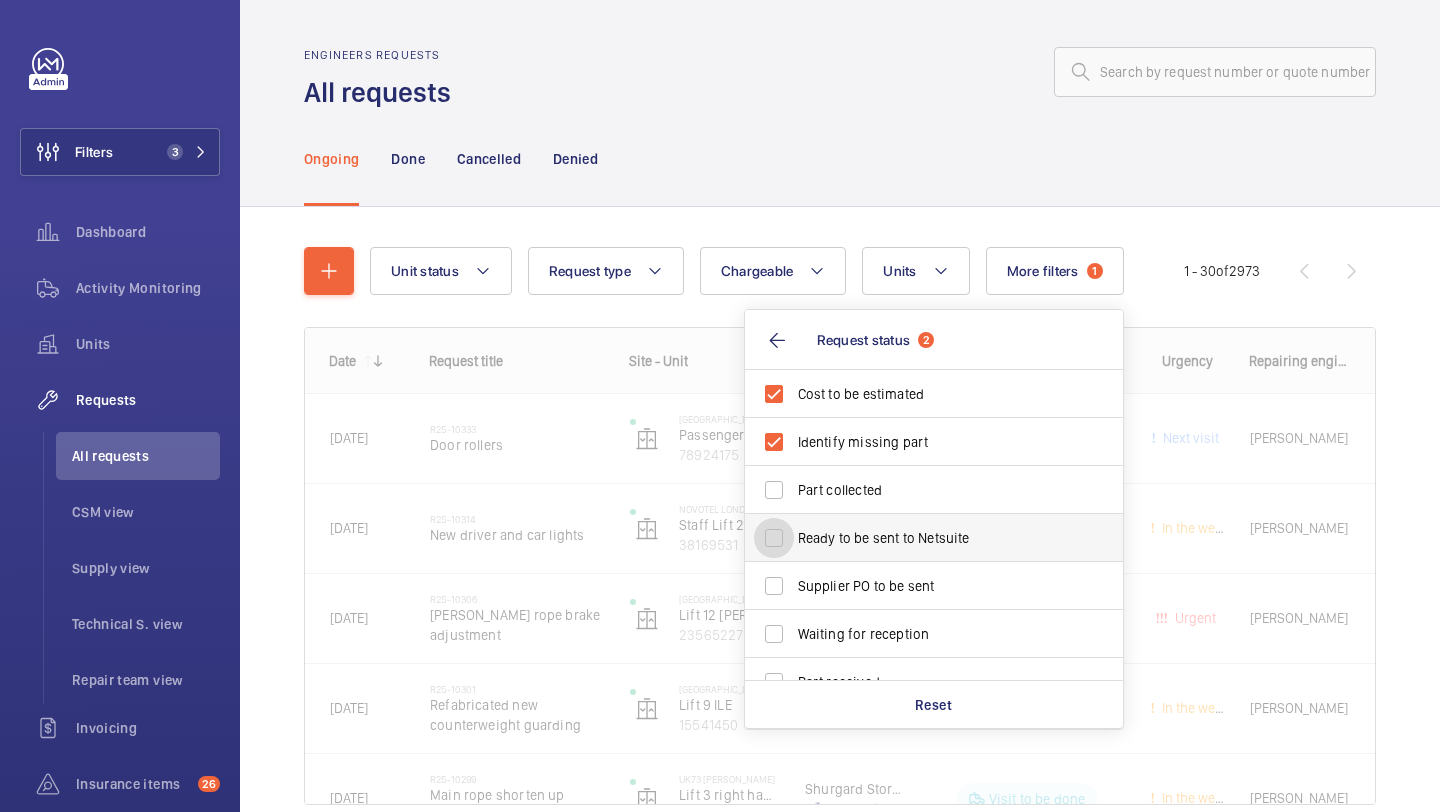 click on "Ready to be sent to Netsuite" at bounding box center [774, 538] 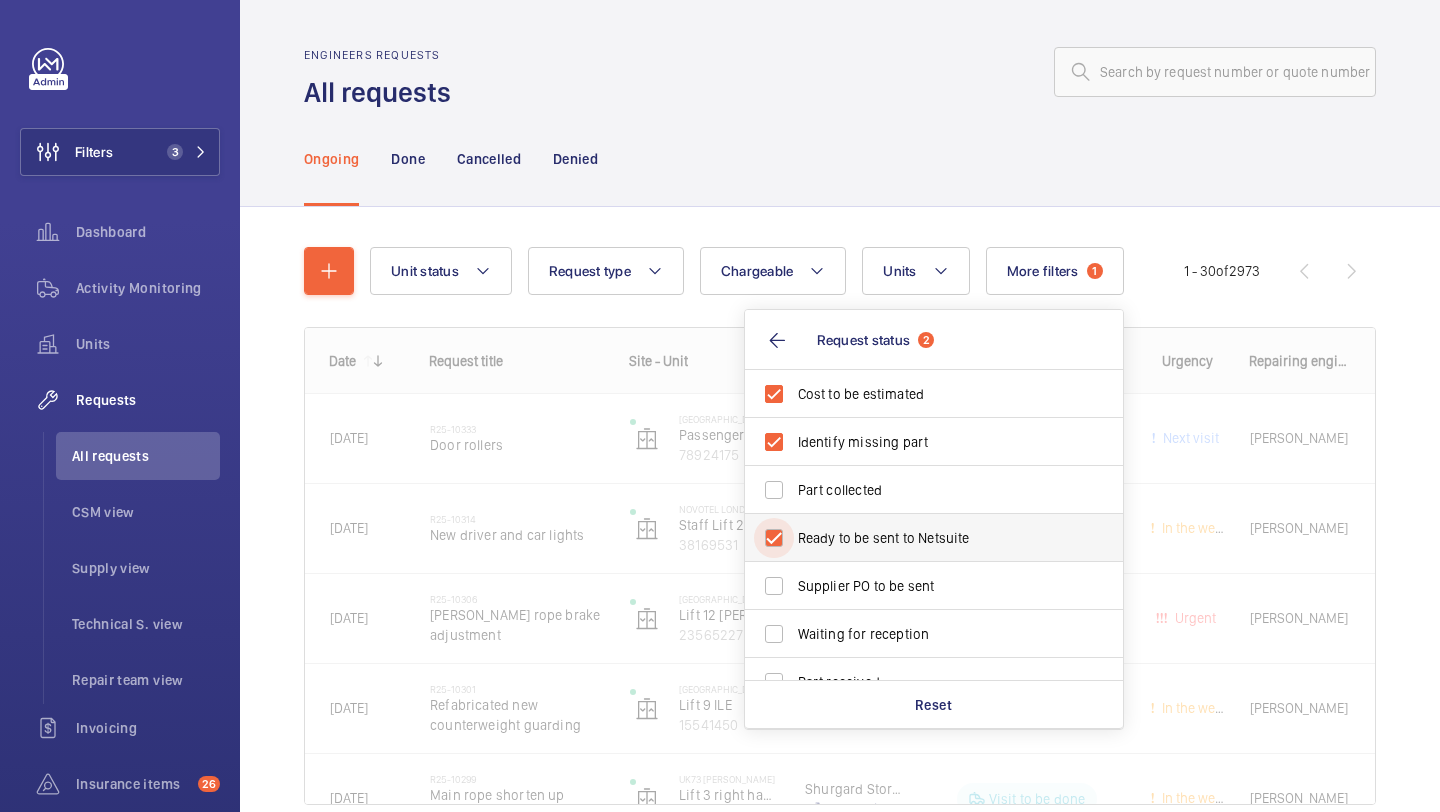 checkbox on "true" 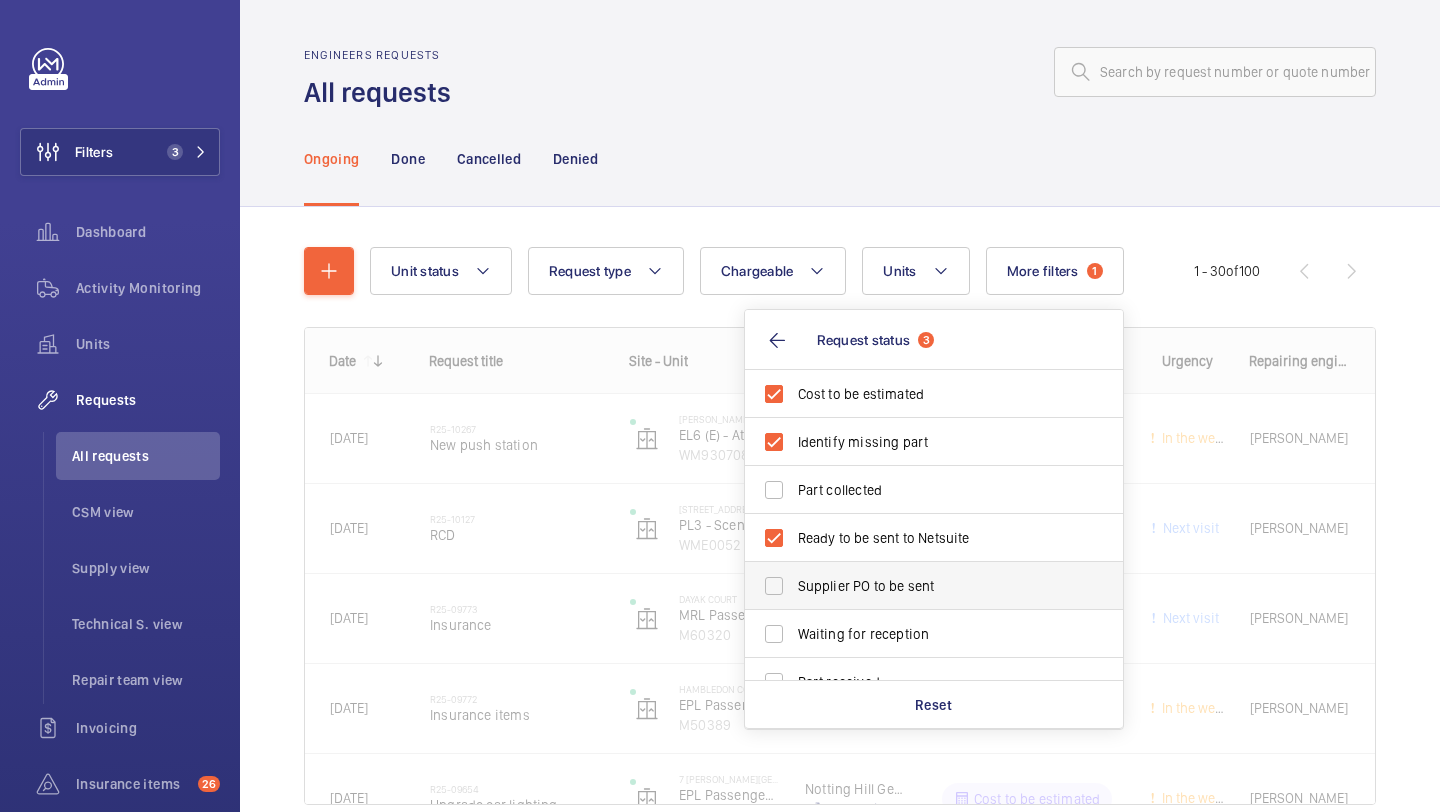 click on "Supplier PO to be sent" at bounding box center [935, 586] 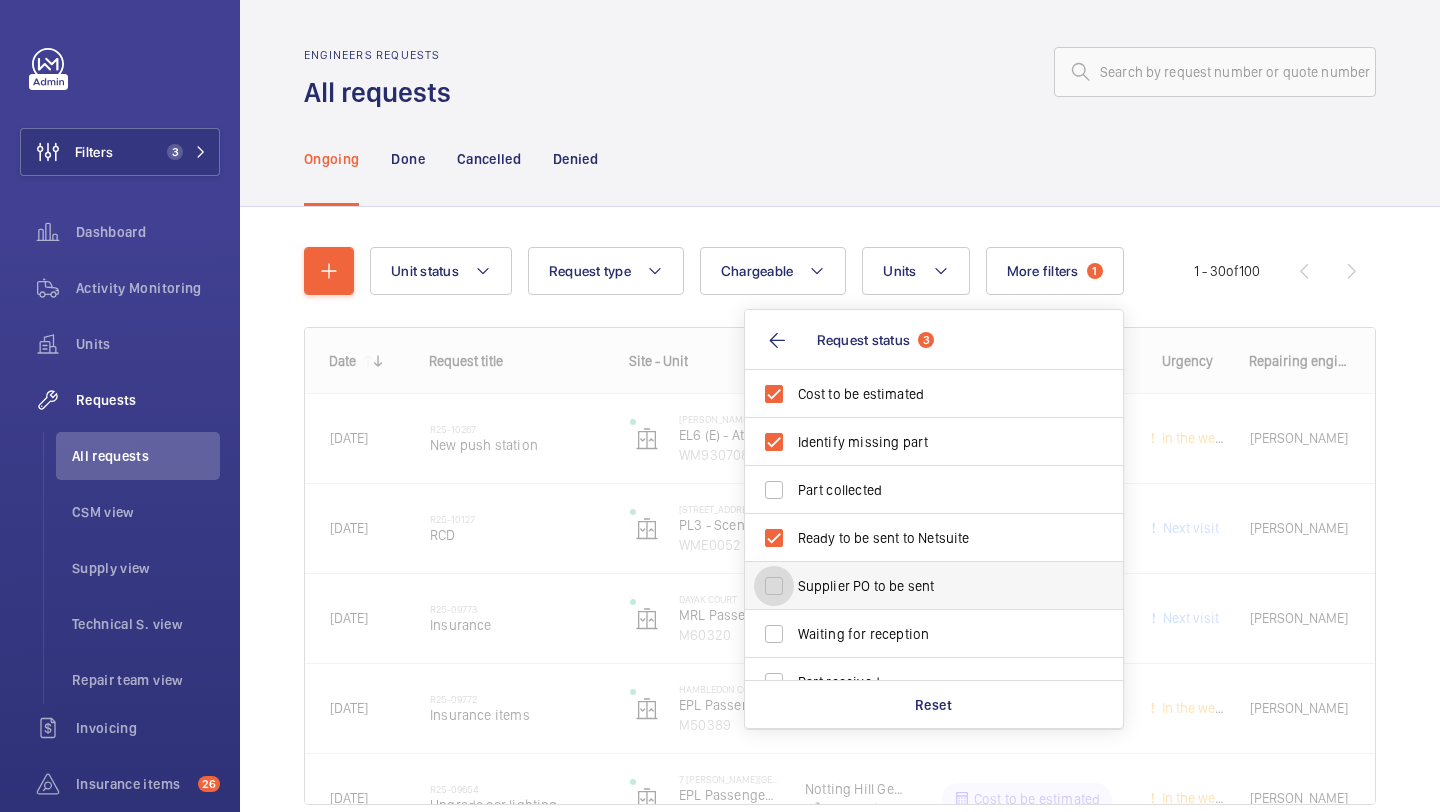 click on "Supplier PO to be sent" at bounding box center [774, 586] 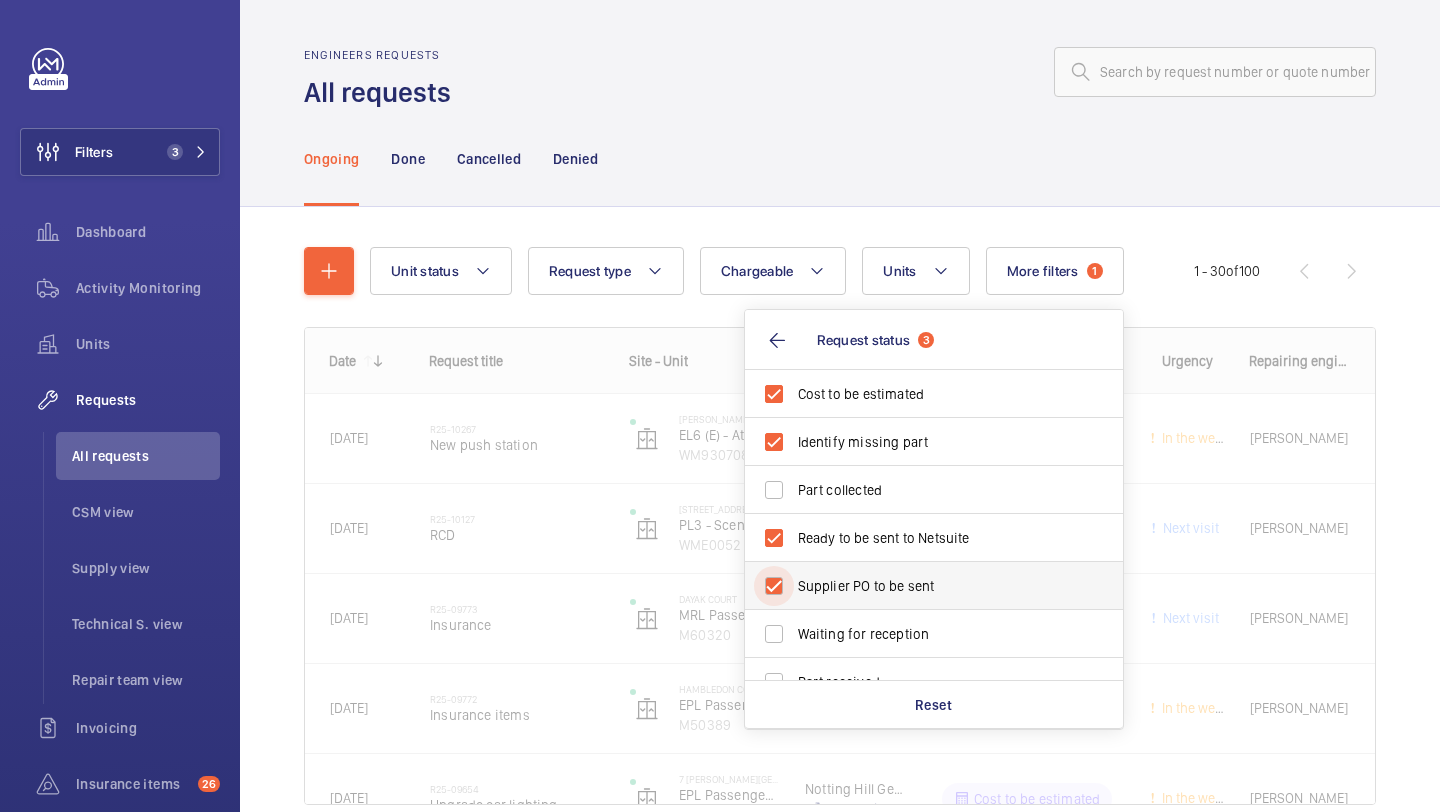 checkbox on "true" 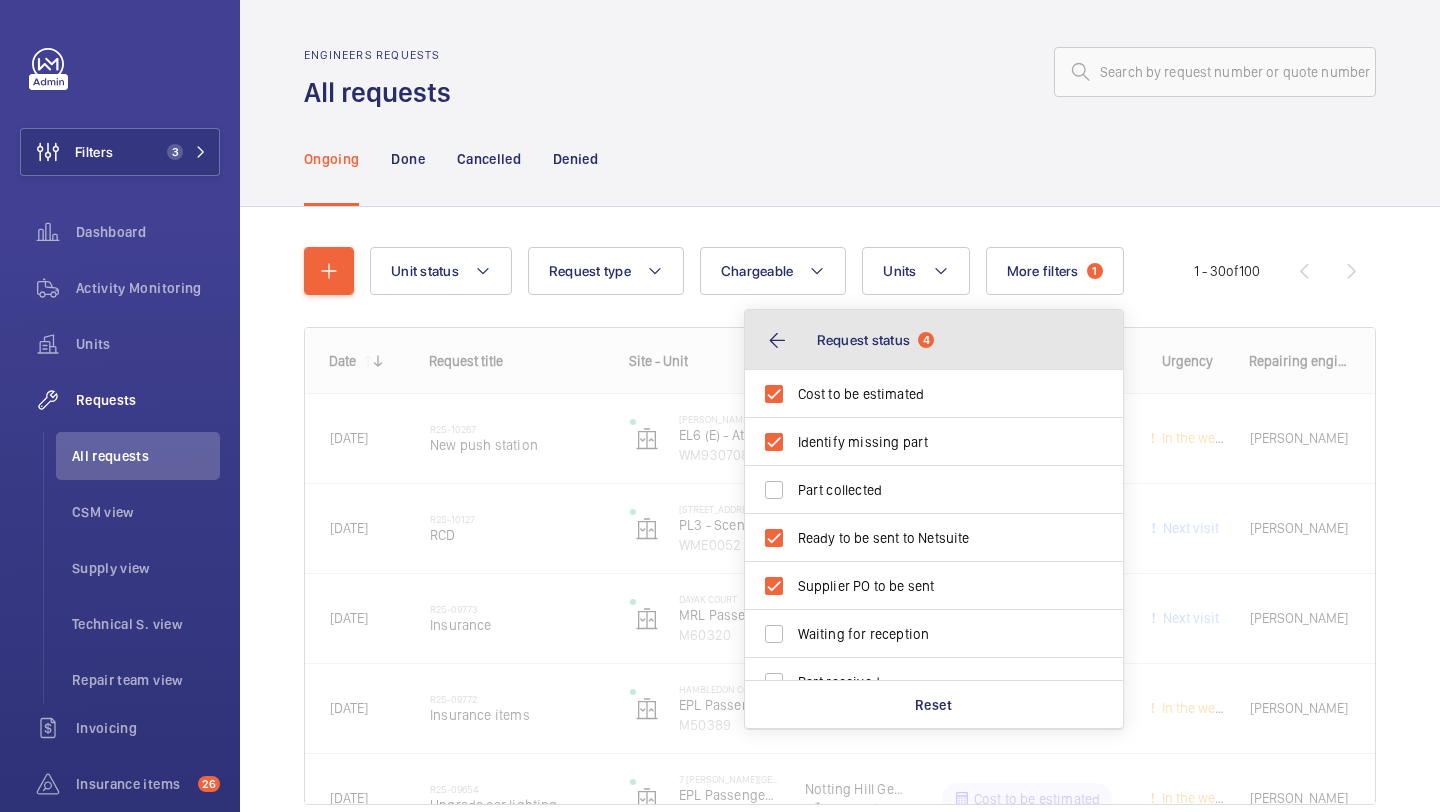 click on "Request status  4" 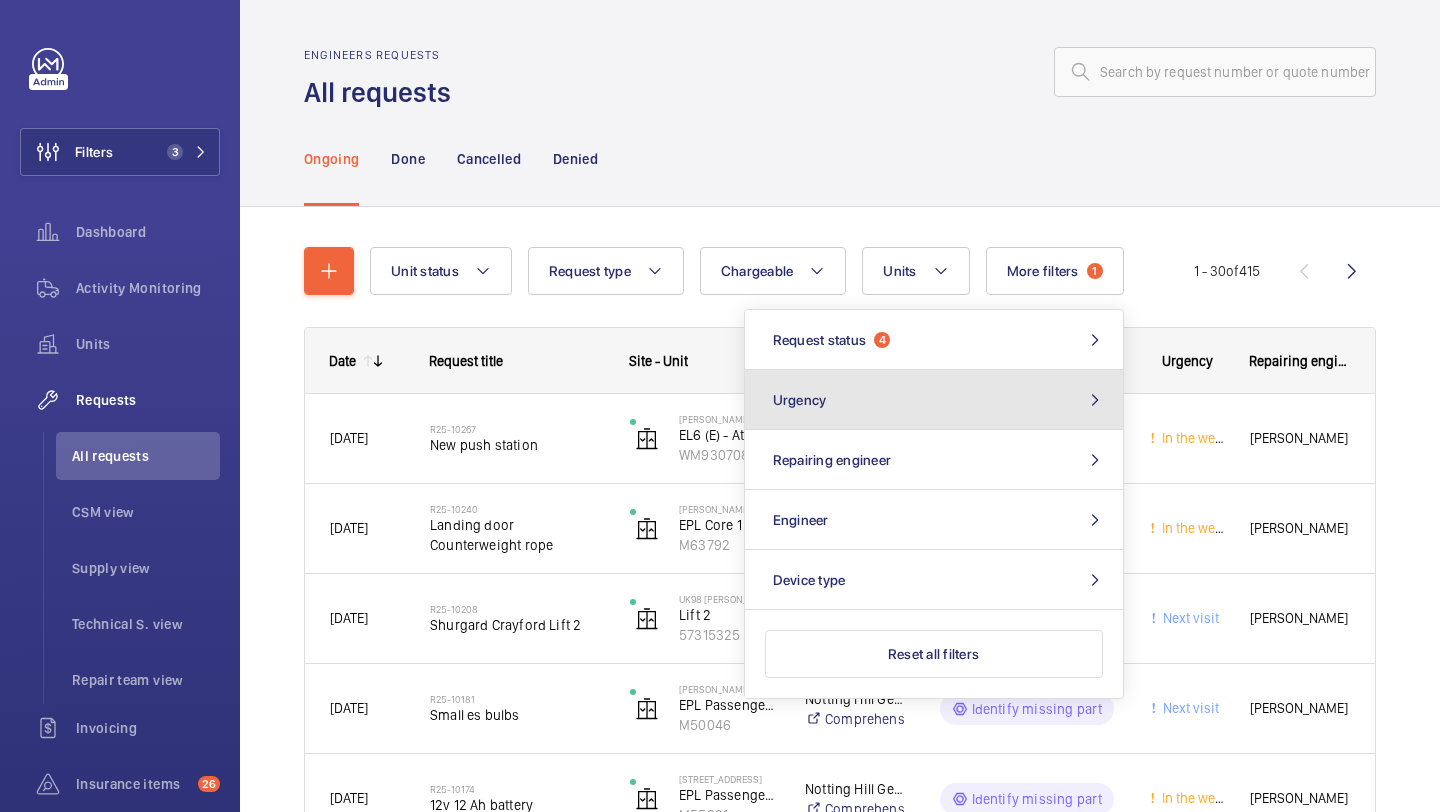 click on "Urgency" 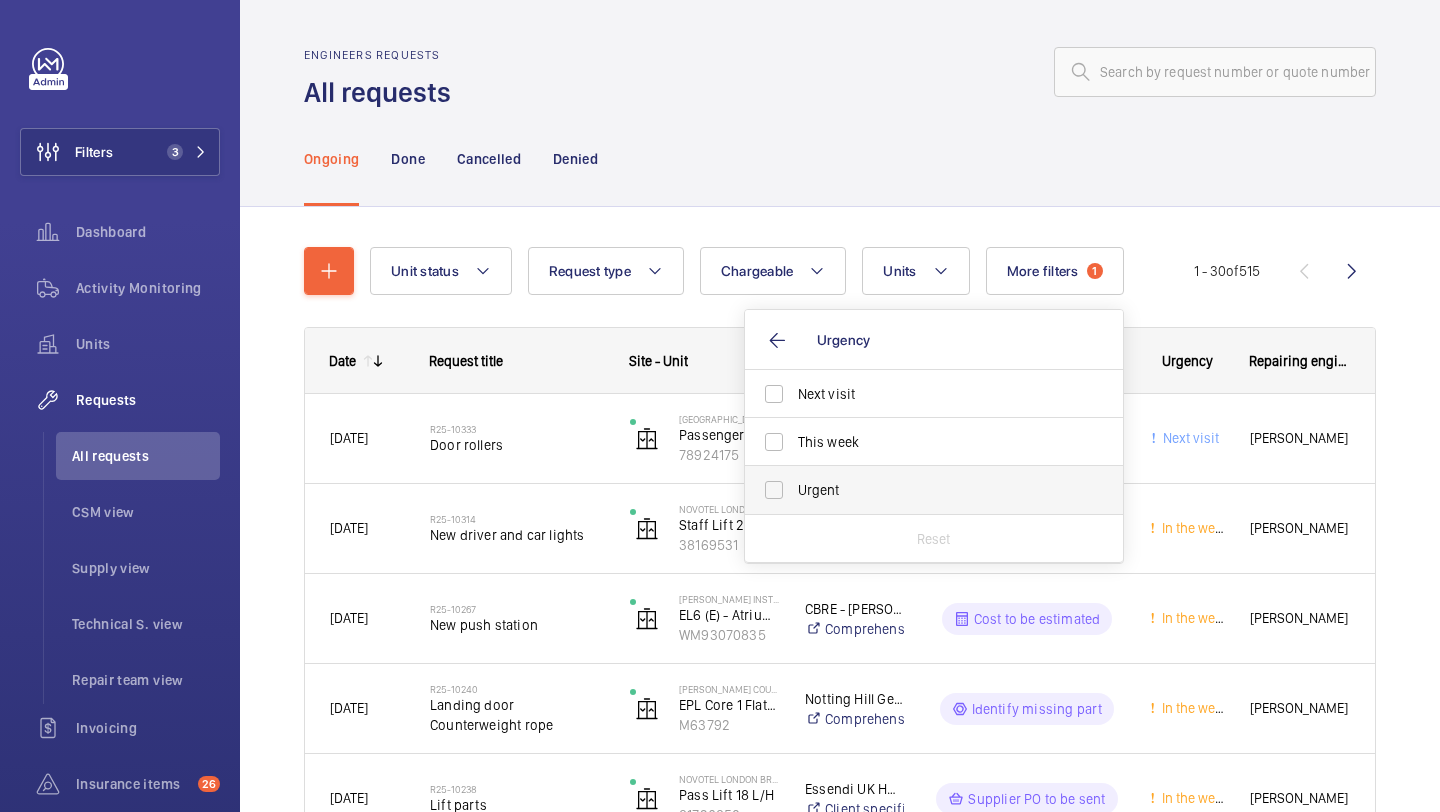 click on "Urgent" at bounding box center (919, 490) 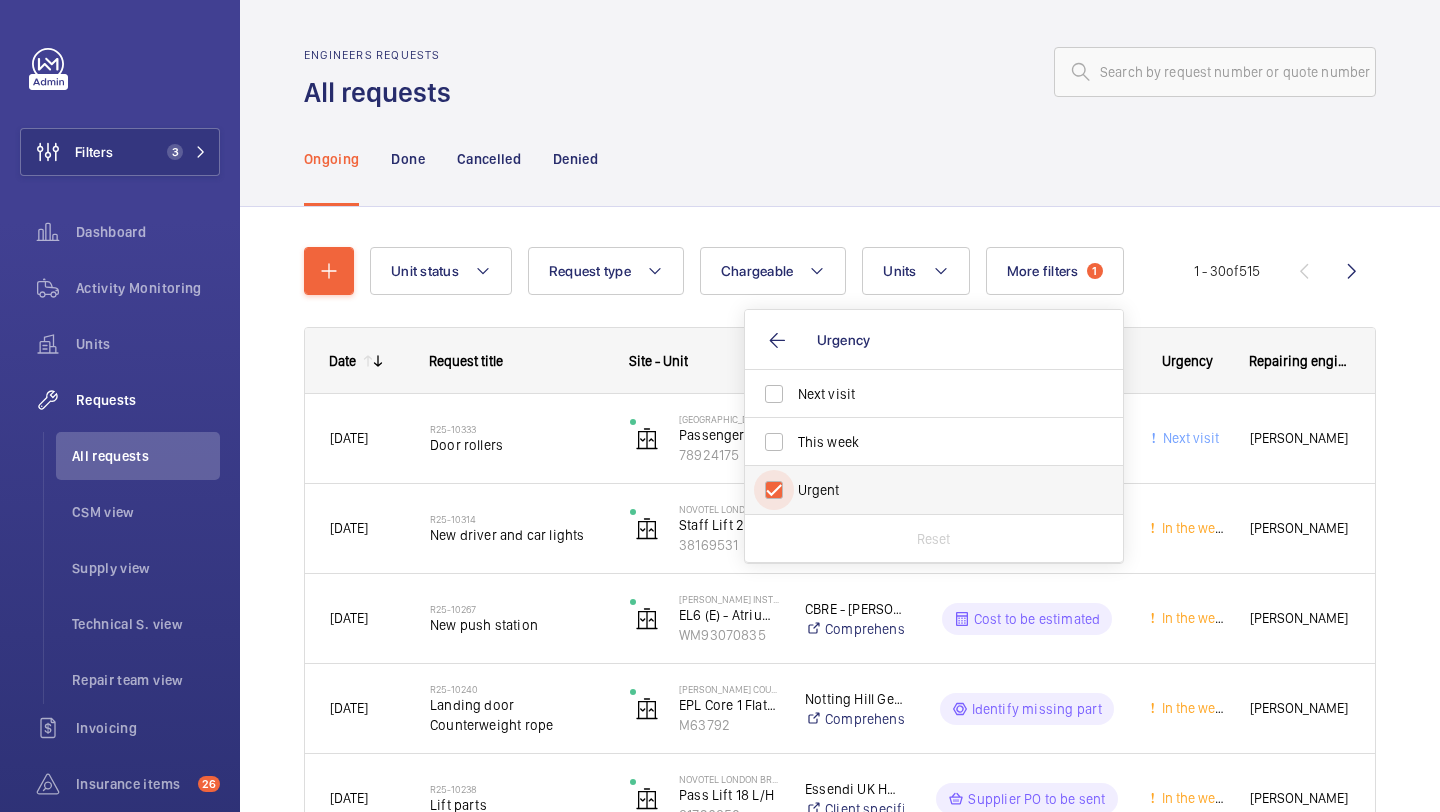 checkbox on "true" 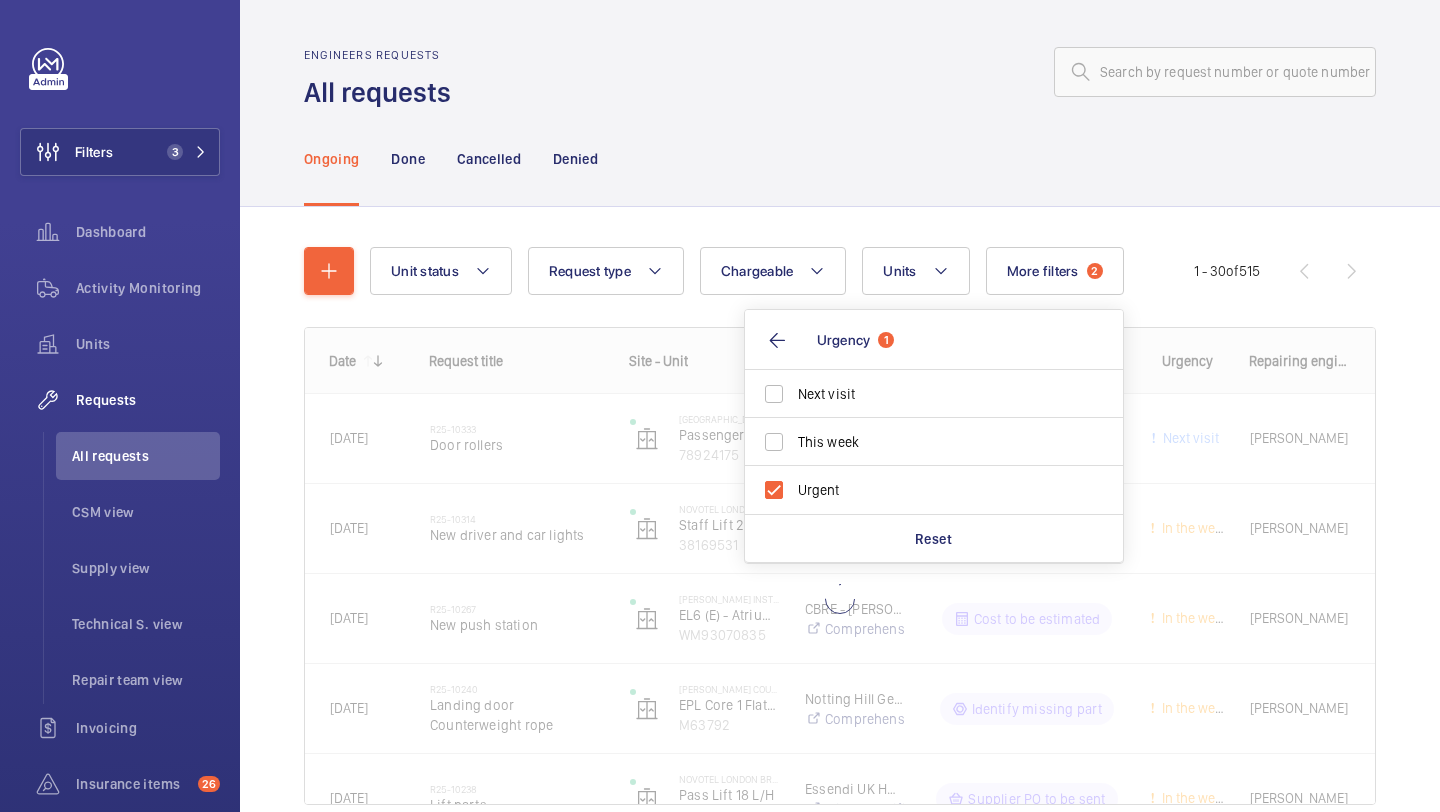 click 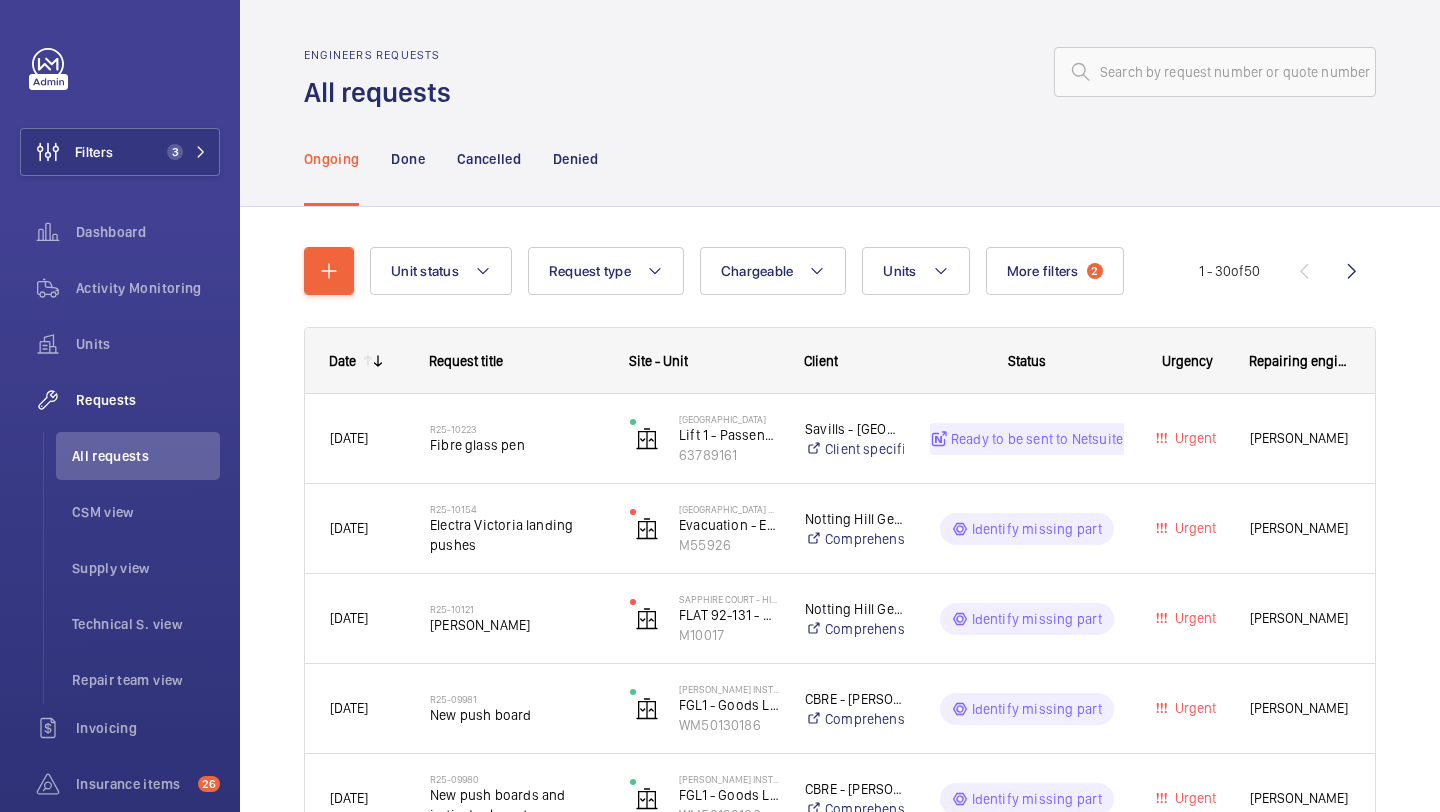 click on "Unit status Request type  Chargeable Units More filters  2  Request status  4 Urgency  1 Repairing engineer Engineer Device type Reset all filters 1 - 30  of  50
Date
Request title
Site - Unit
to" 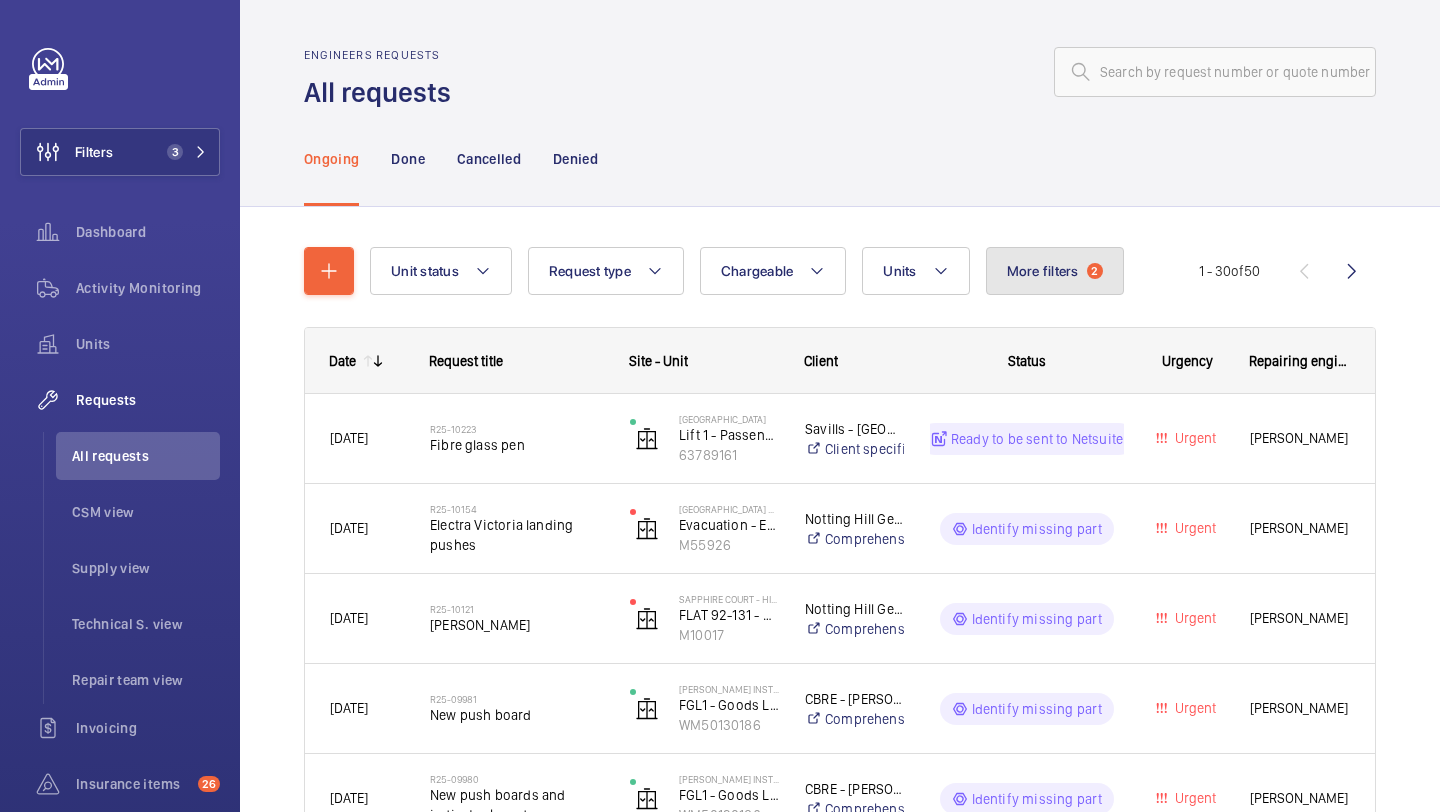 click on "More filters  2" 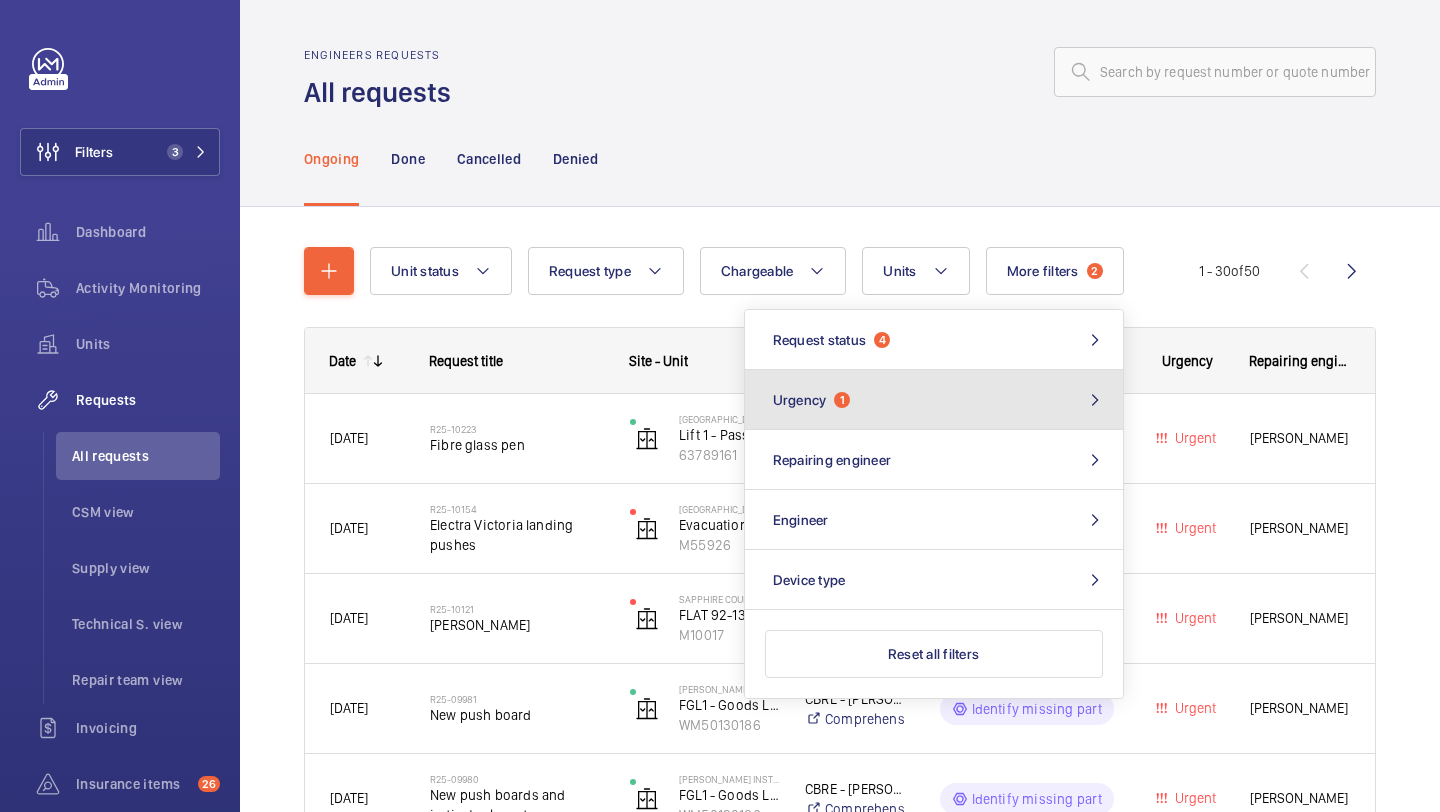 click on "Urgency  1" 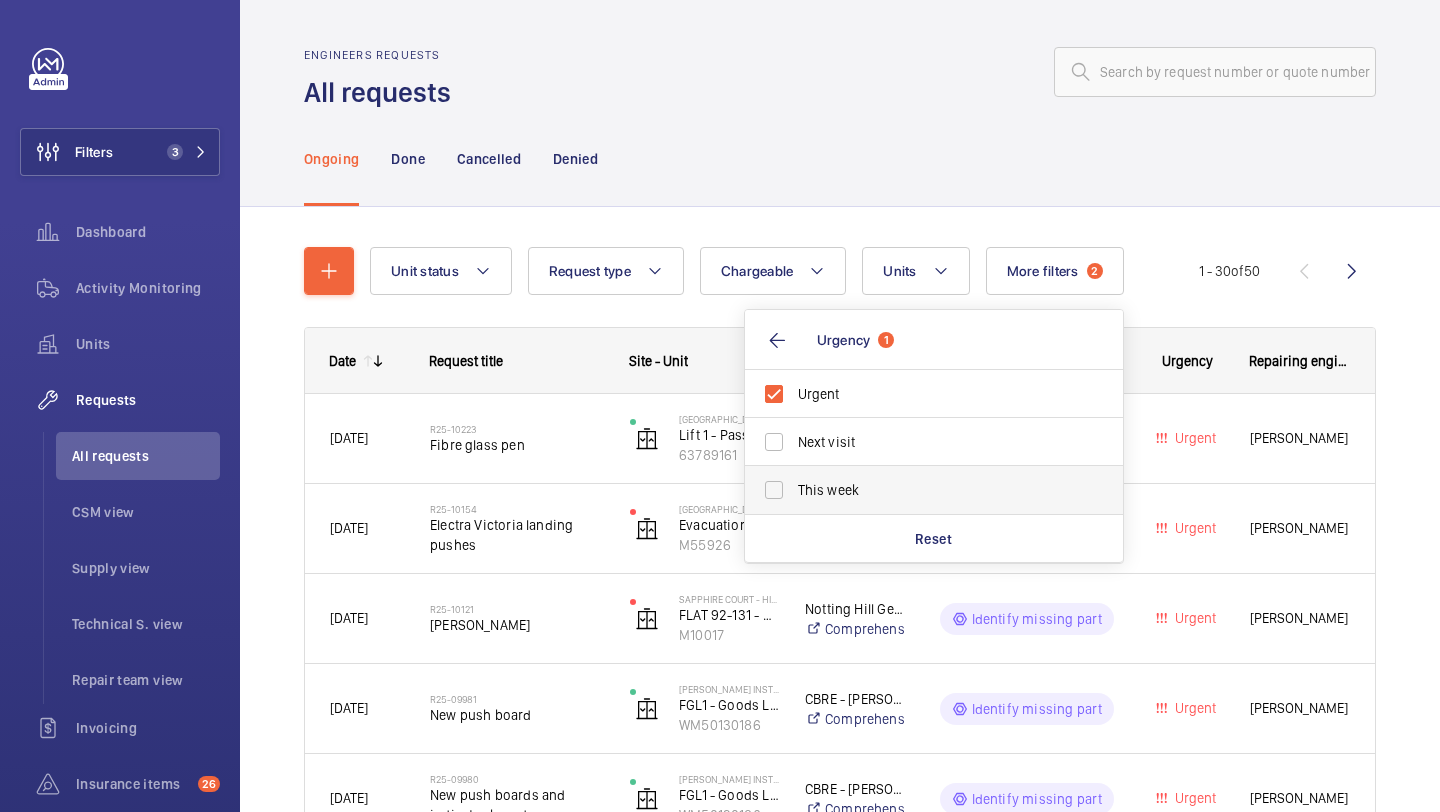 click on "This week" at bounding box center [935, 490] 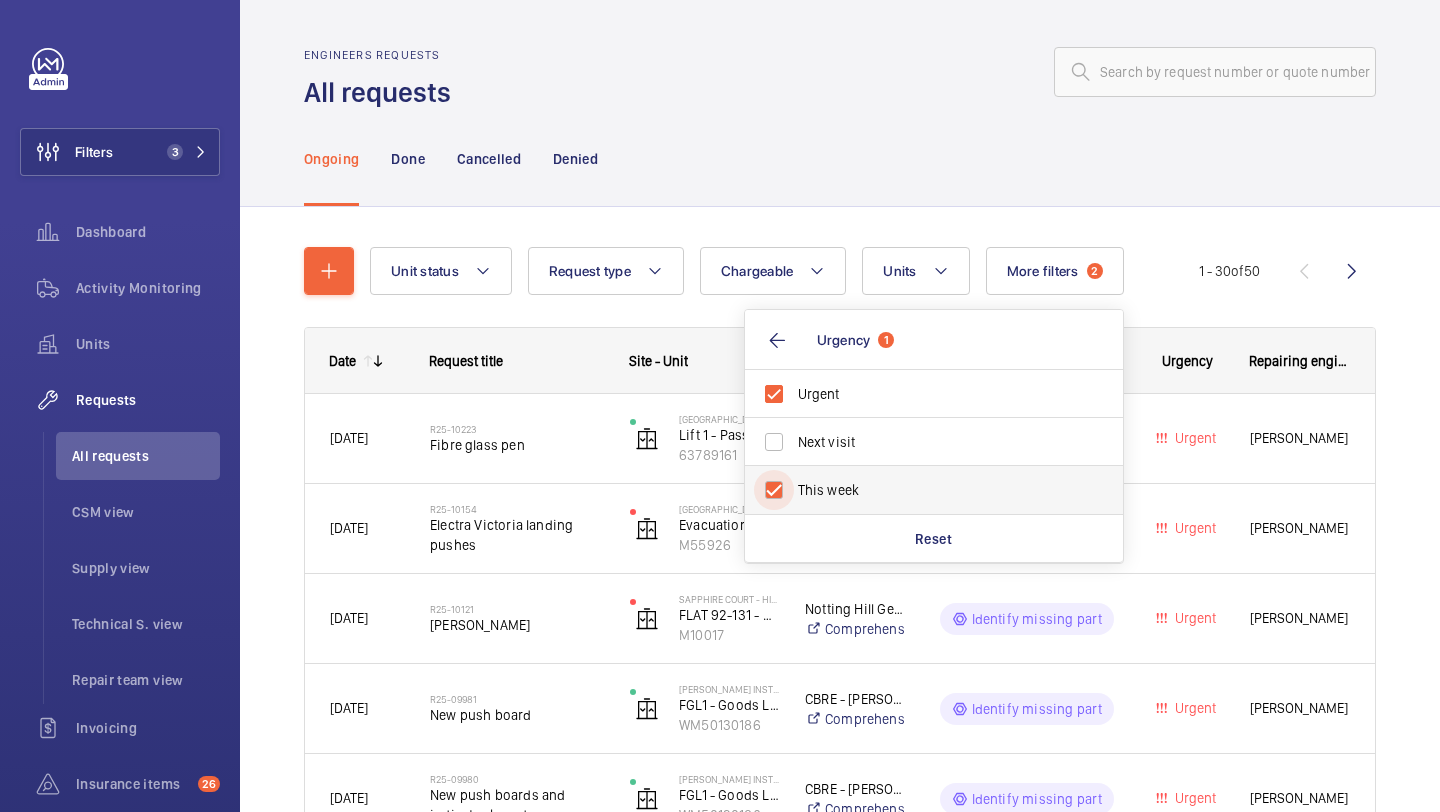 checkbox on "true" 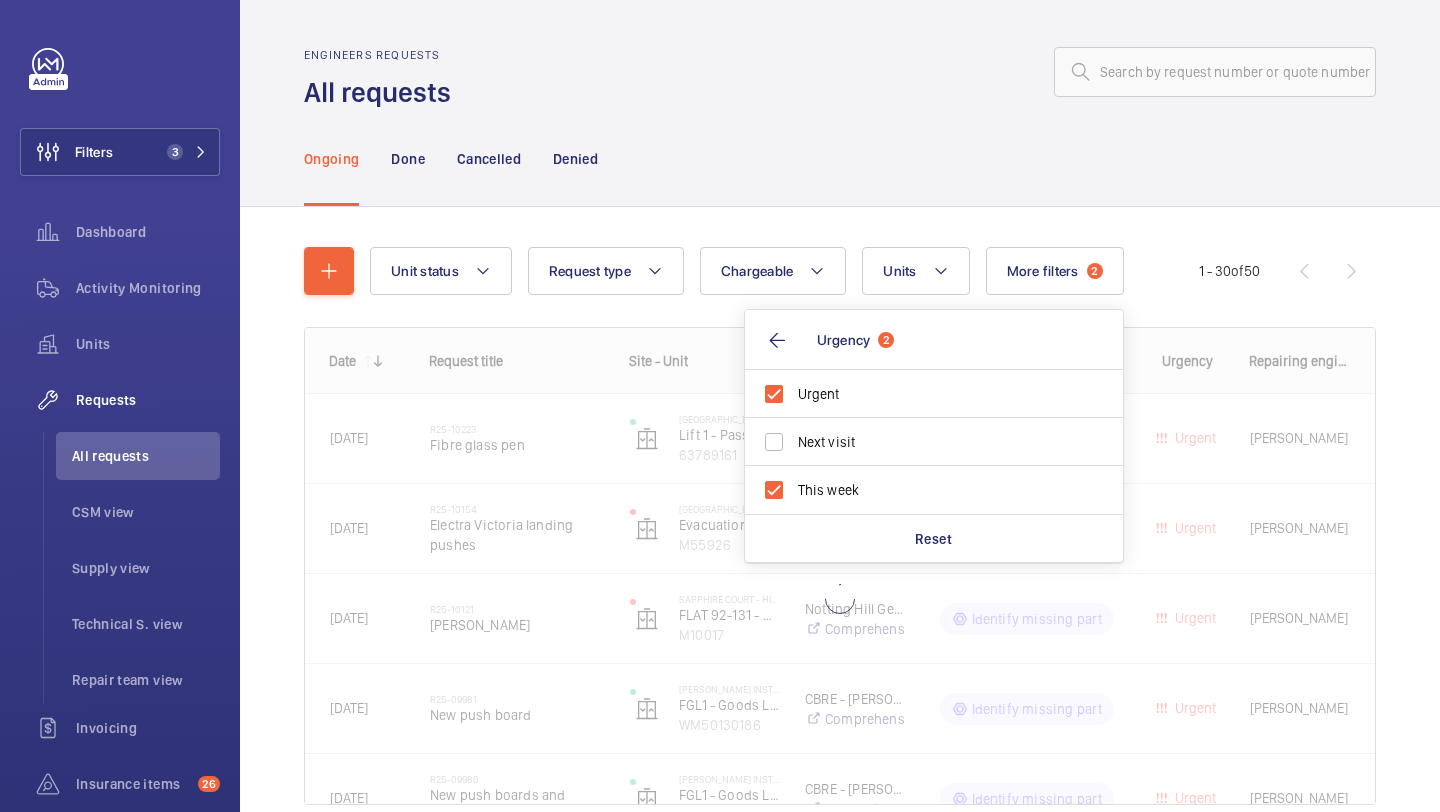 click on "Ongoing Done Cancelled Denied" 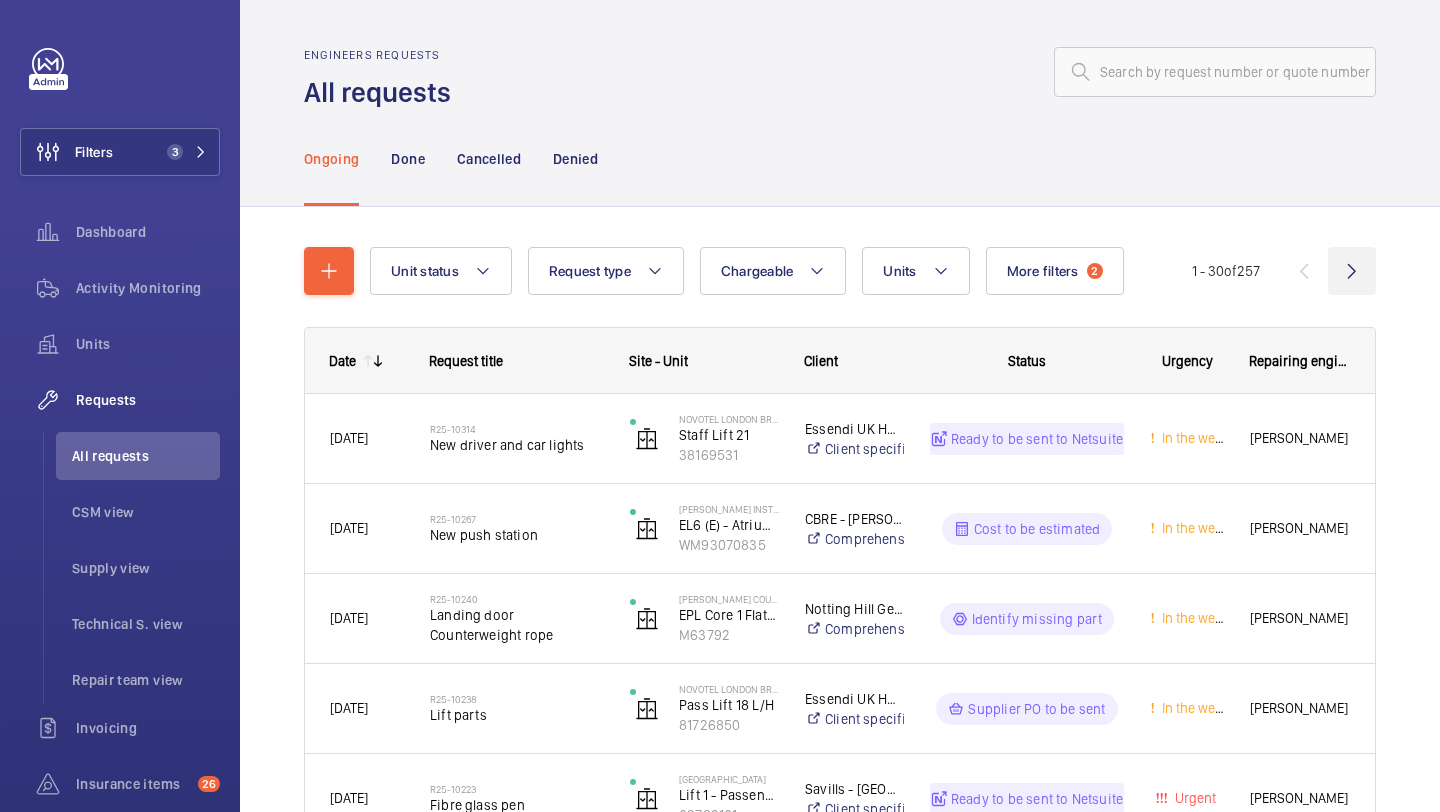 click 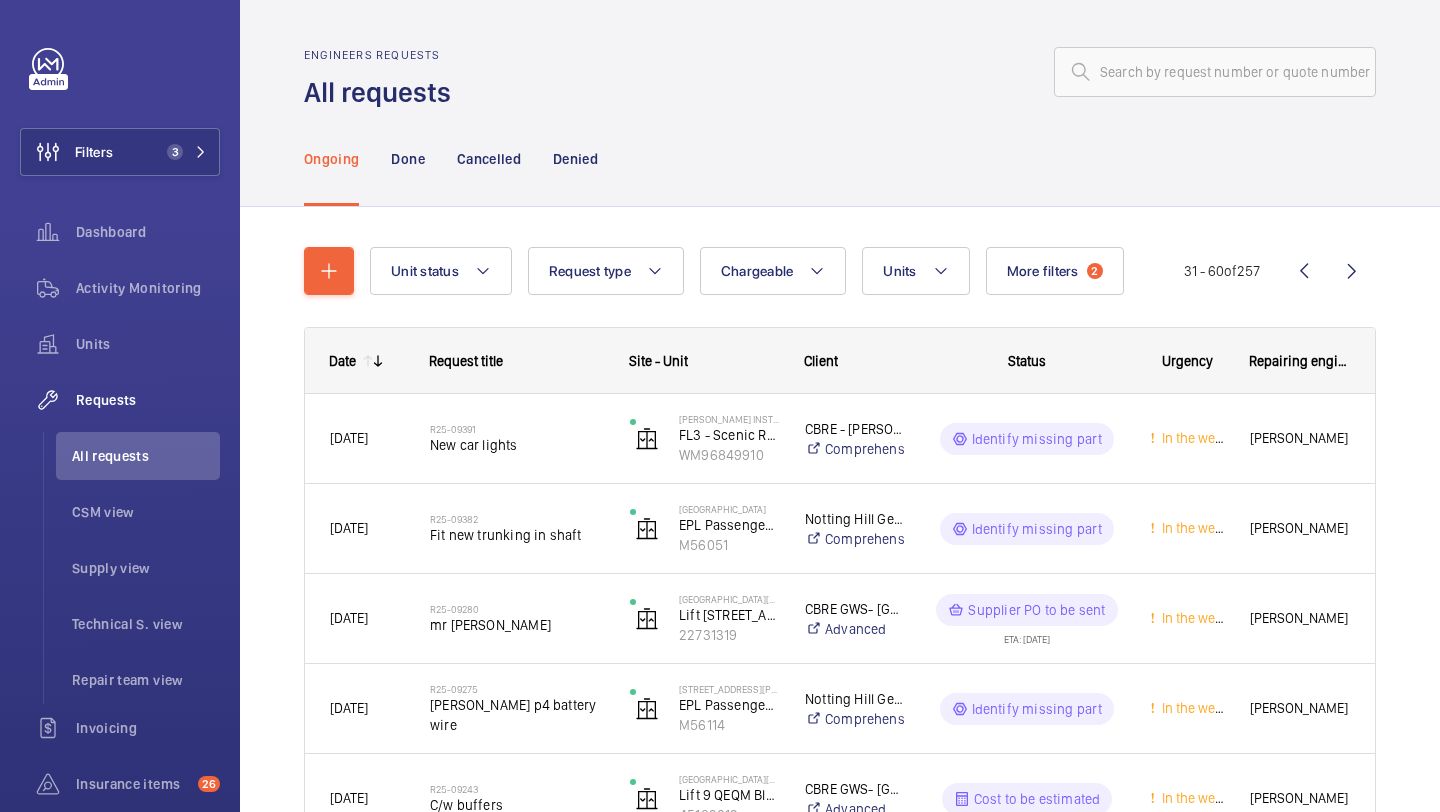 click 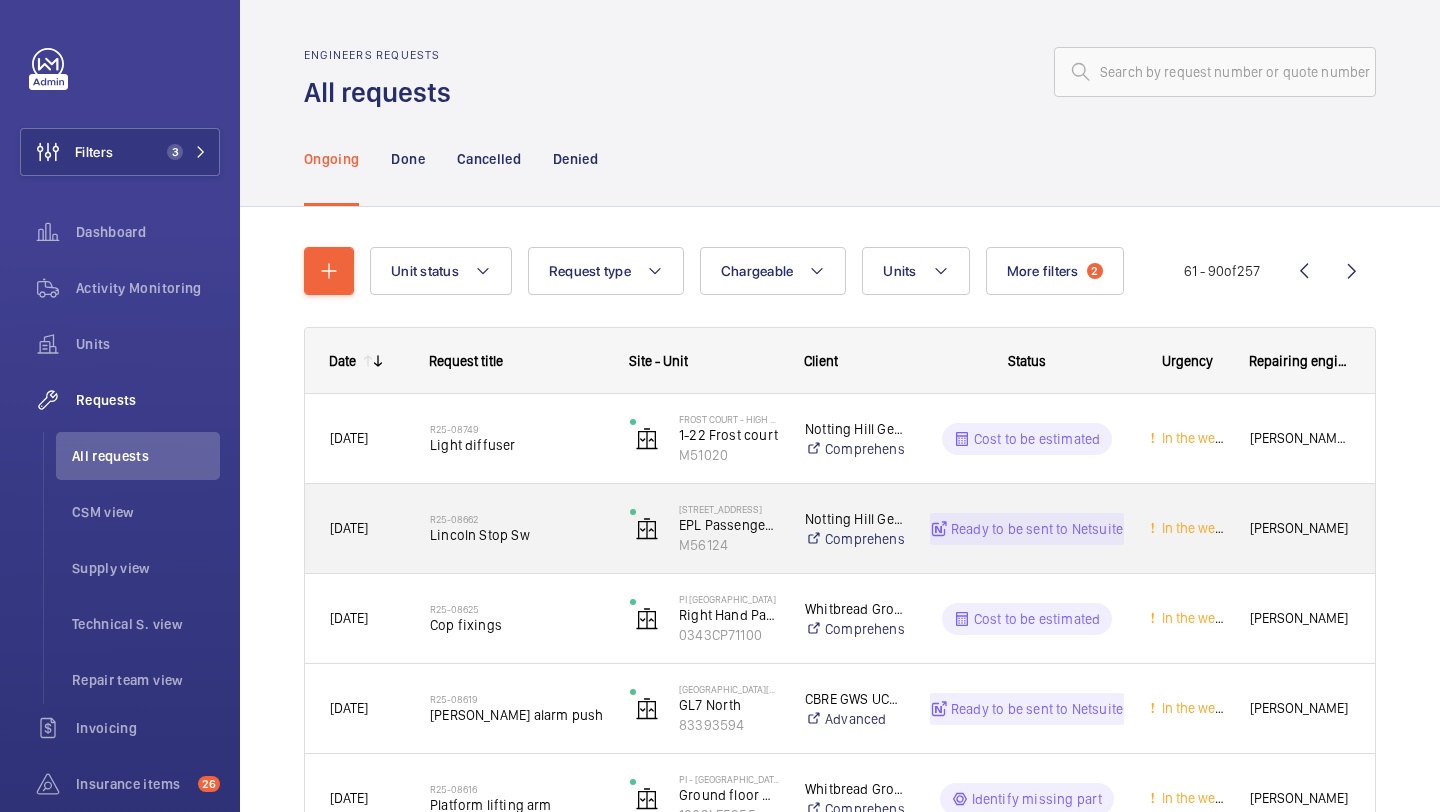 click on "R25-08662   Lincoln Stop Sw" 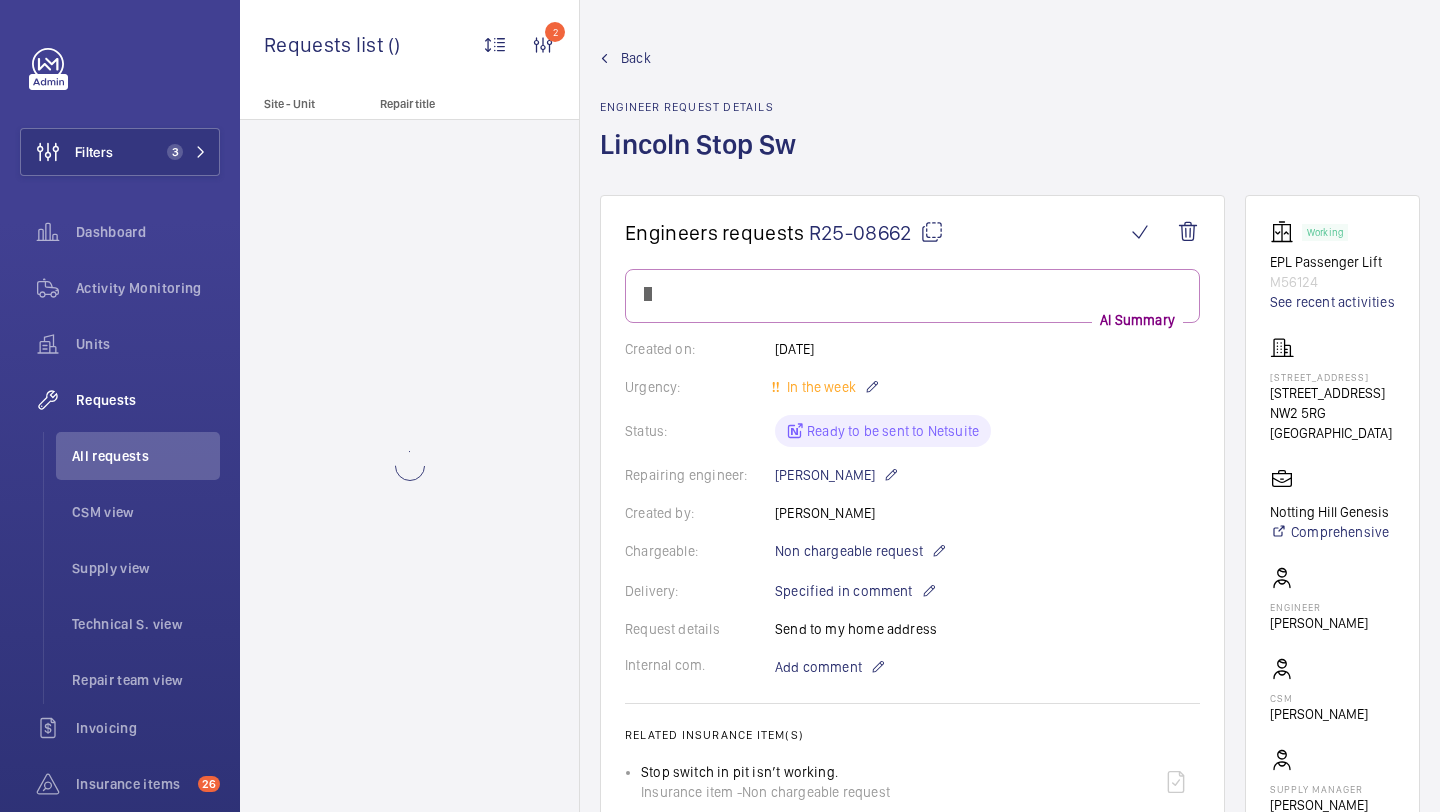 scroll, scrollTop: 1095, scrollLeft: 0, axis: vertical 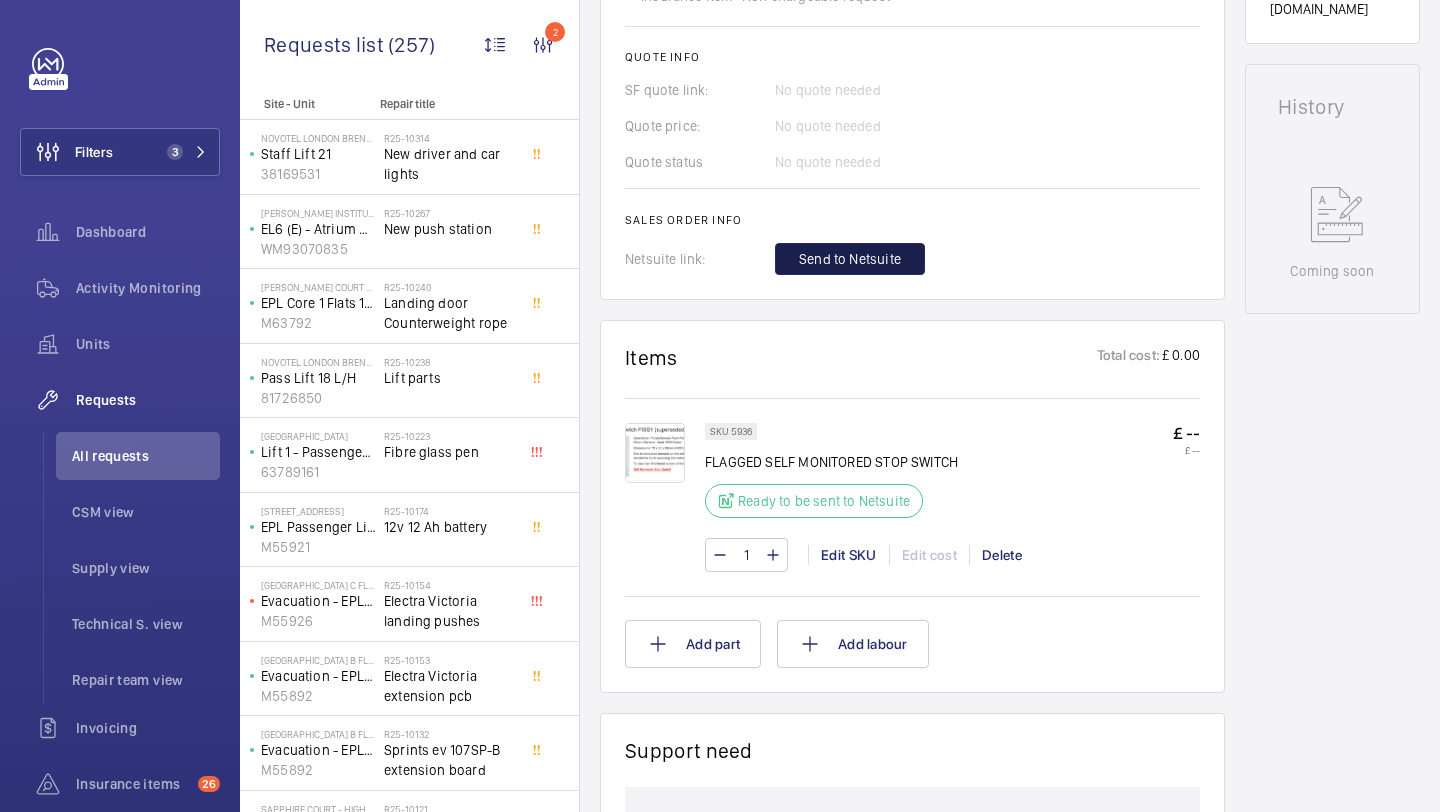 click on "Send to Netsuite" 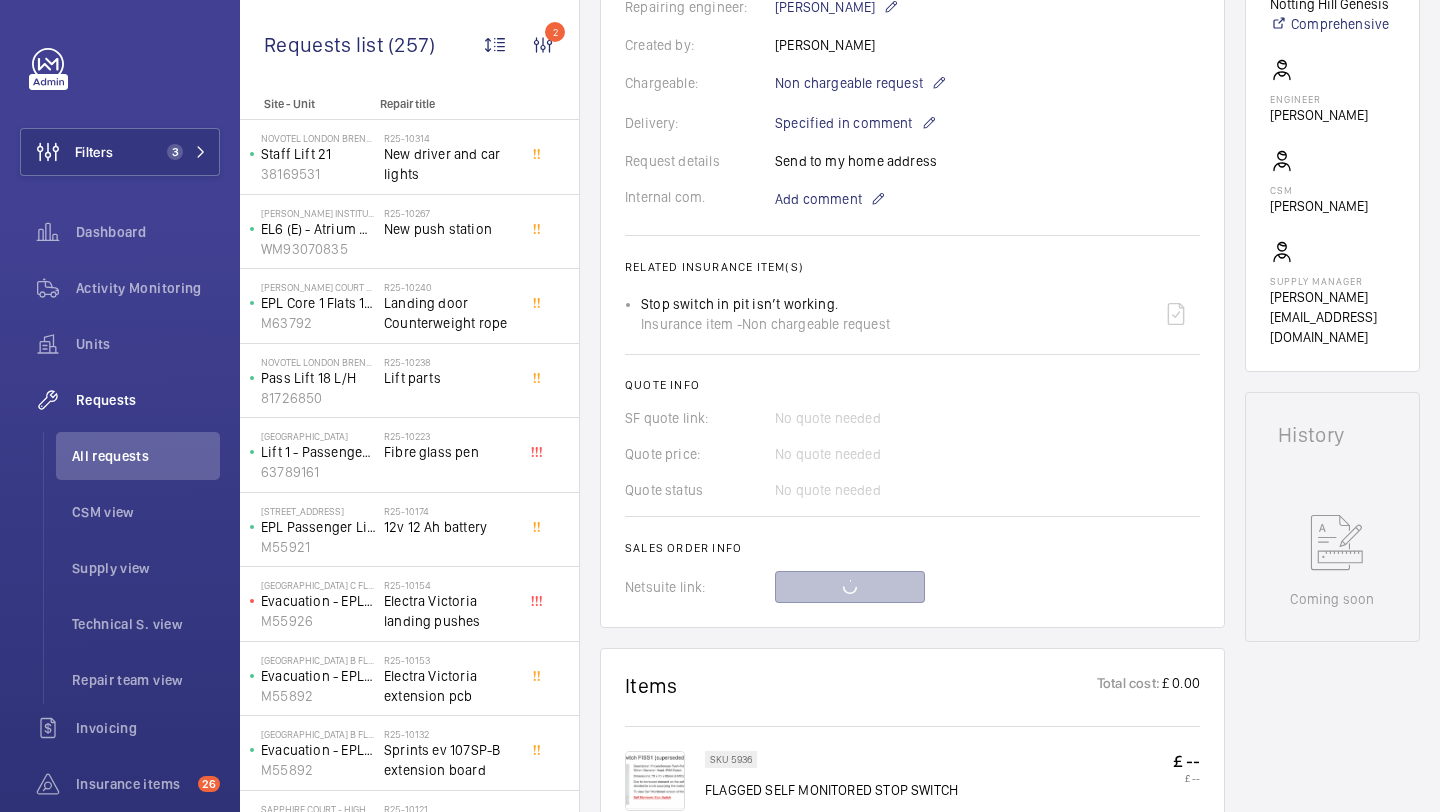 scroll, scrollTop: 287, scrollLeft: 0, axis: vertical 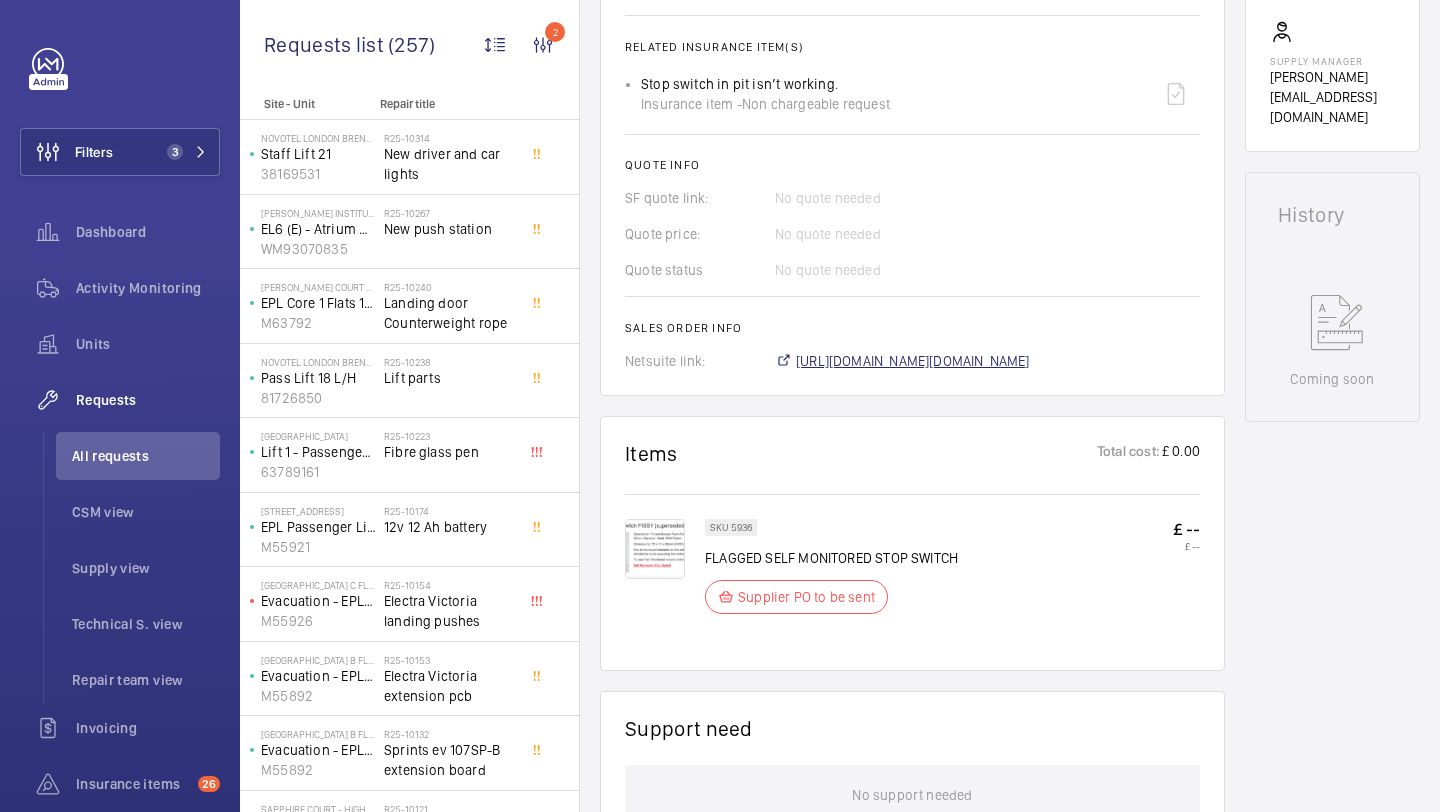 click on "https://6461500.app.netsuite.com/app/accounting/transactions/salesord.nl?id=2861692" 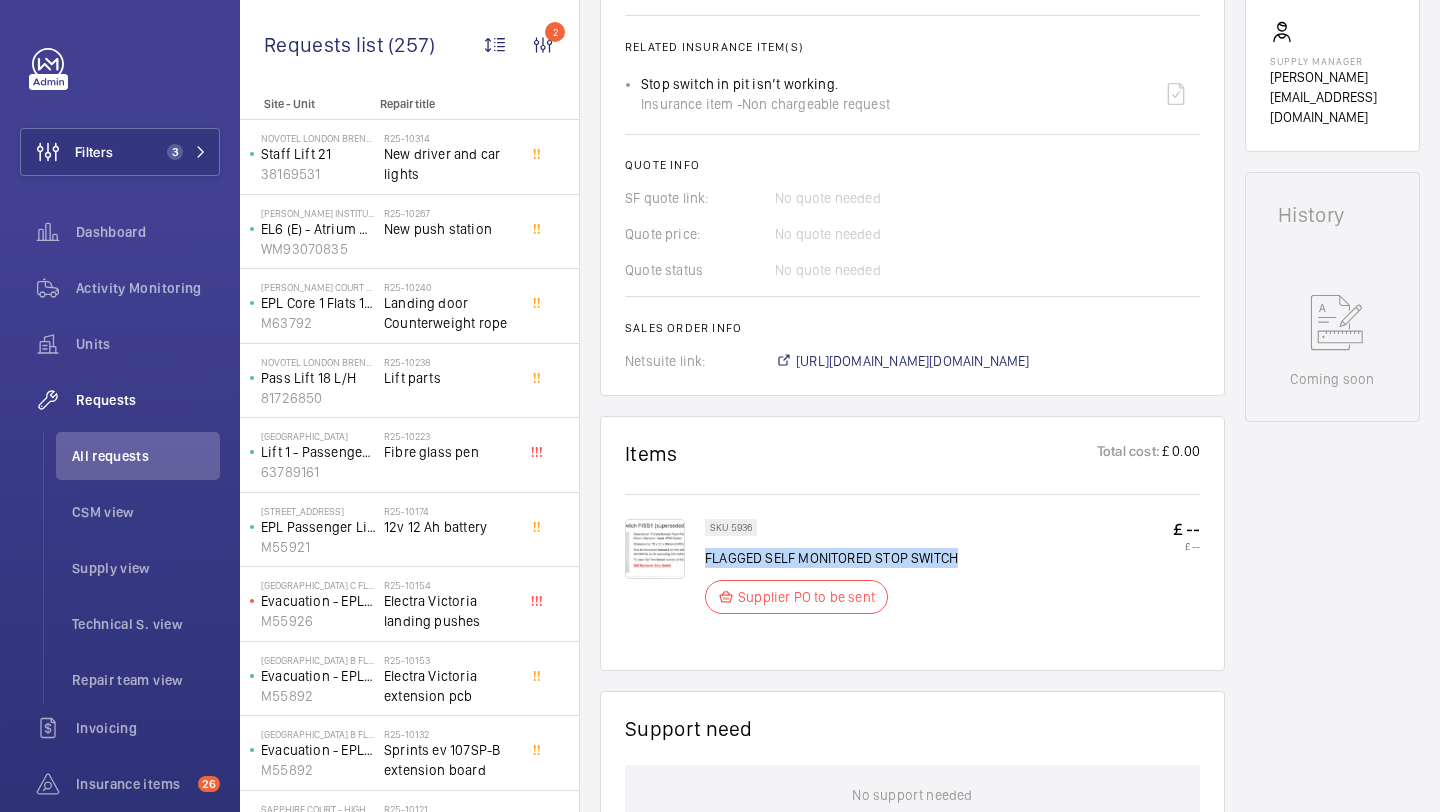 drag, startPoint x: 955, startPoint y: 565, endPoint x: 708, endPoint y: 565, distance: 247 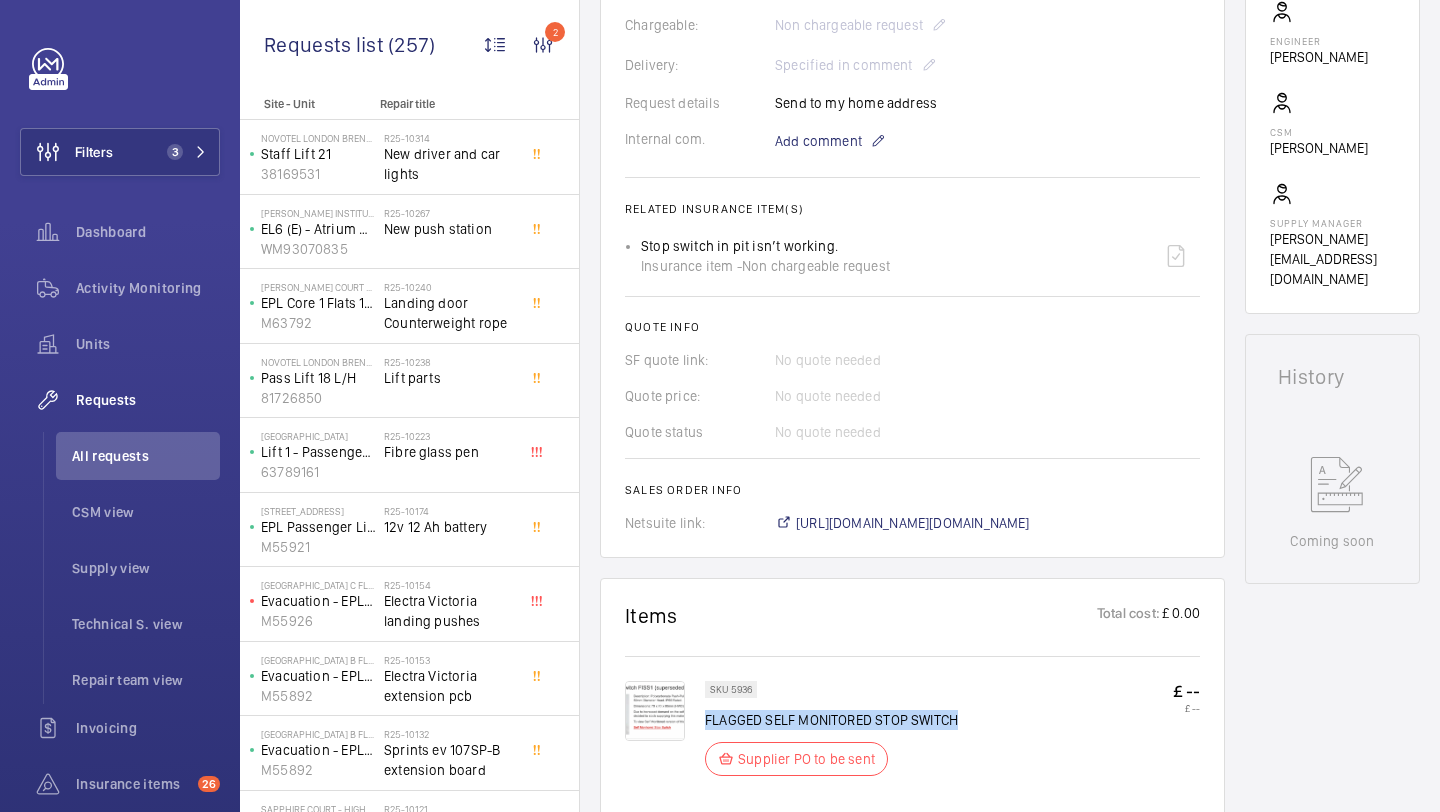scroll, scrollTop: 112, scrollLeft: 0, axis: vertical 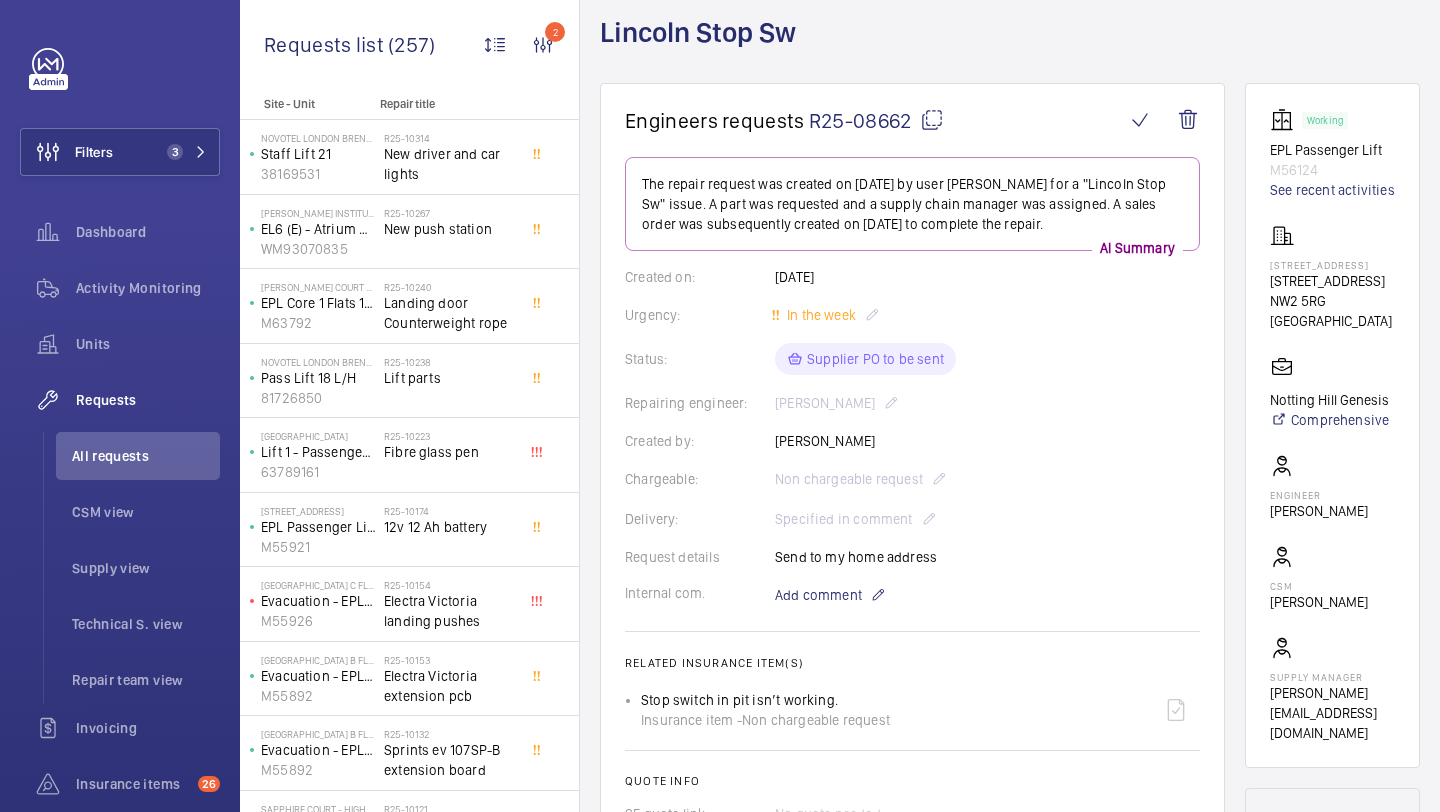 drag, startPoint x: 1383, startPoint y: 299, endPoint x: 1275, endPoint y: 299, distance: 108 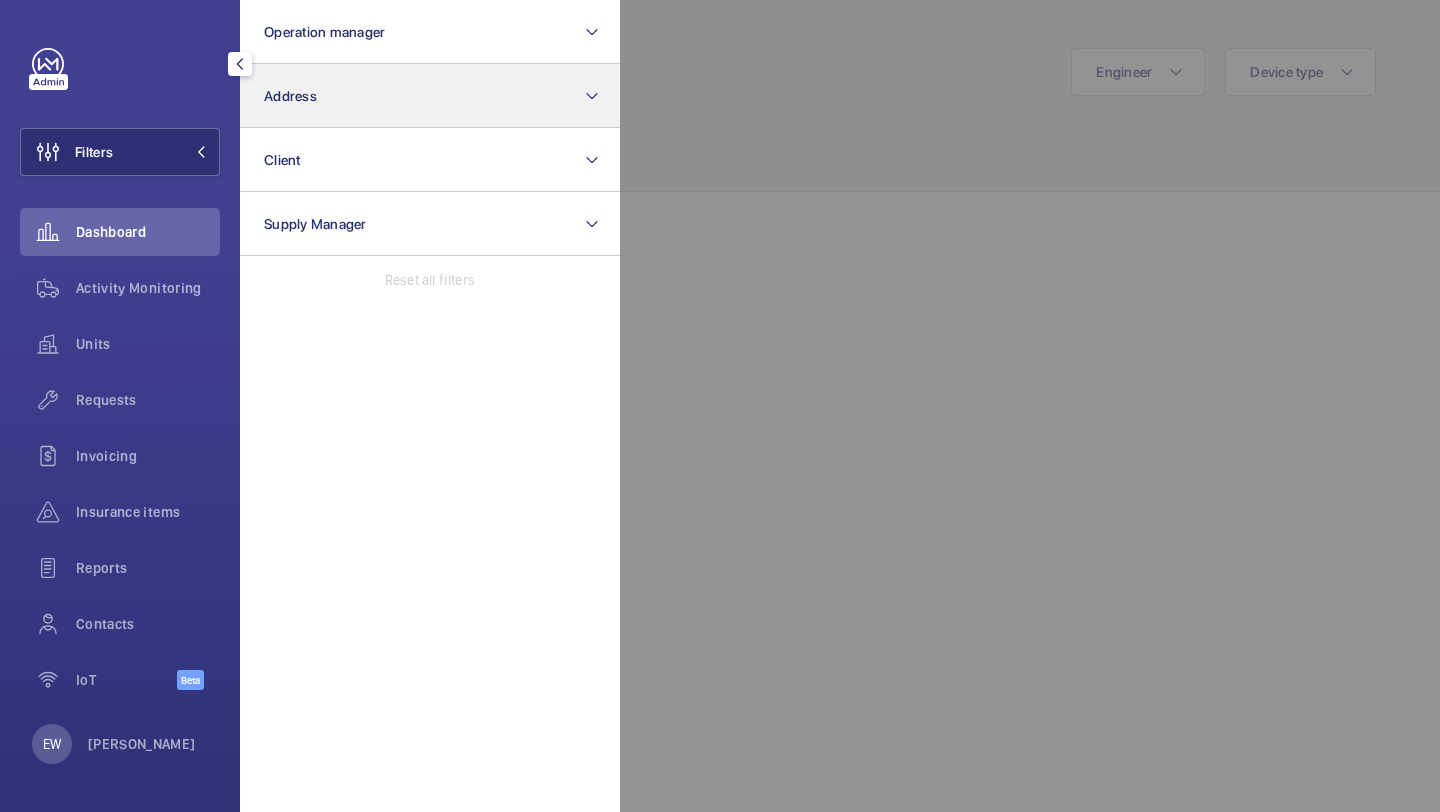 scroll, scrollTop: 0, scrollLeft: 0, axis: both 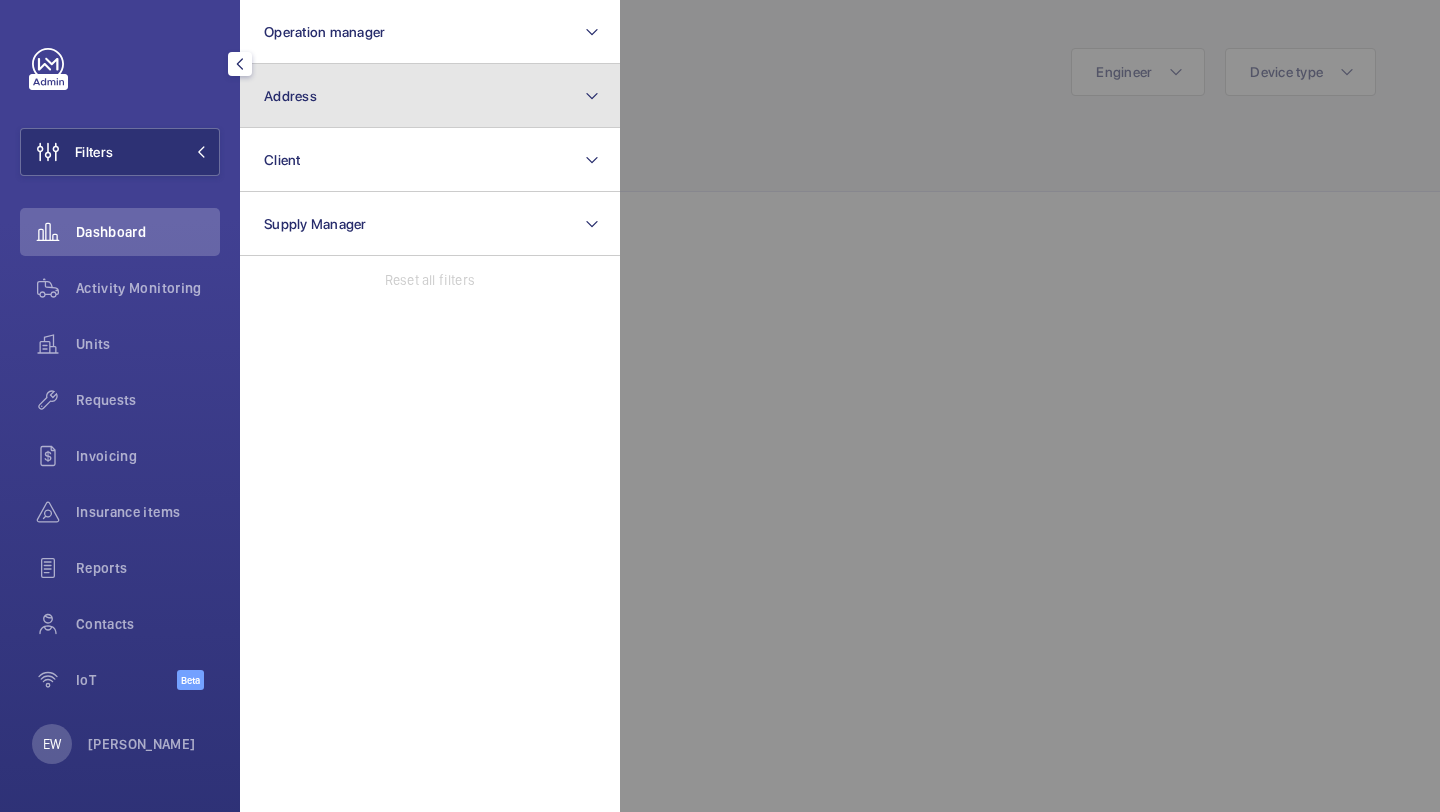 click on "Address" 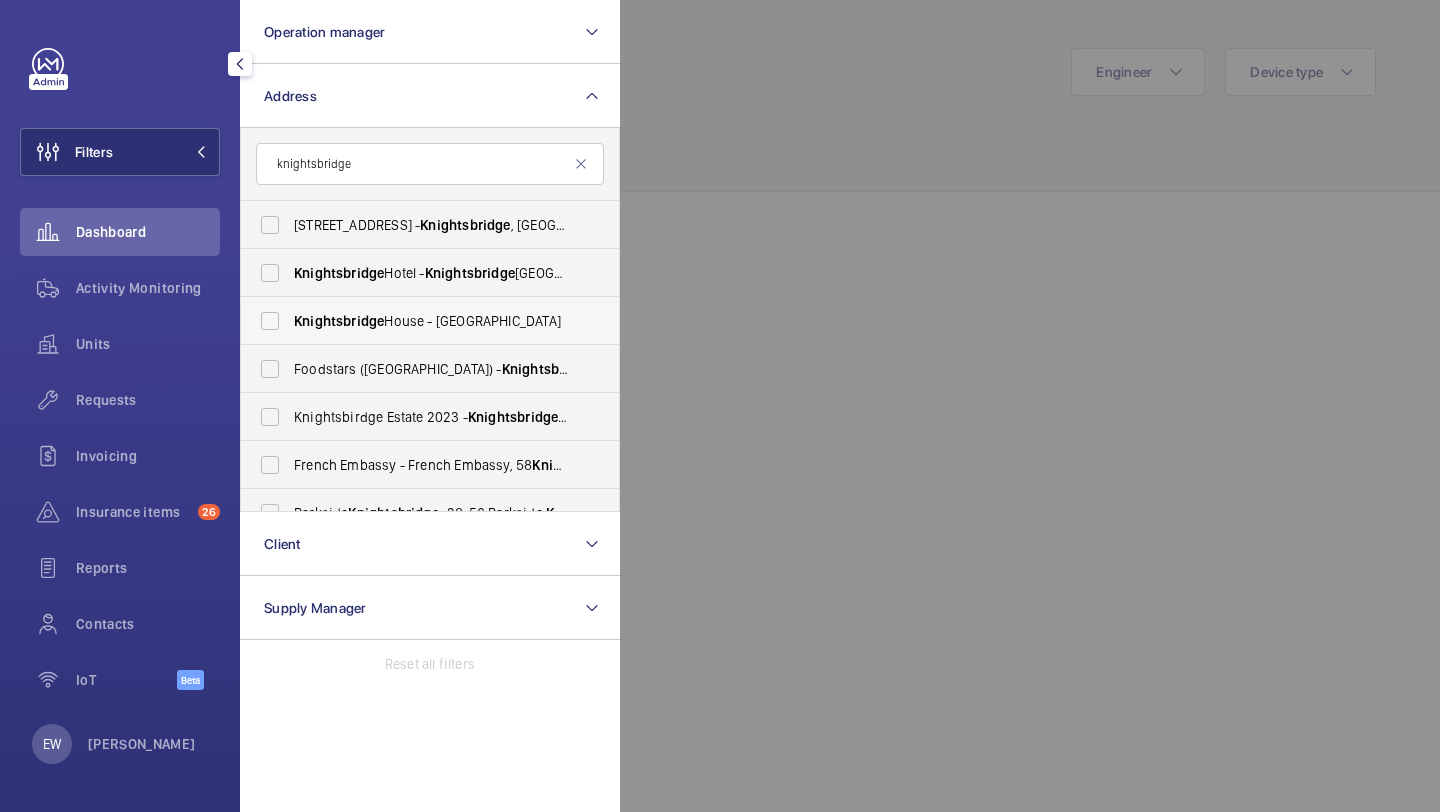 scroll, scrollTop: 102, scrollLeft: 0, axis: vertical 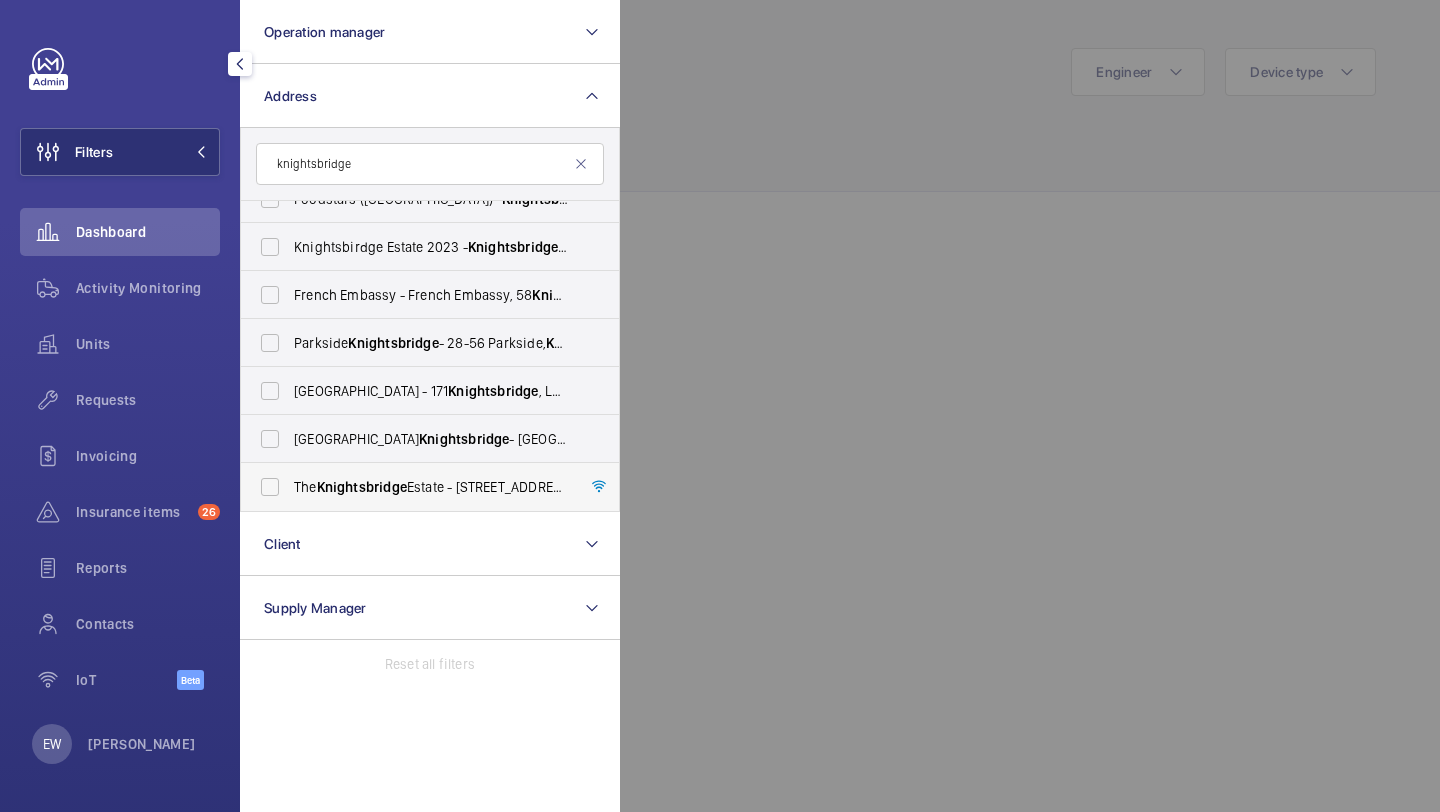 type on "knightsbridge" 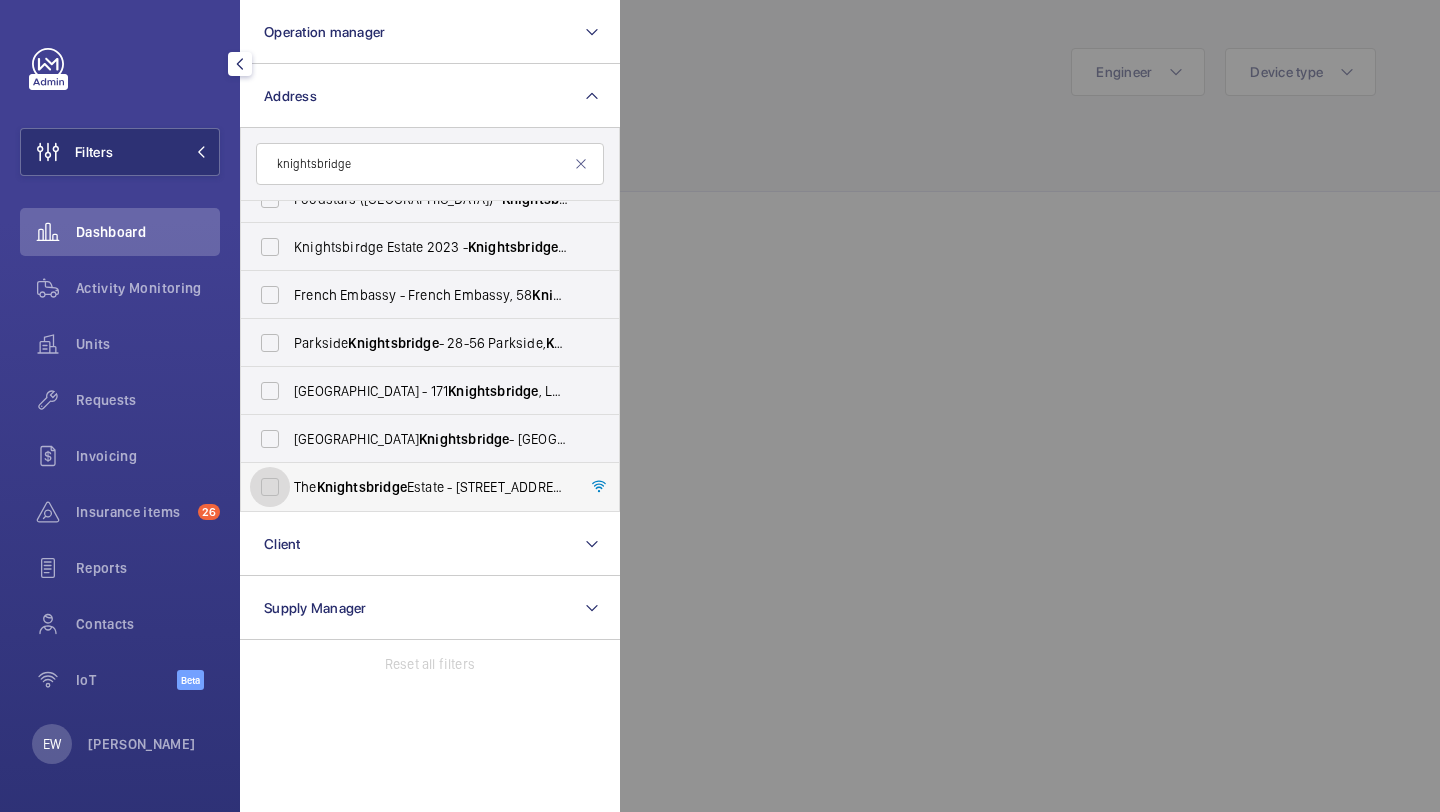 click on "The  Knightsbridge  Estate - [STREET_ADDRESS]" at bounding box center [270, 487] 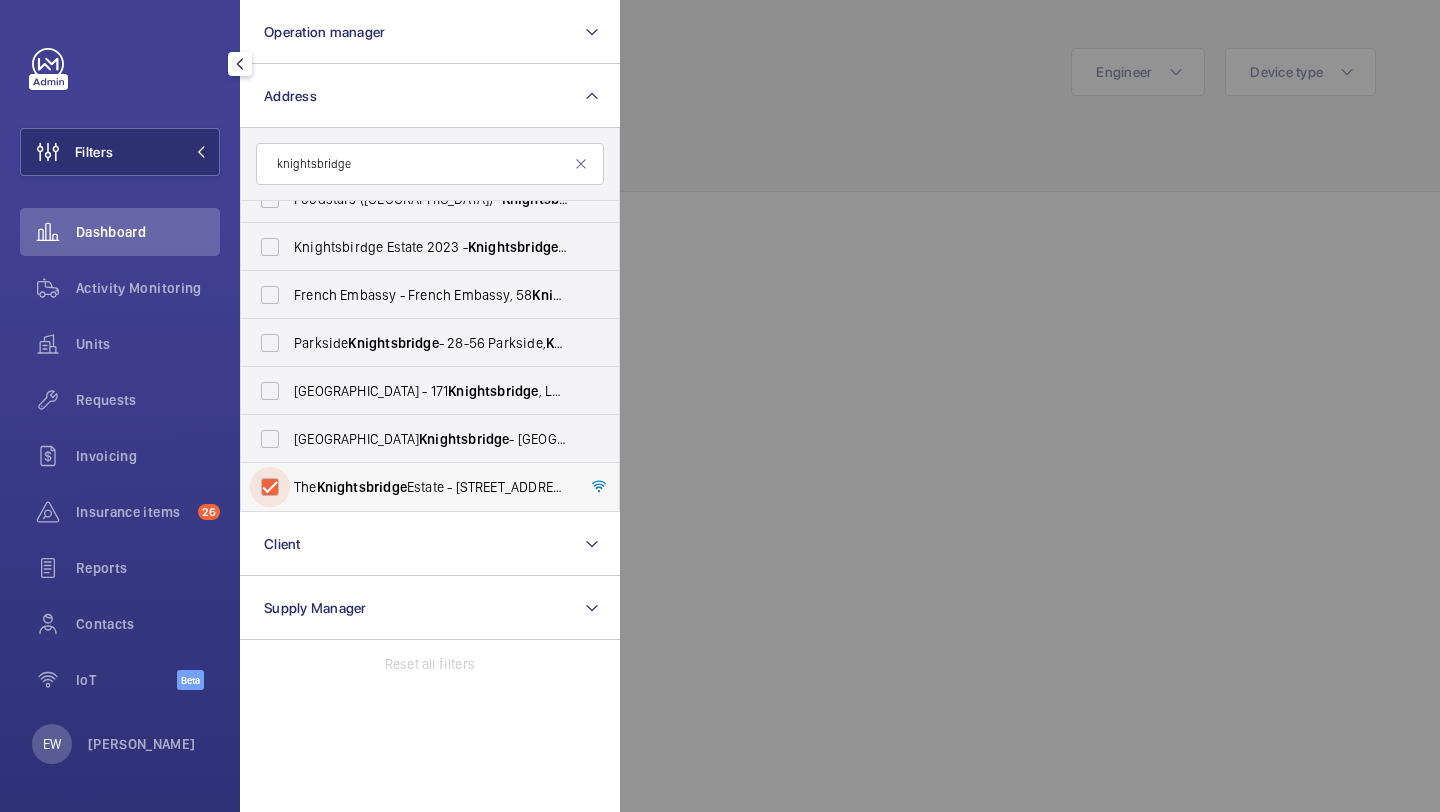 checkbox on "true" 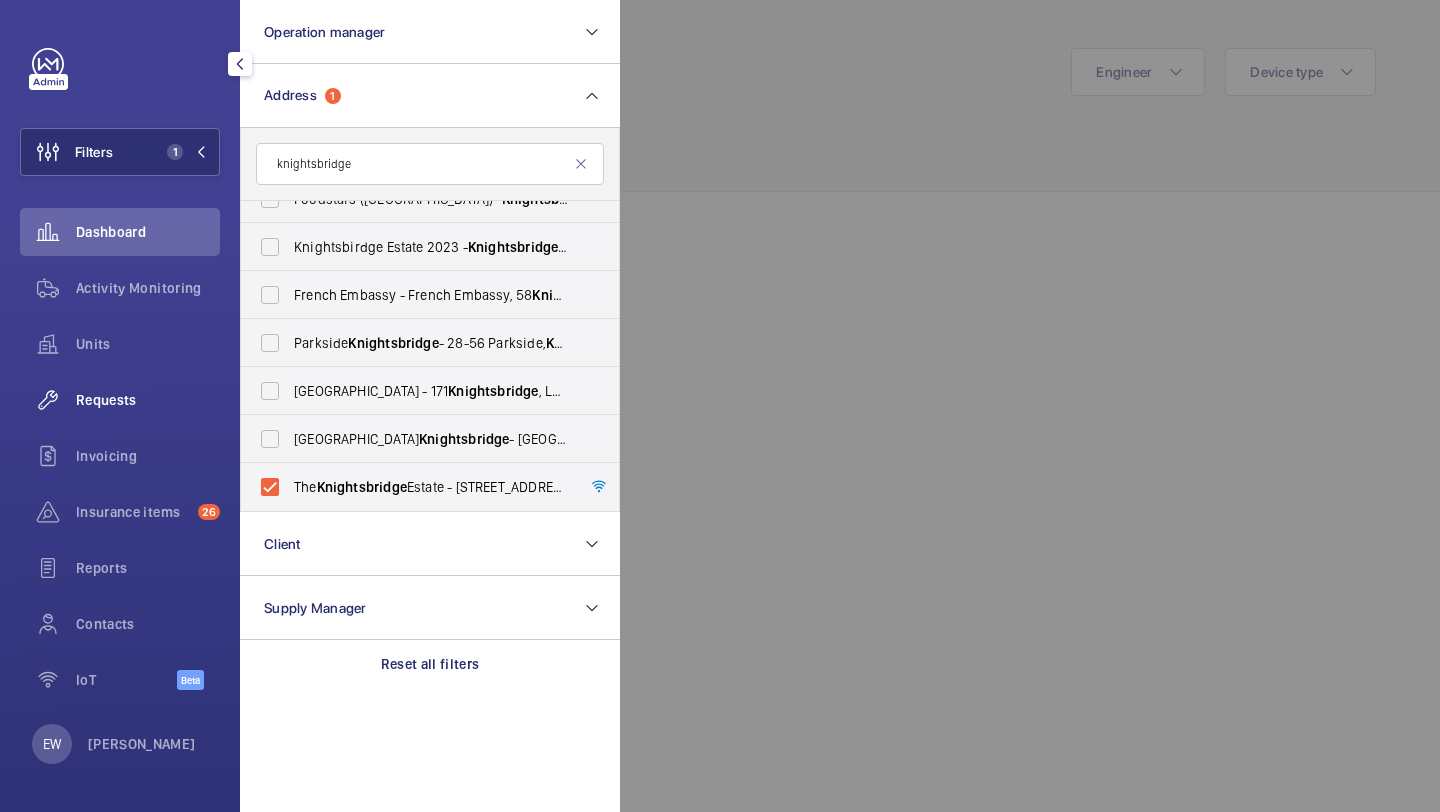 click on "Requests" 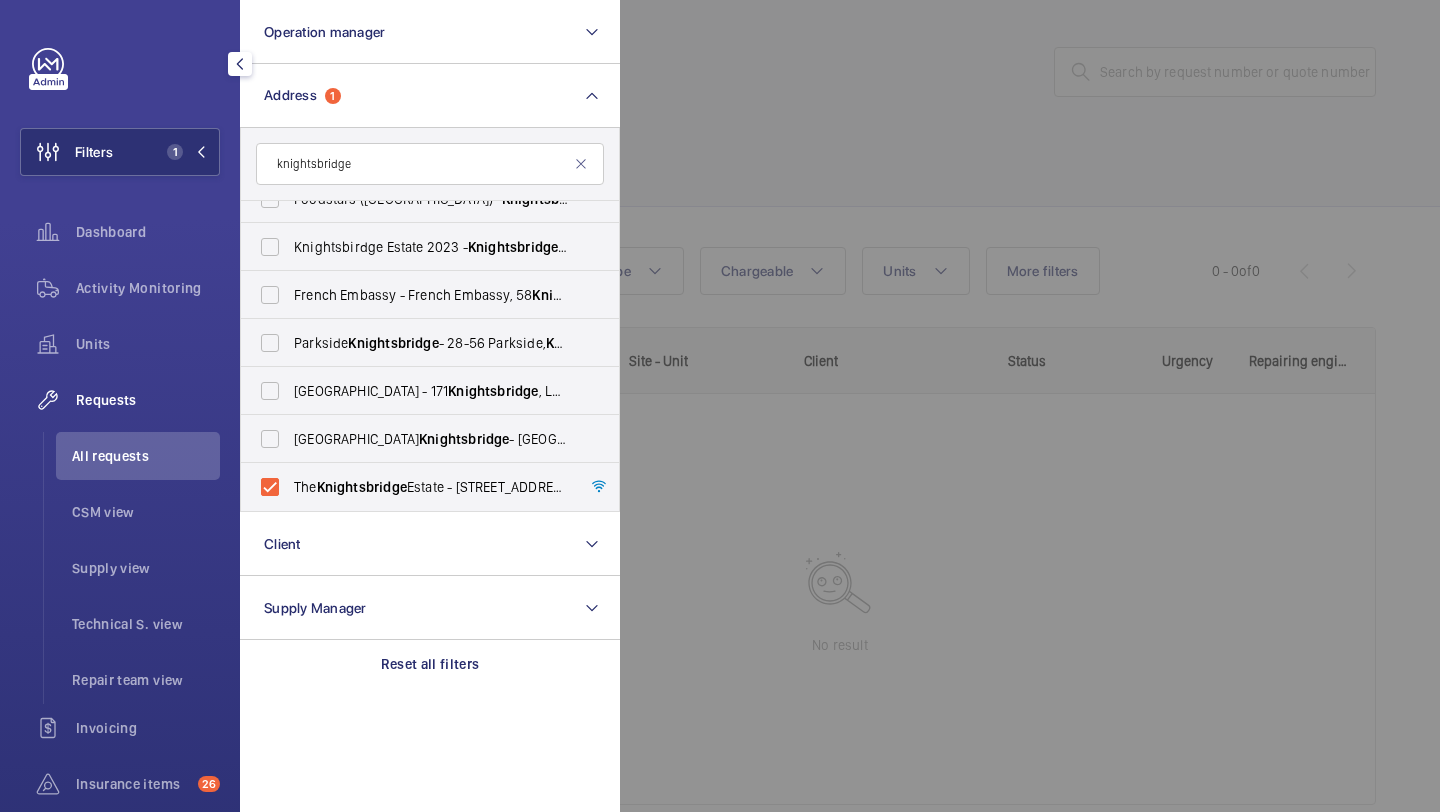 click 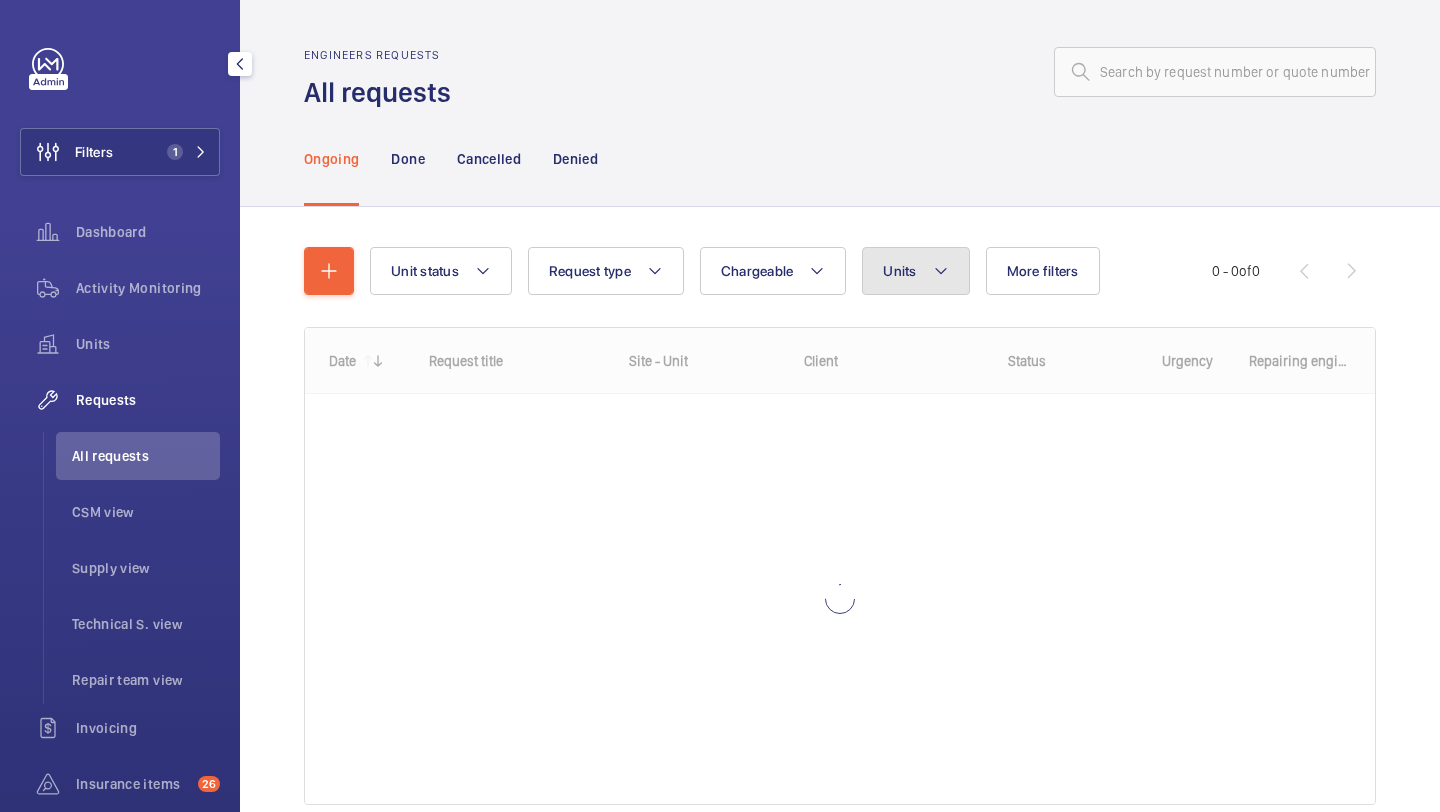 click on "Units" 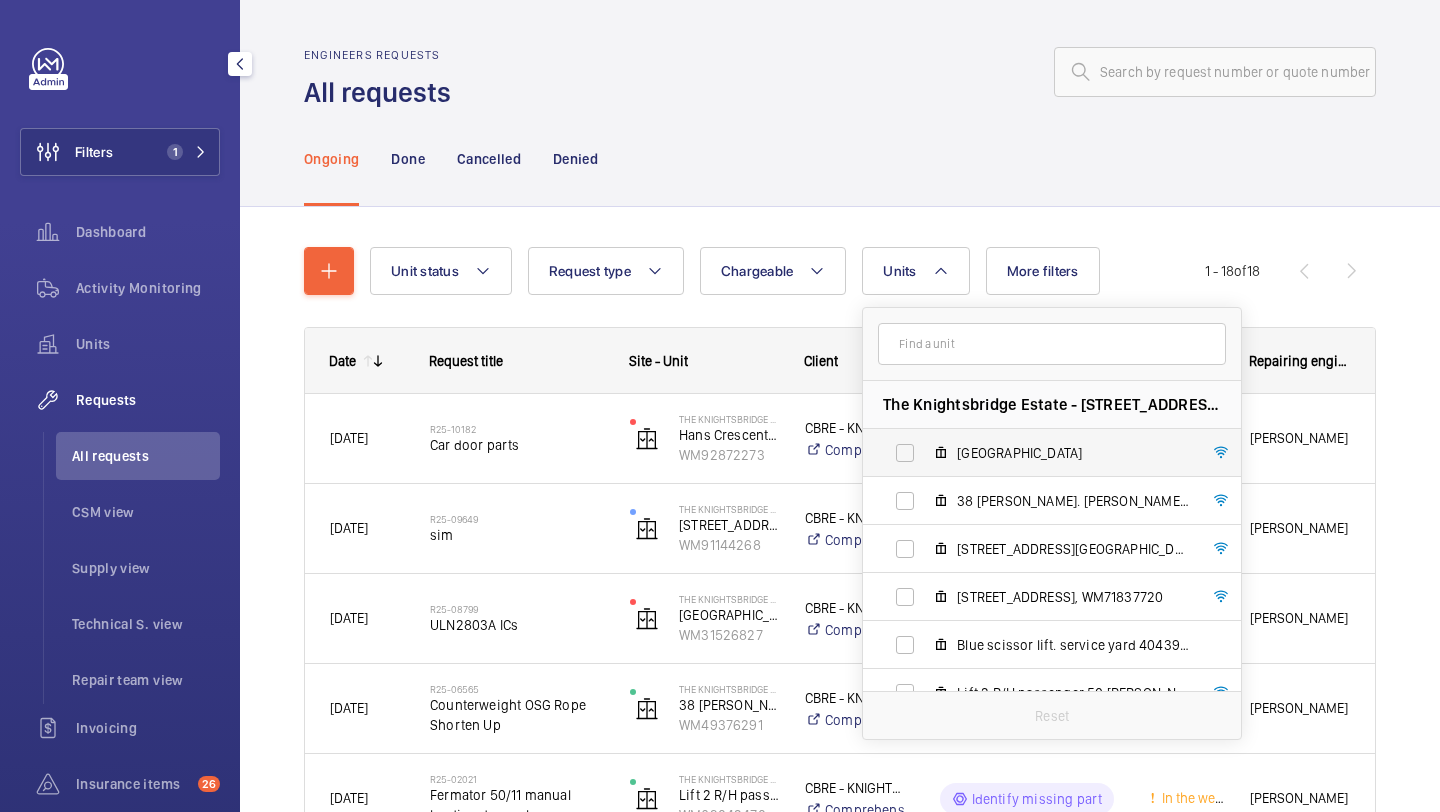 click on "[GEOGRAPHIC_DATA]" at bounding box center (1036, 453) 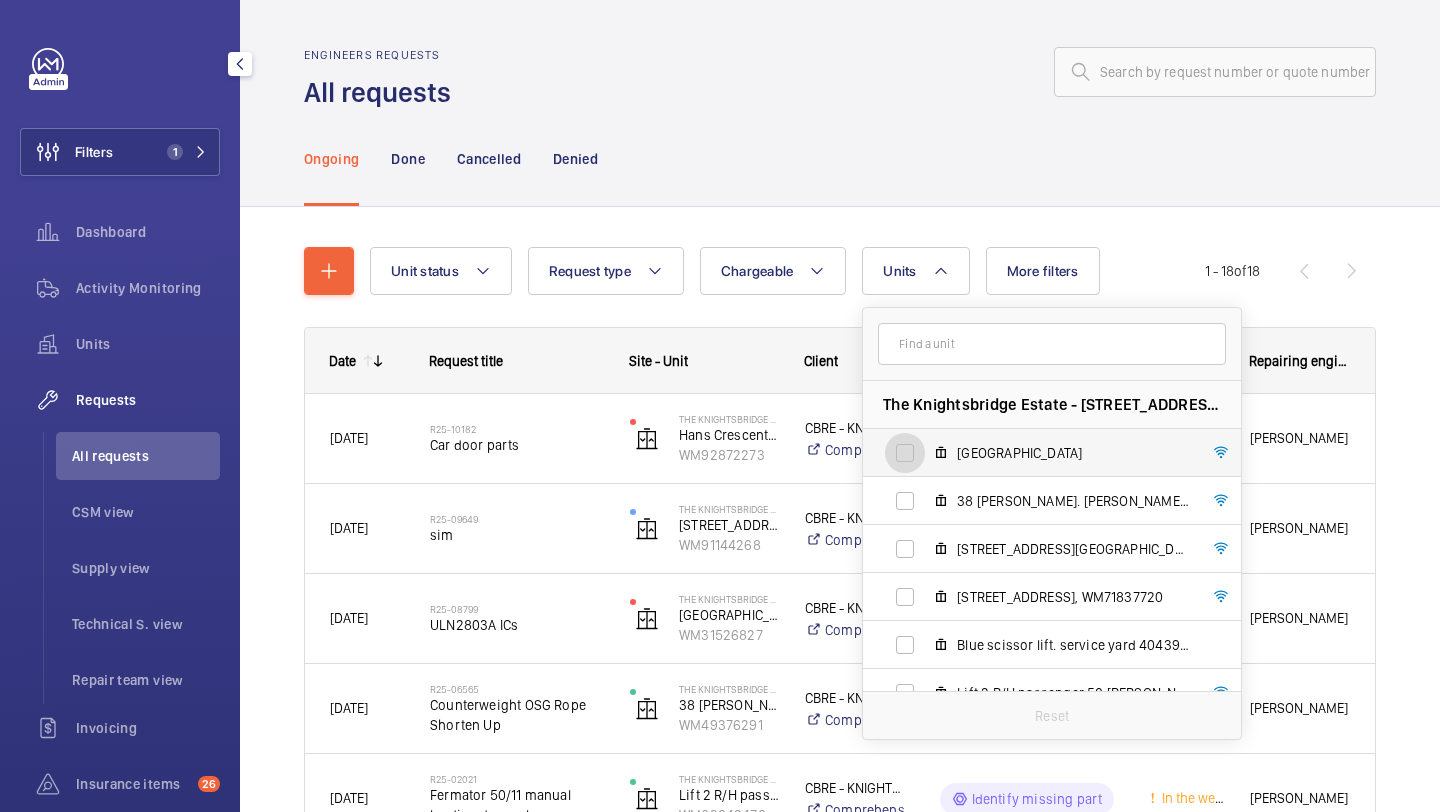 click on "[GEOGRAPHIC_DATA]" at bounding box center (905, 453) 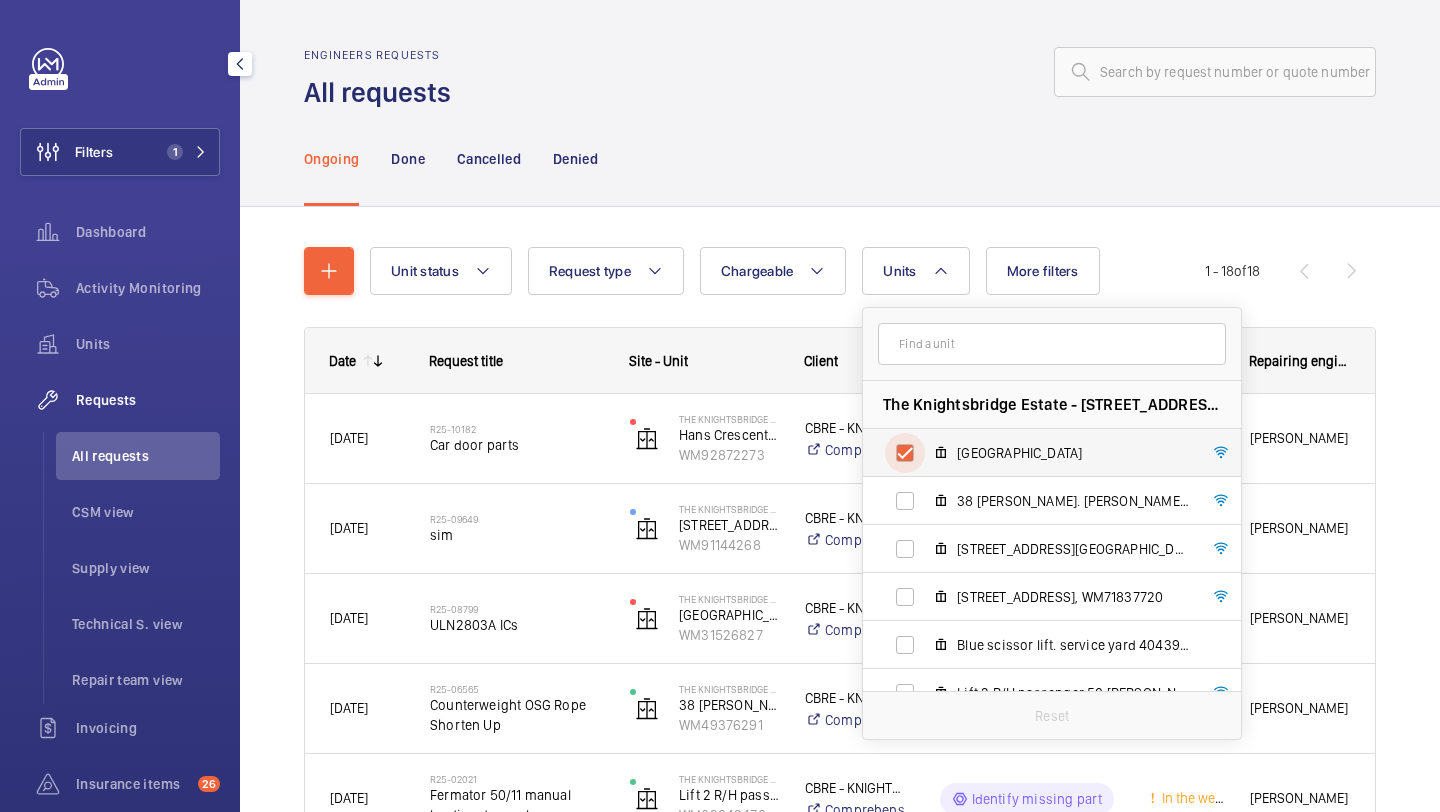 checkbox on "true" 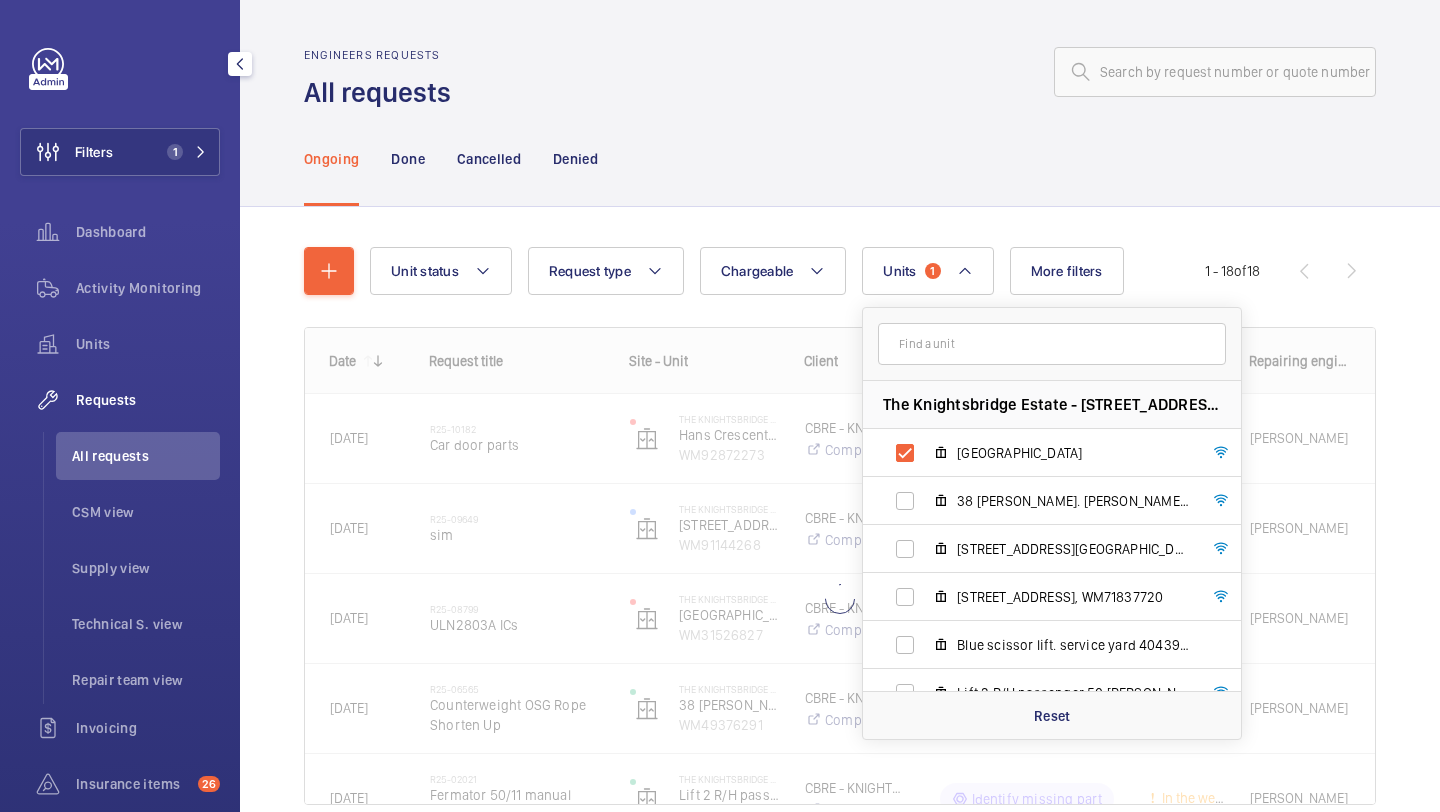 click on "Ongoing Done Cancelled Denied" 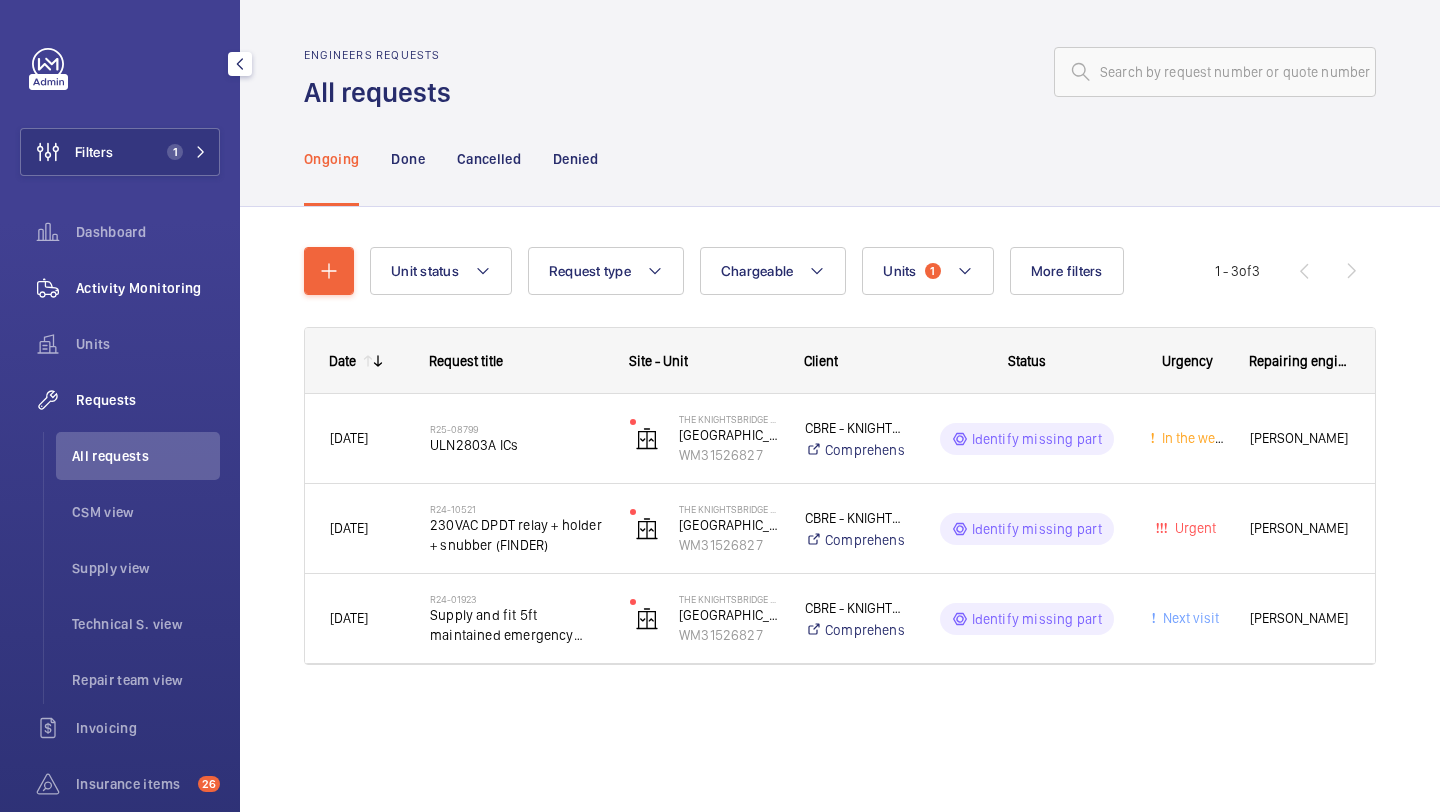click on "Activity Monitoring" 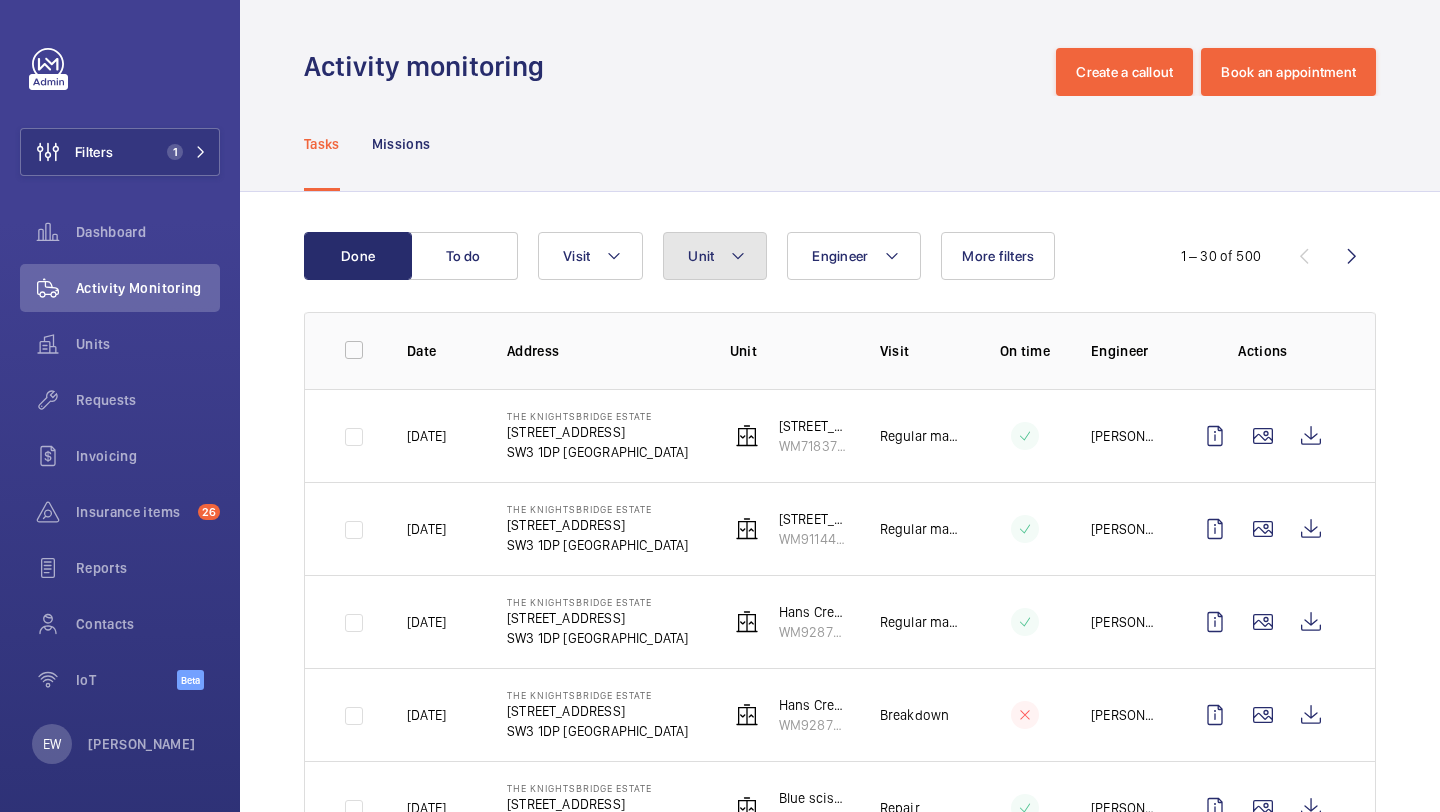 click on "Unit" 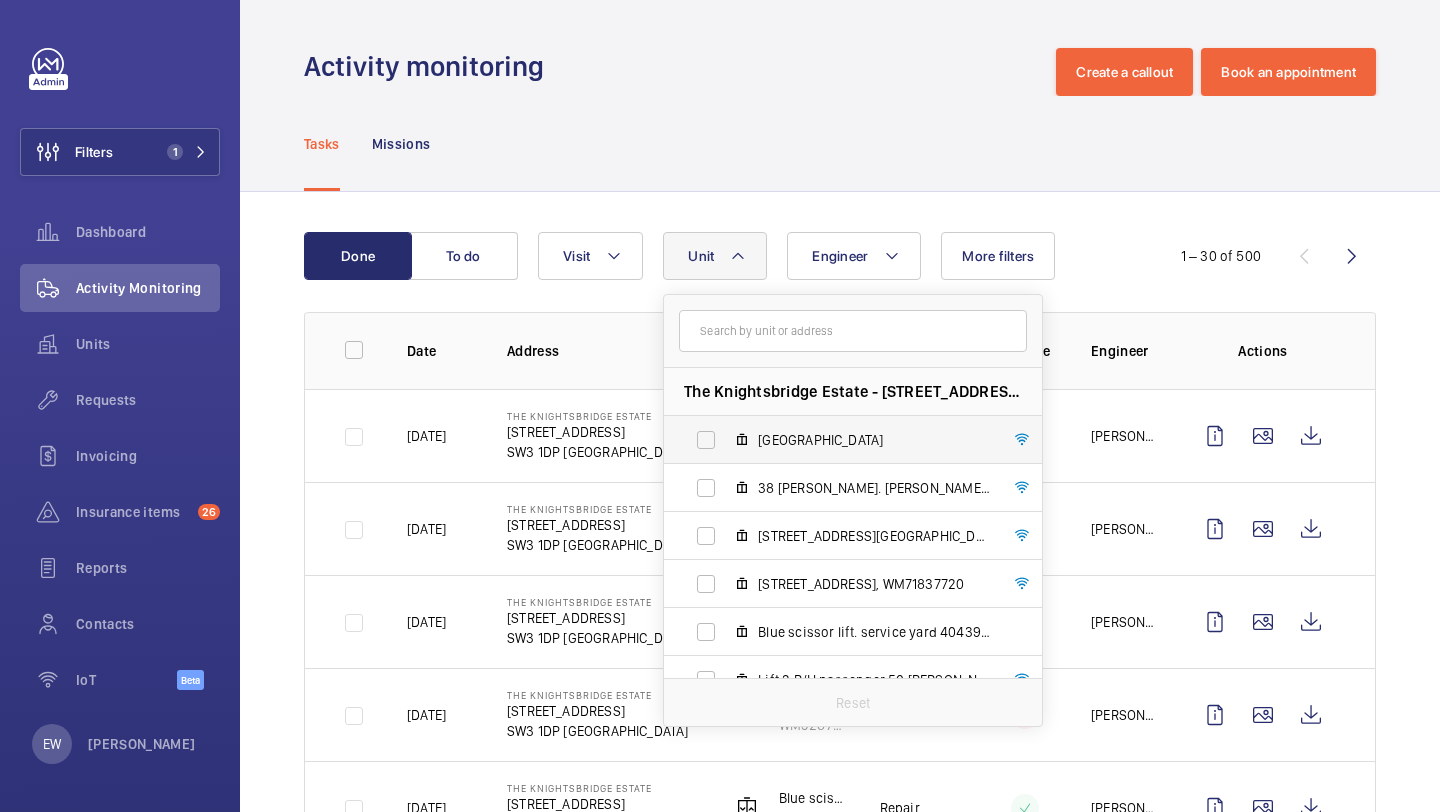 click on "[GEOGRAPHIC_DATA]" at bounding box center [874, 440] 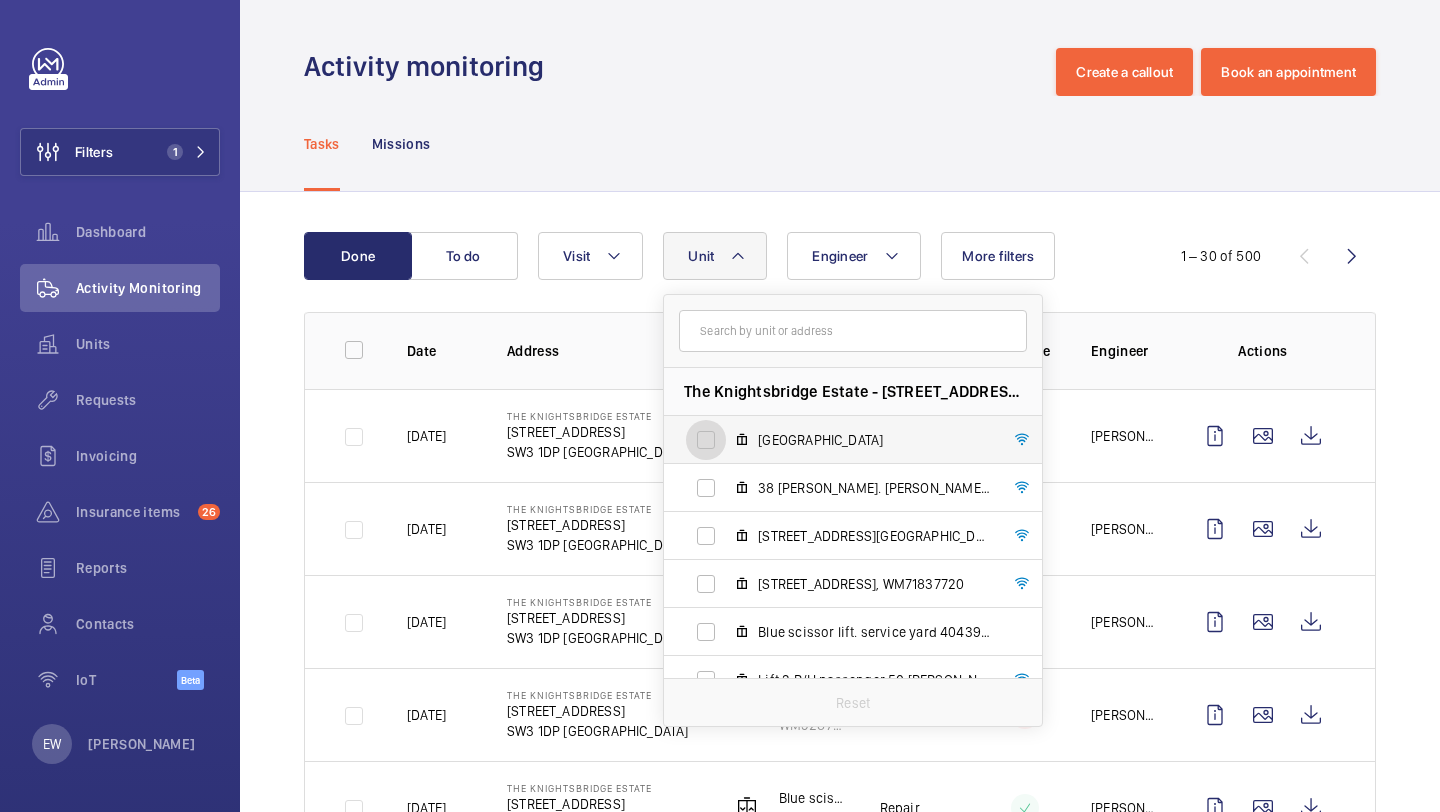 click on "[GEOGRAPHIC_DATA]" at bounding box center [706, 440] 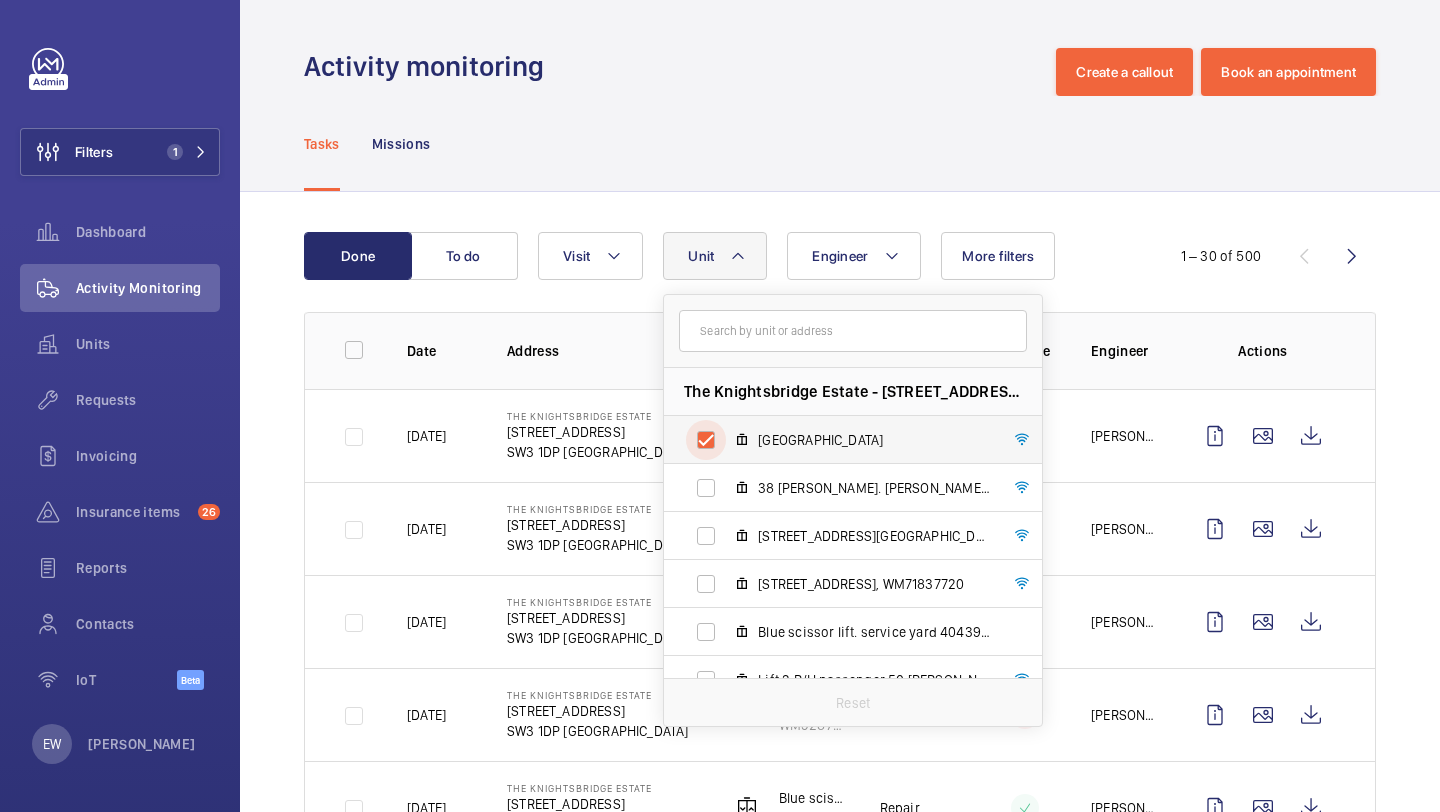 checkbox on "true" 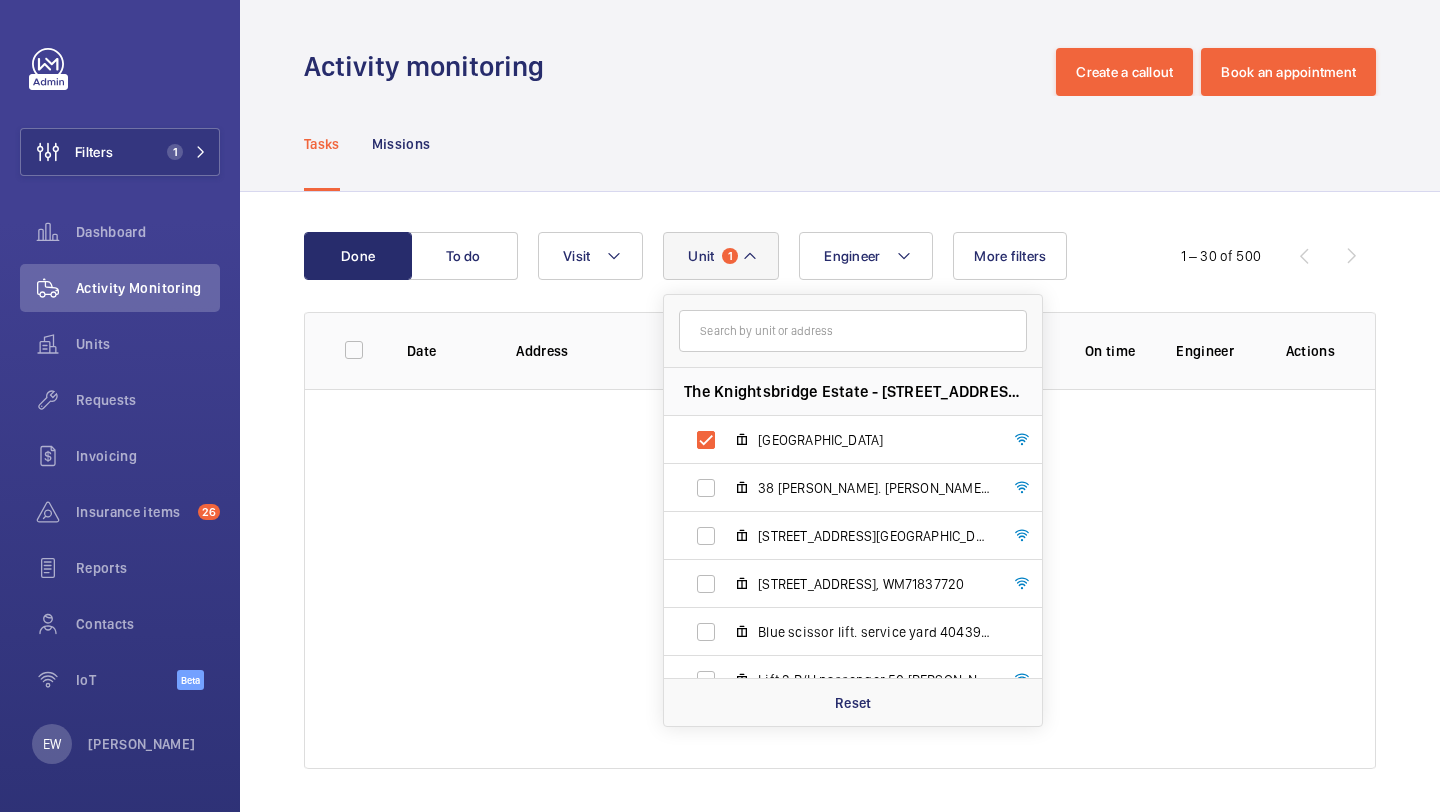 click on "Tasks Missions" 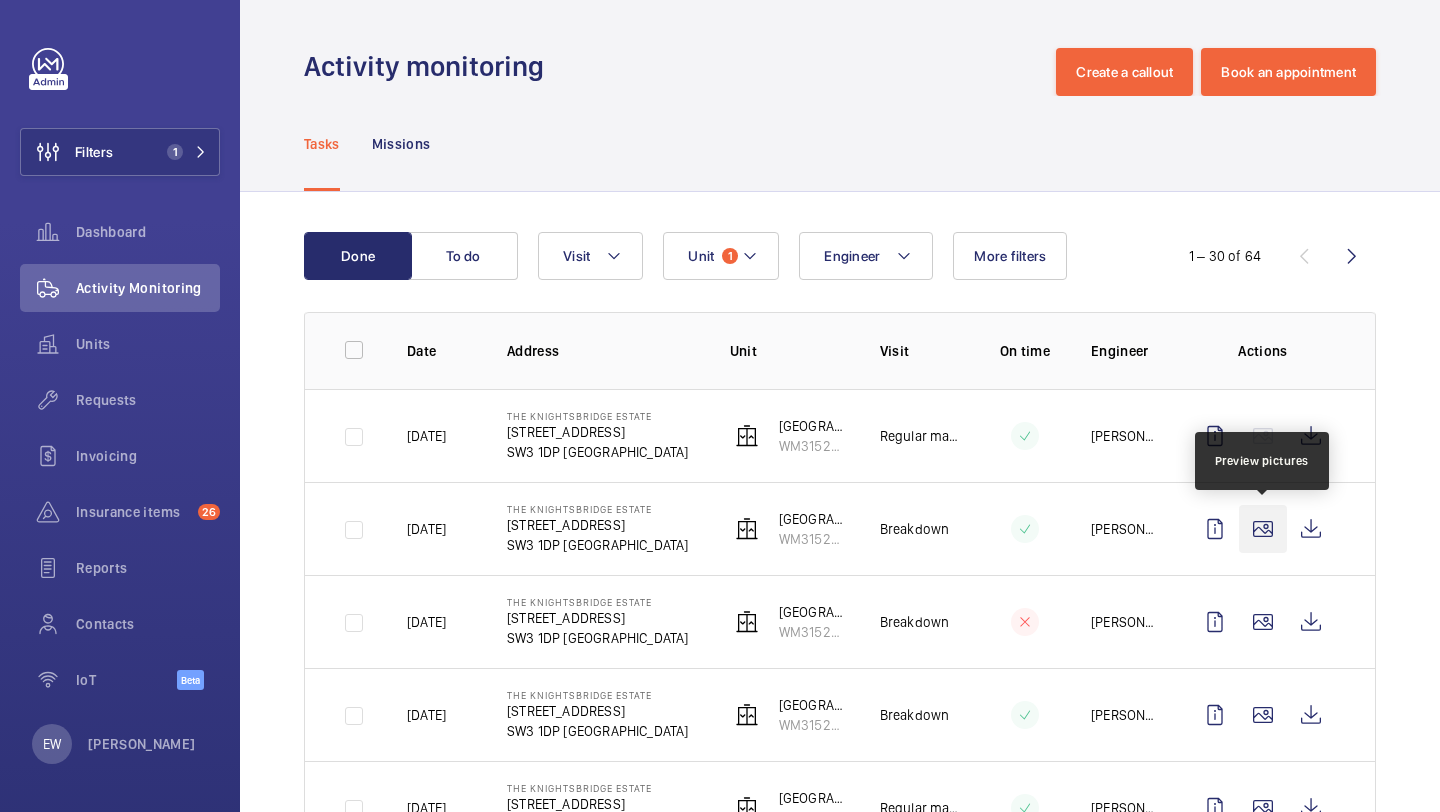 click 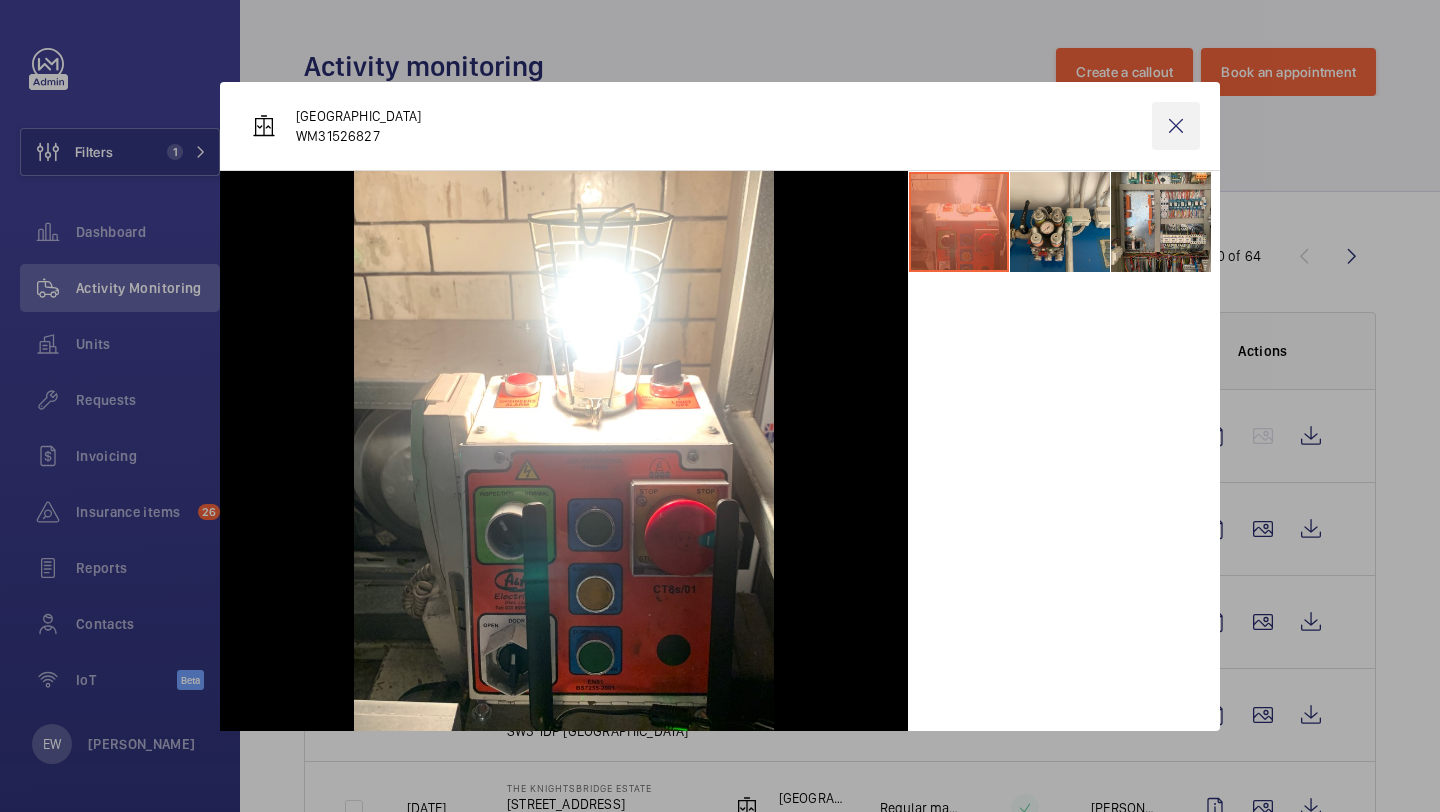 click at bounding box center (1176, 126) 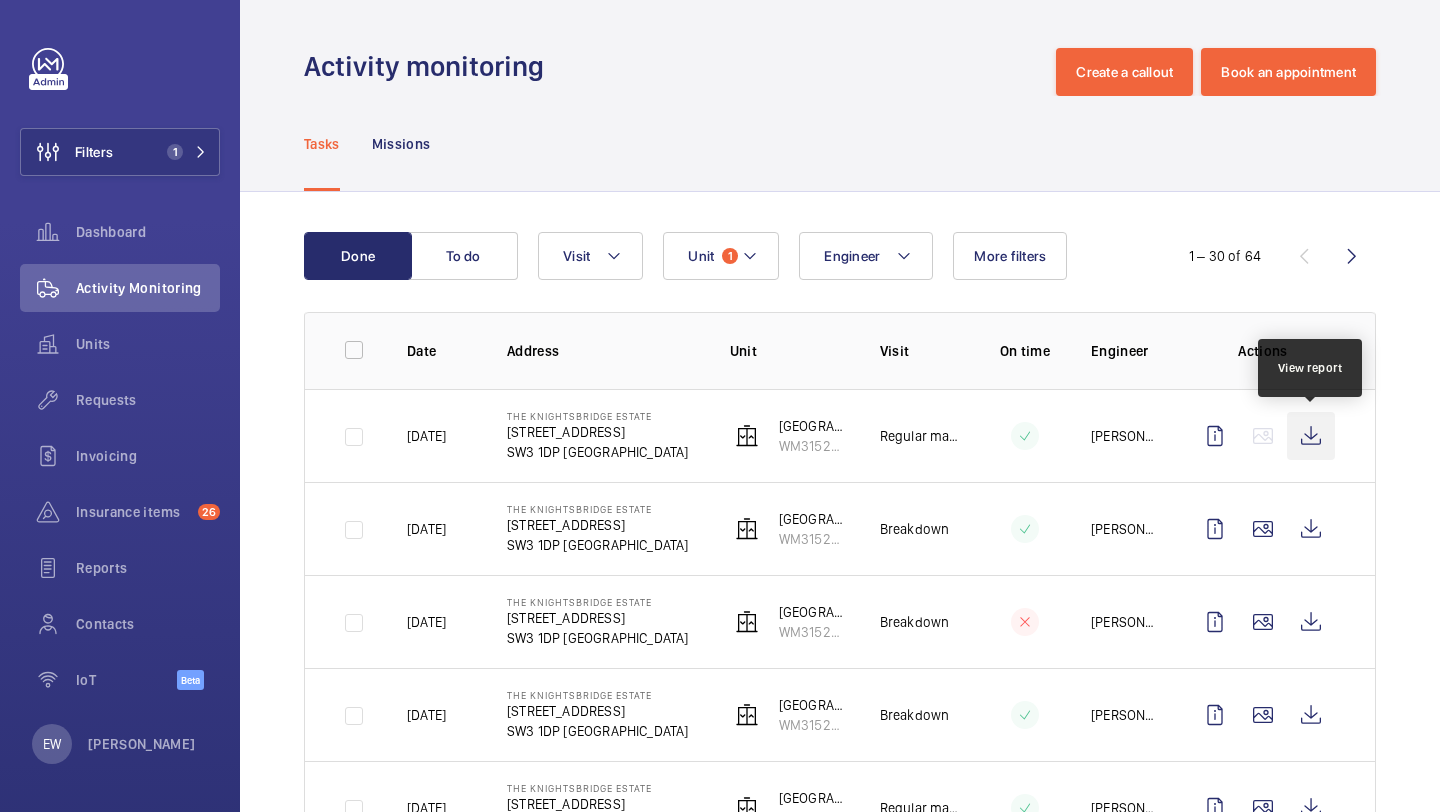 click 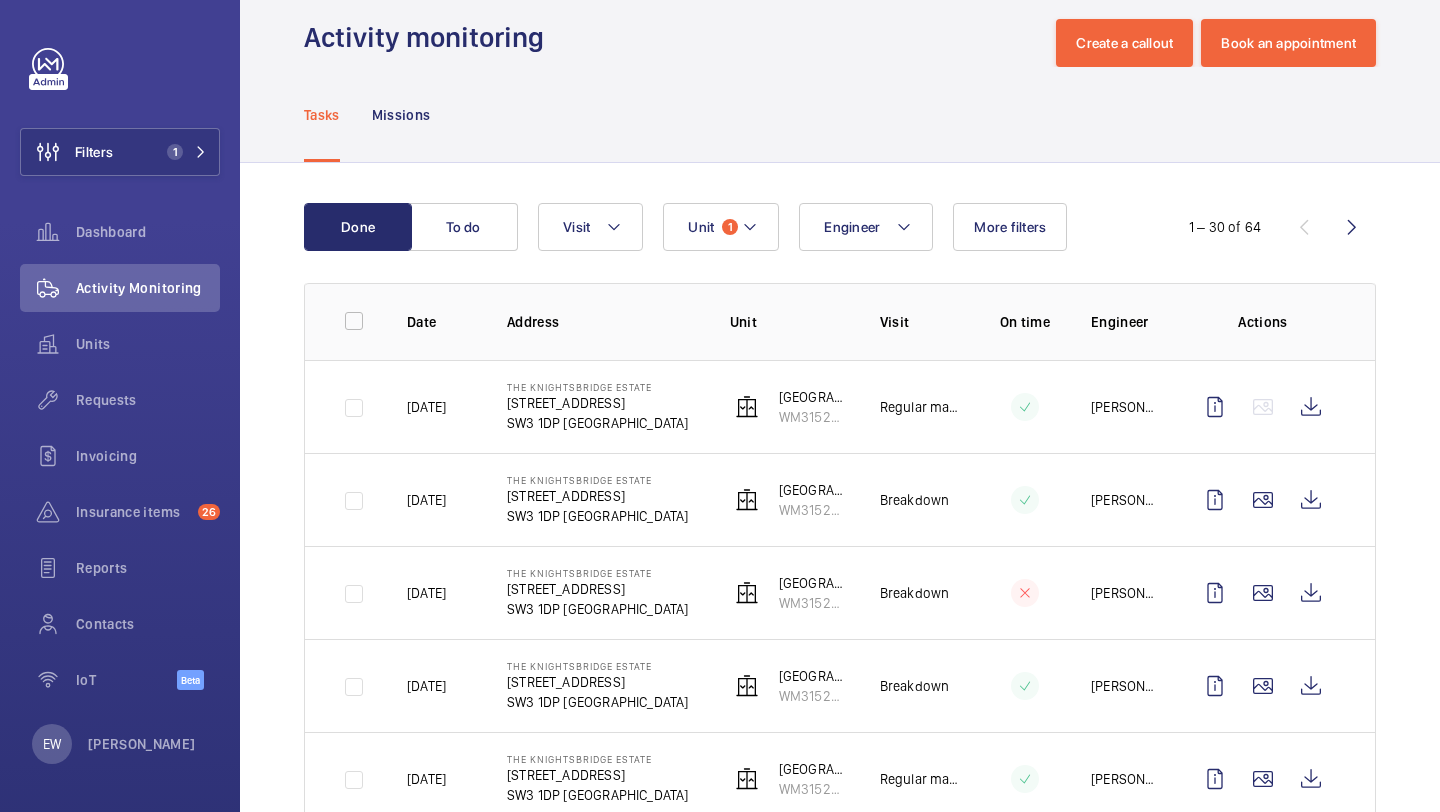 scroll, scrollTop: 32, scrollLeft: 0, axis: vertical 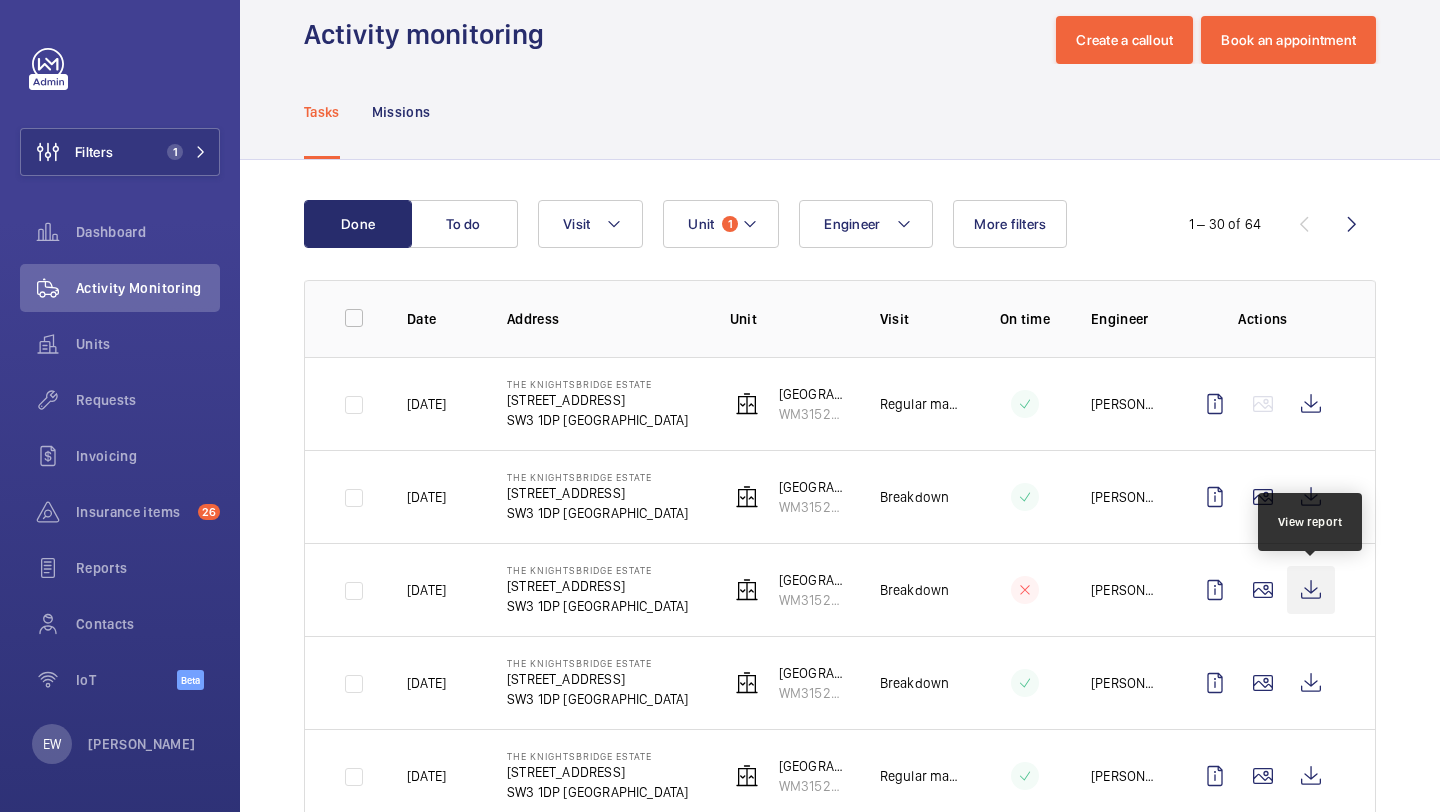 click 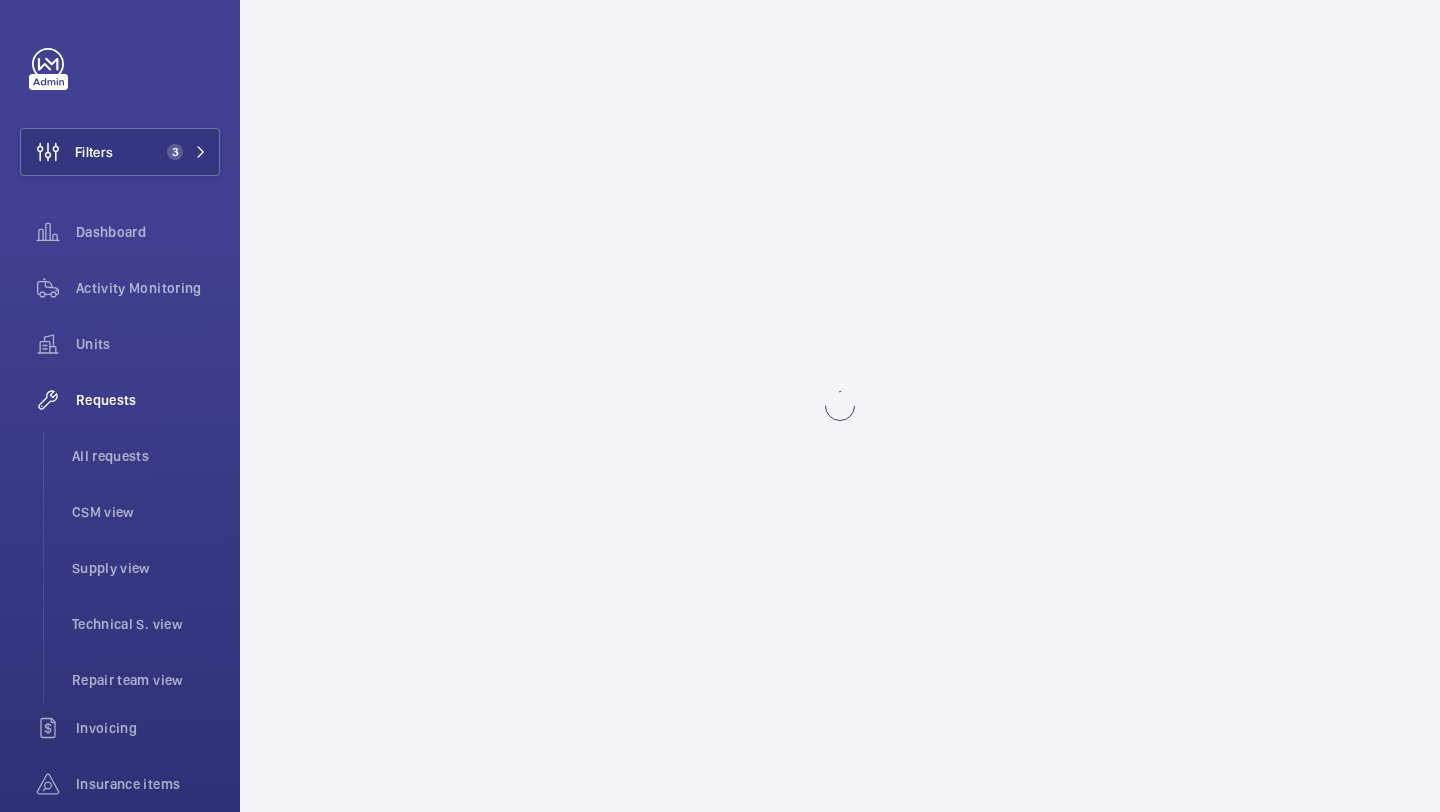 scroll, scrollTop: 0, scrollLeft: 0, axis: both 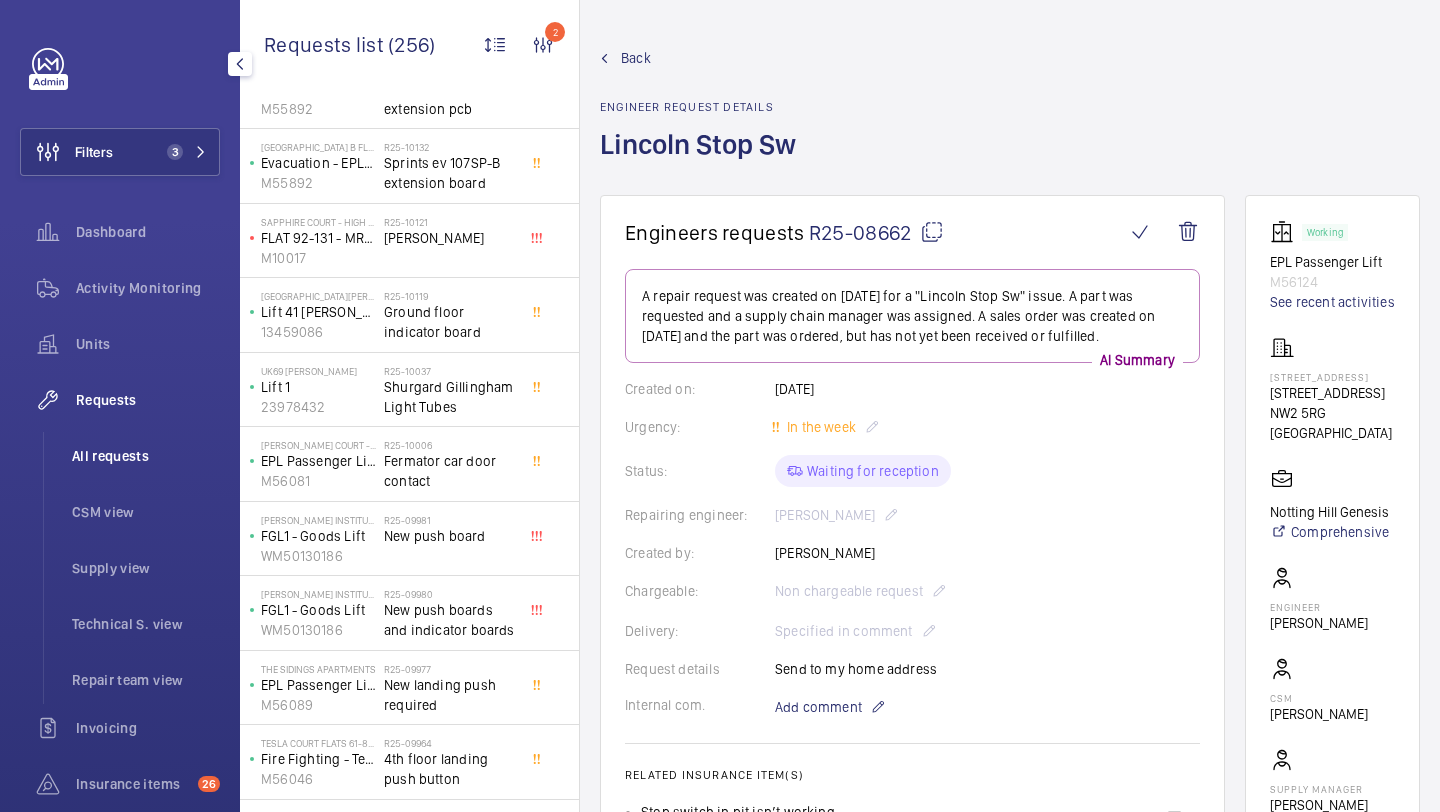 click on "All requests" 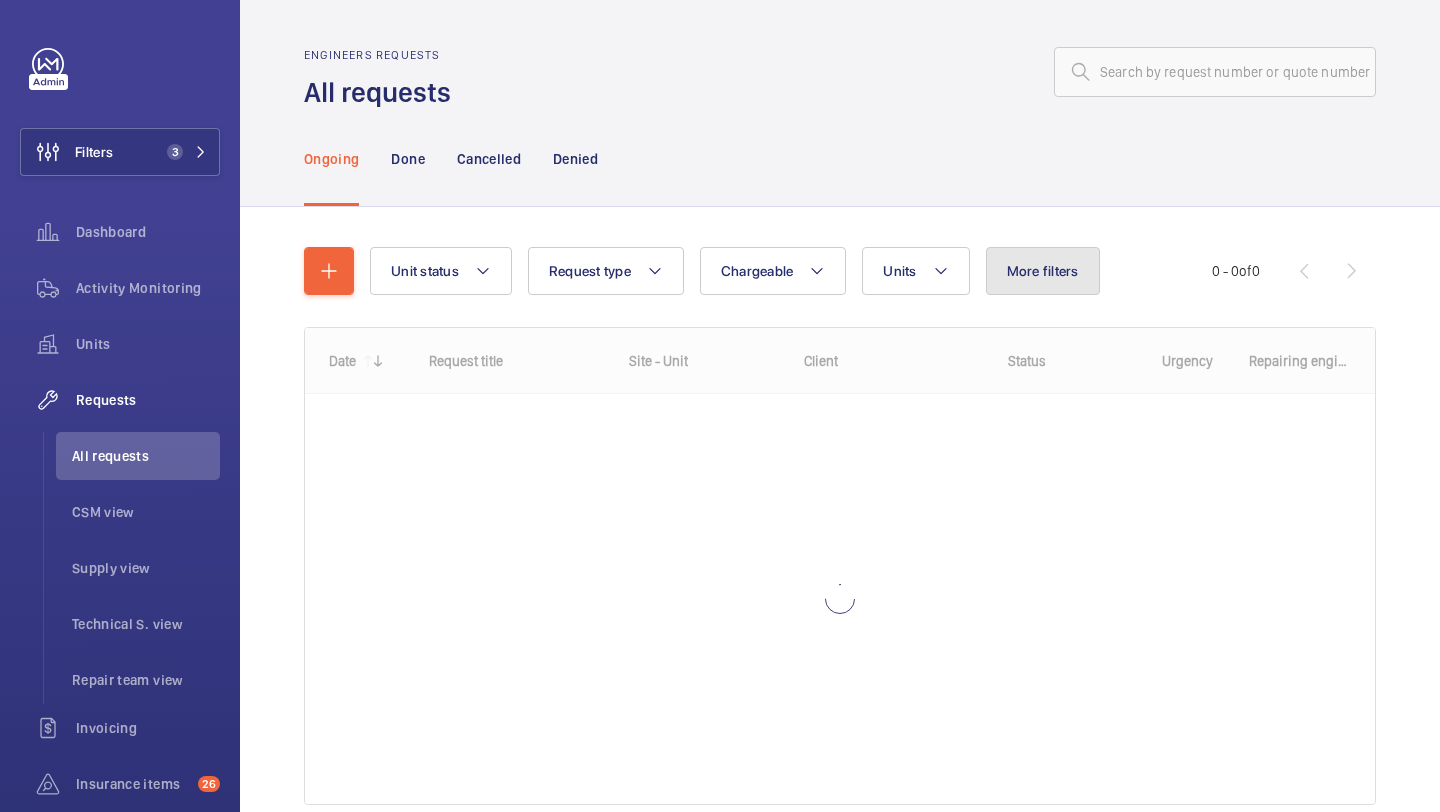 click on "More filters" 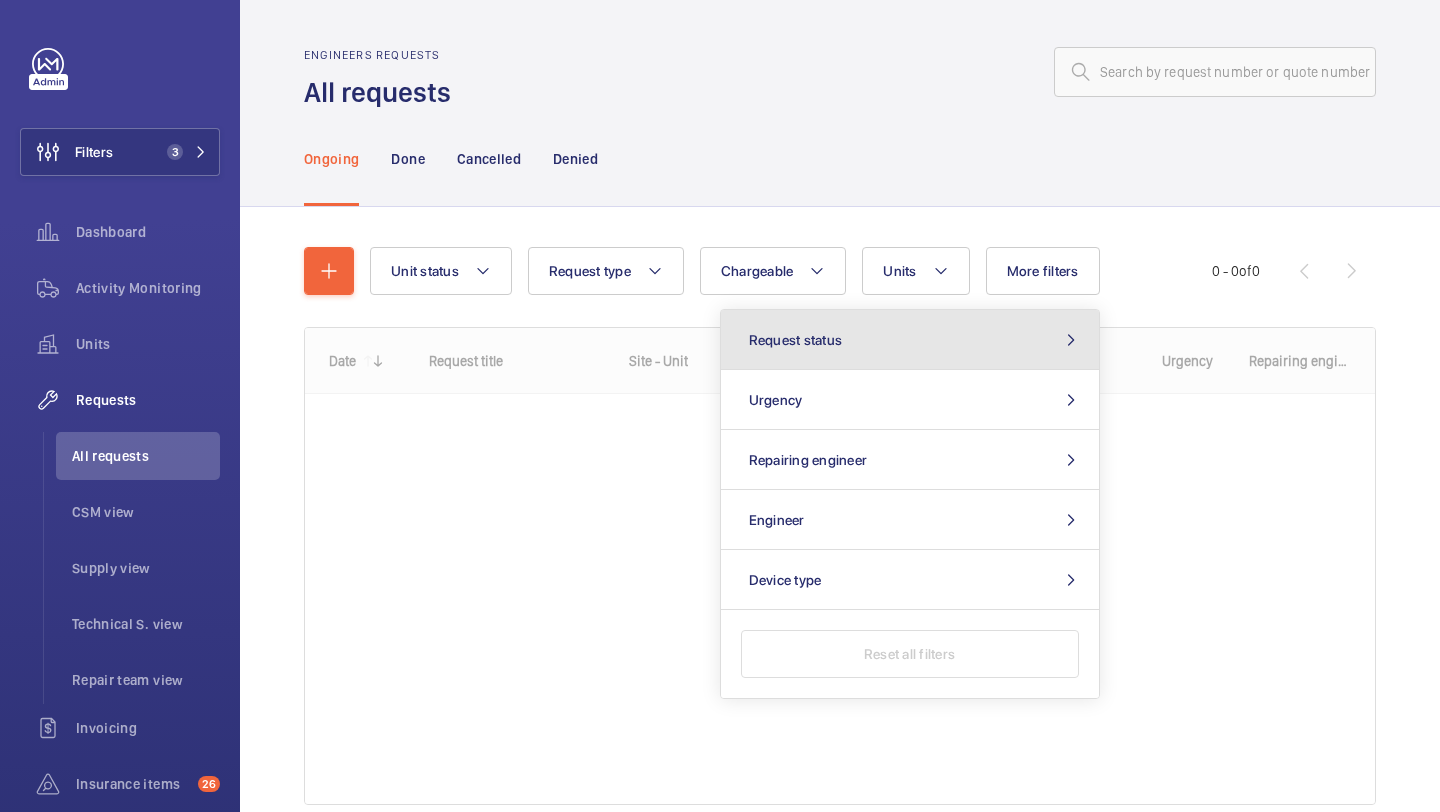 click on "Request status" 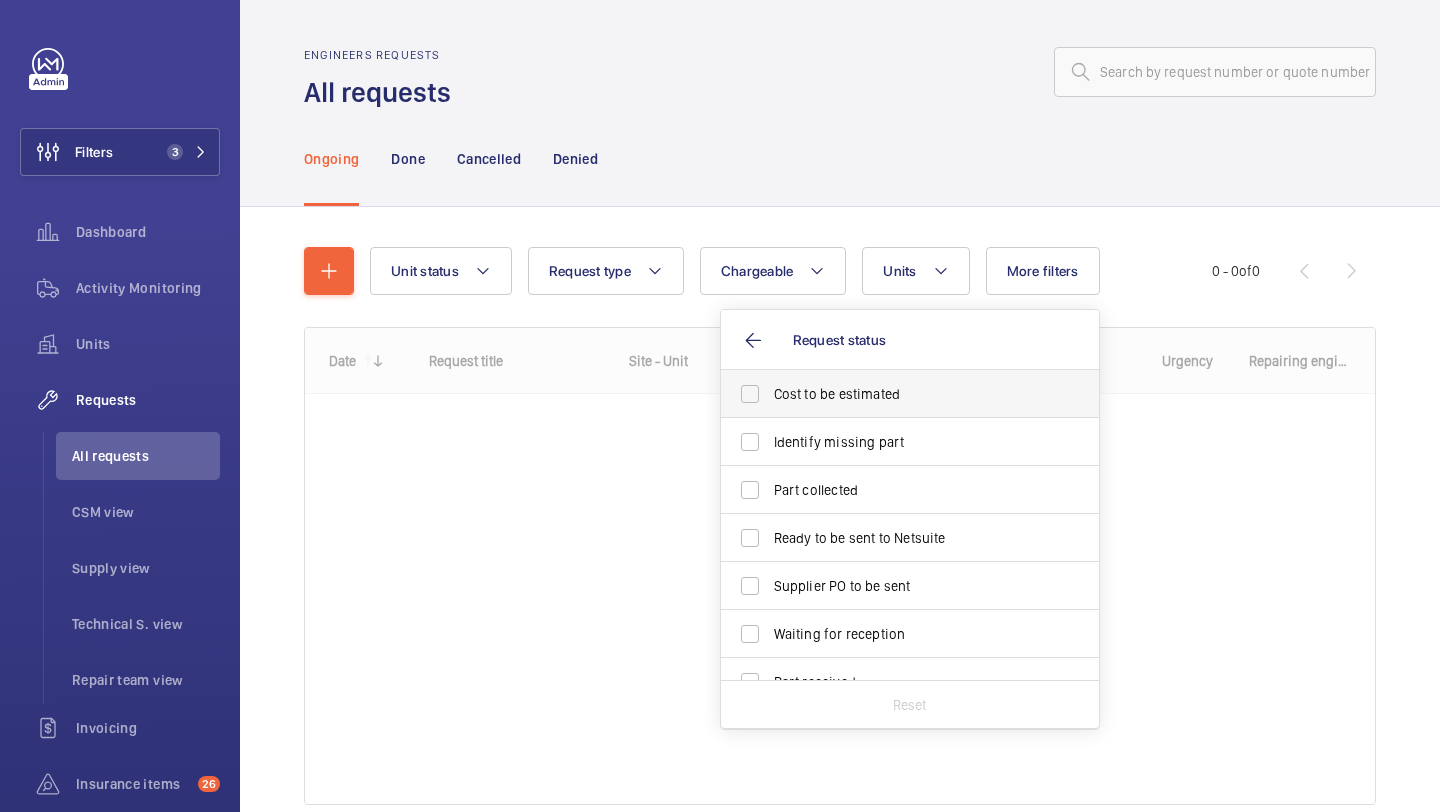 click on "Cost to be estimated" at bounding box center [895, 394] 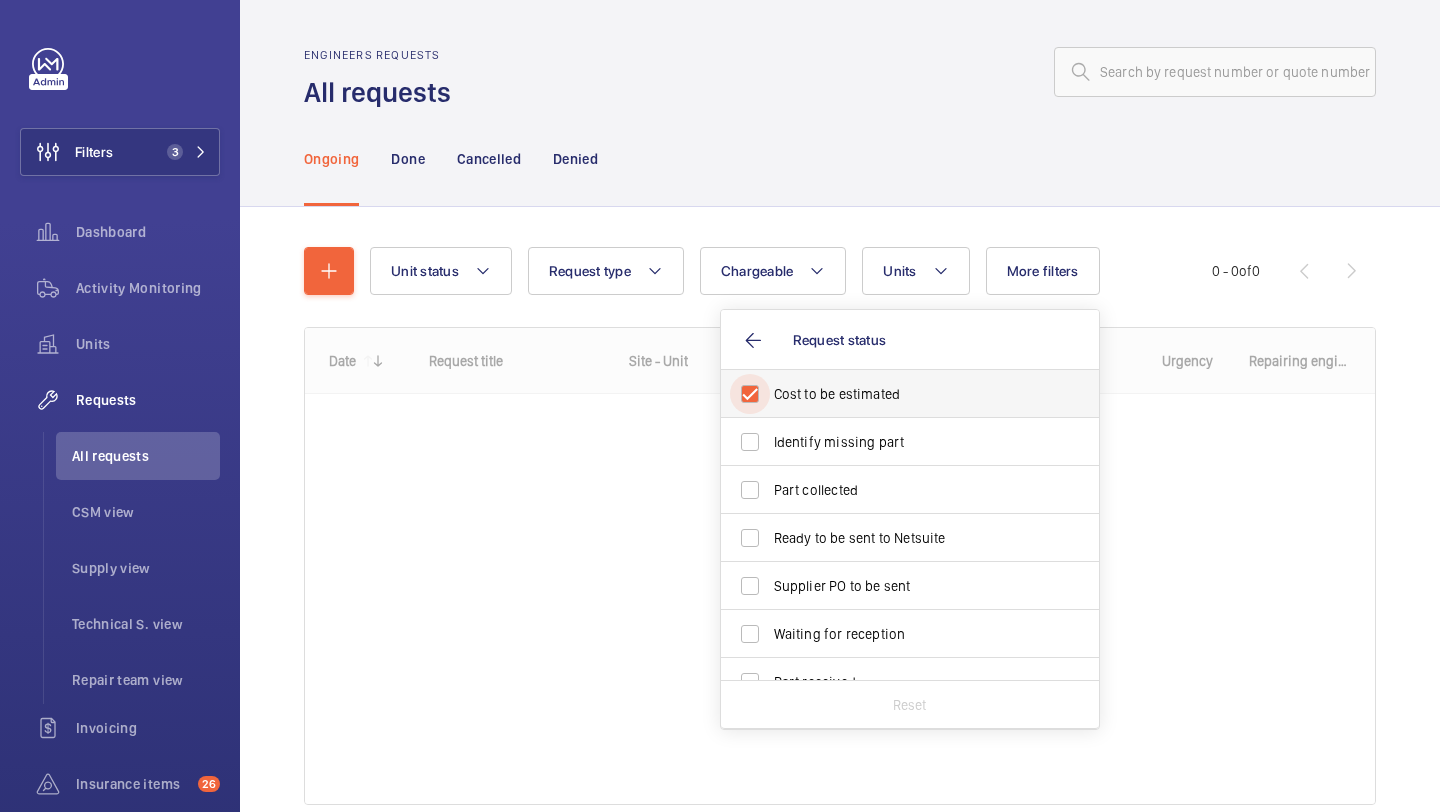 checkbox on "true" 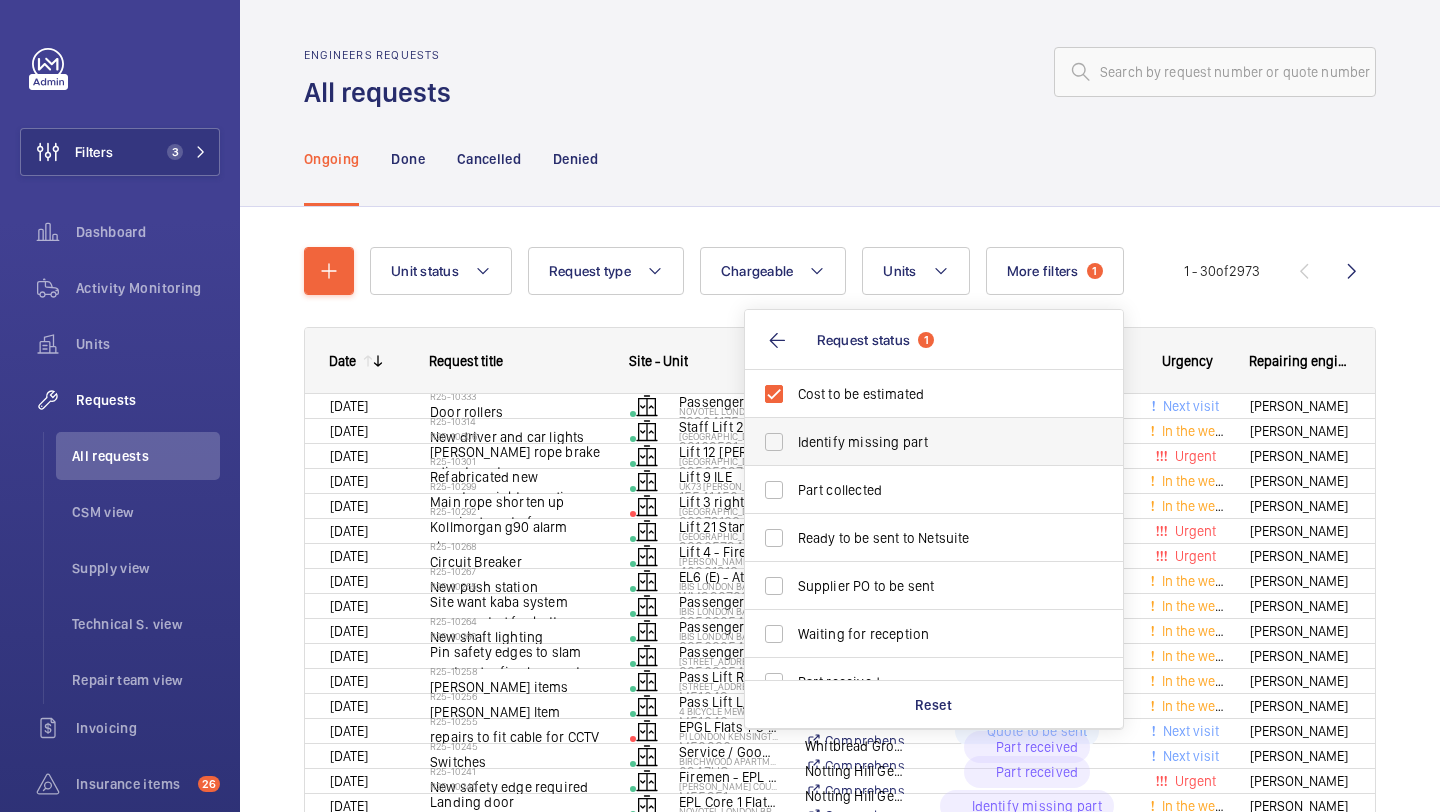 click on "Identify missing part" at bounding box center [919, 442] 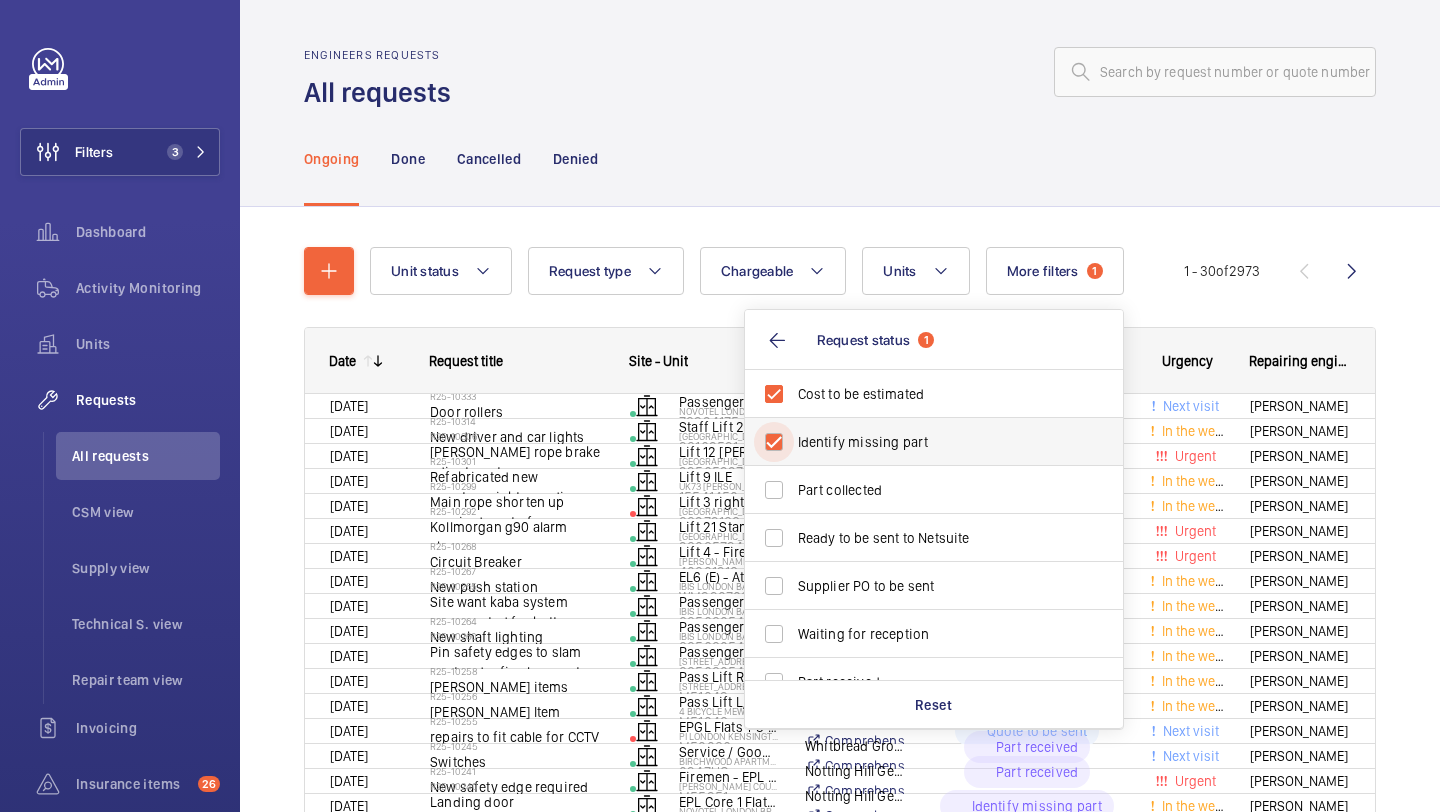 checkbox on "true" 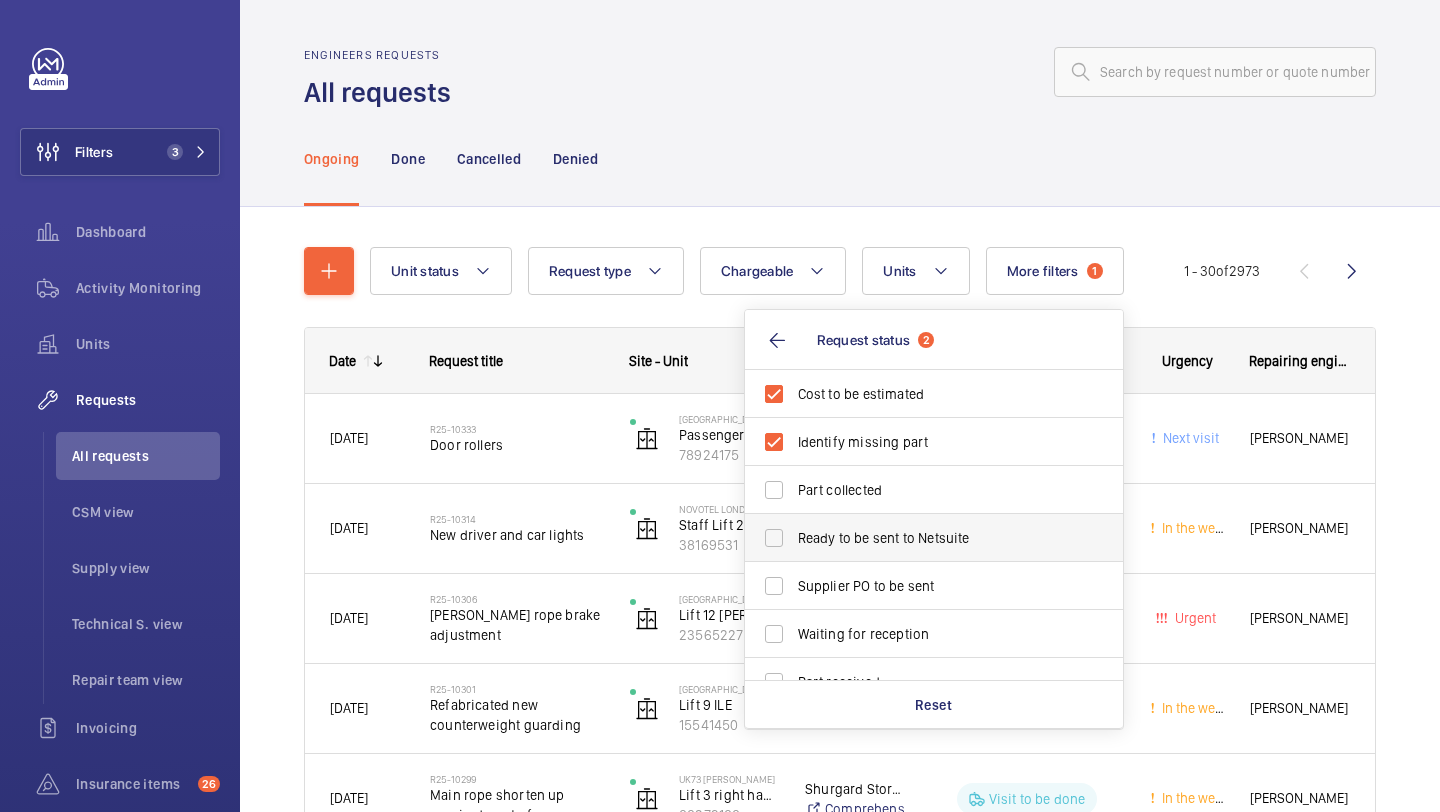 click on "Ready to be sent to Netsuite" at bounding box center [919, 538] 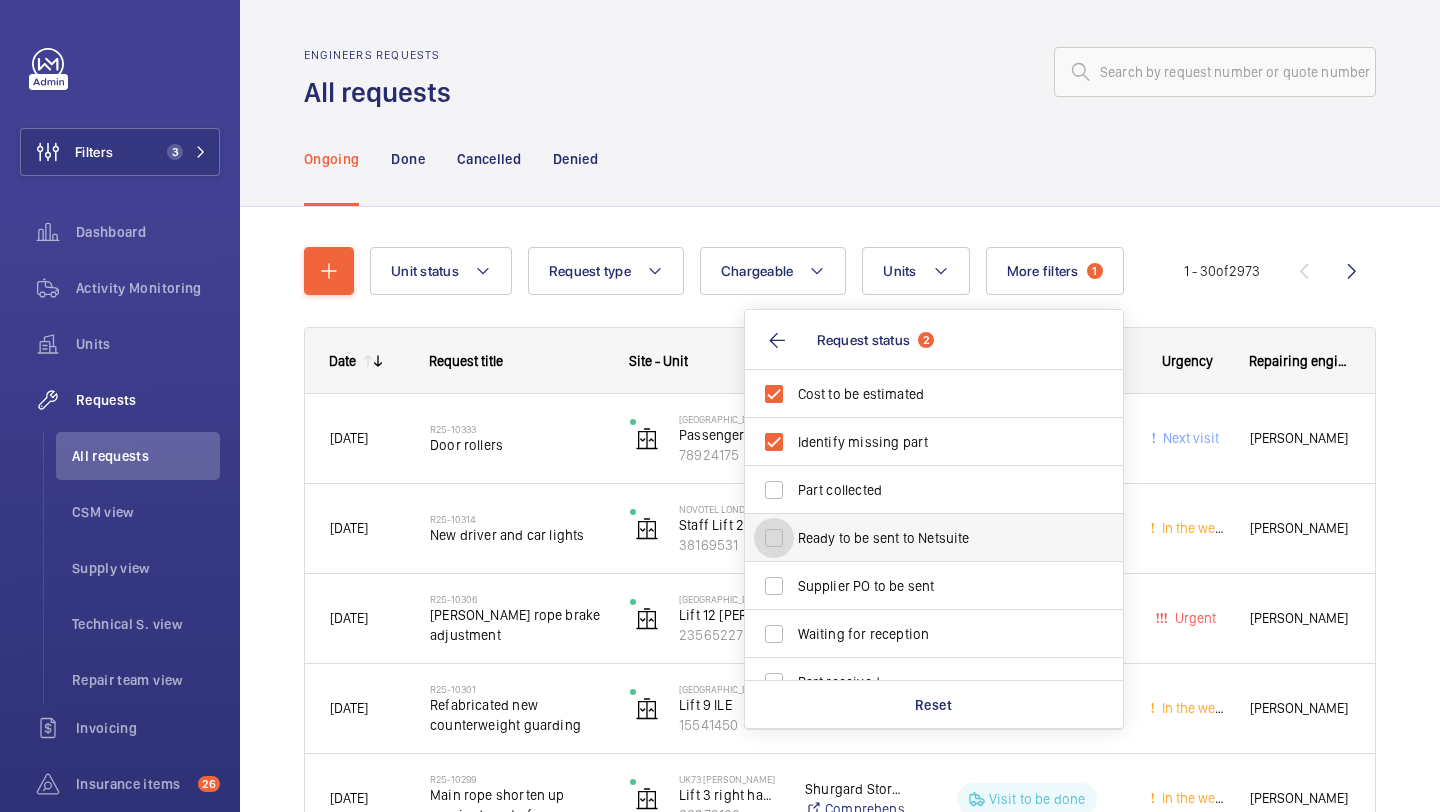 click on "Ready to be sent to Netsuite" at bounding box center [774, 538] 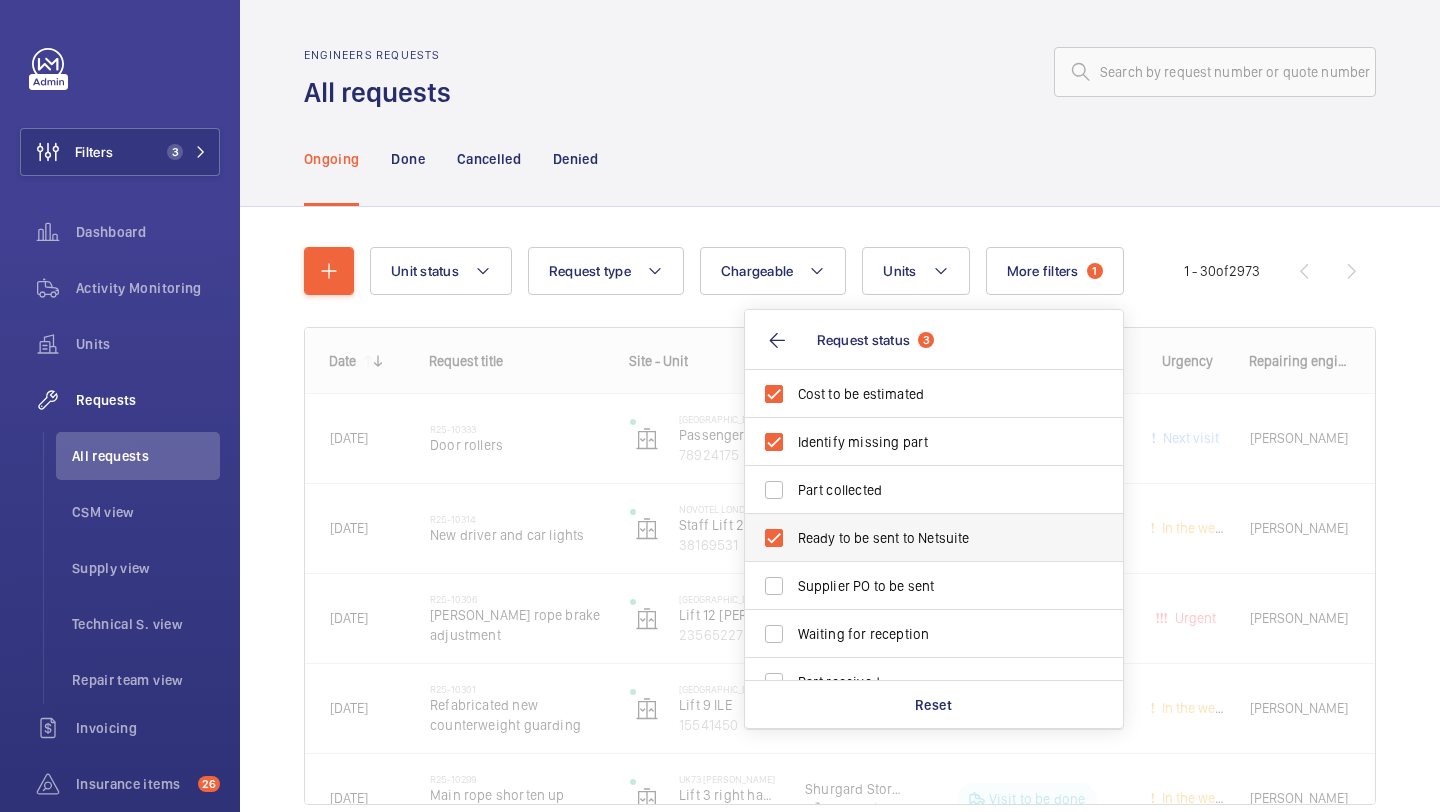 click on "Ready to be sent to Netsuite" at bounding box center (919, 538) 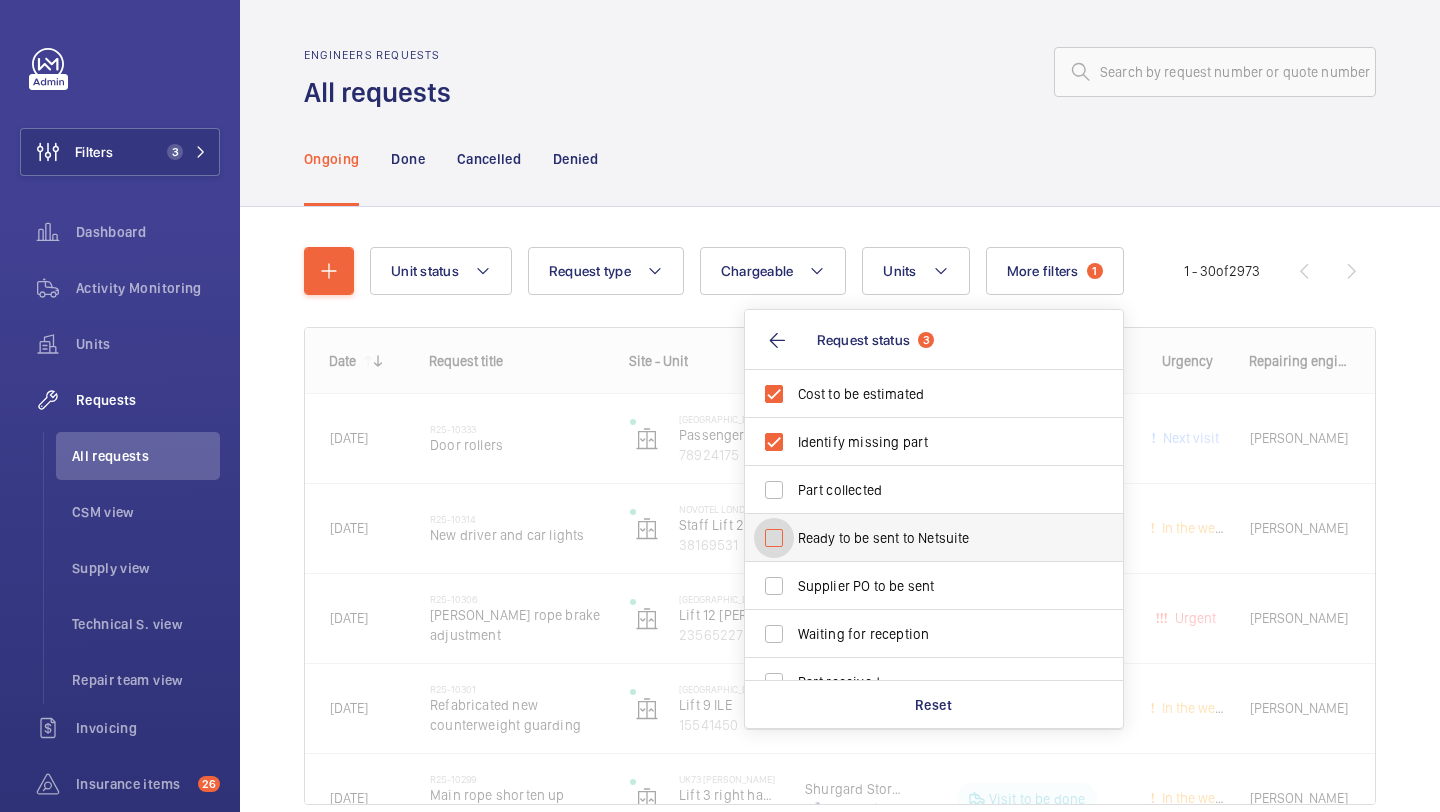 checkbox on "false" 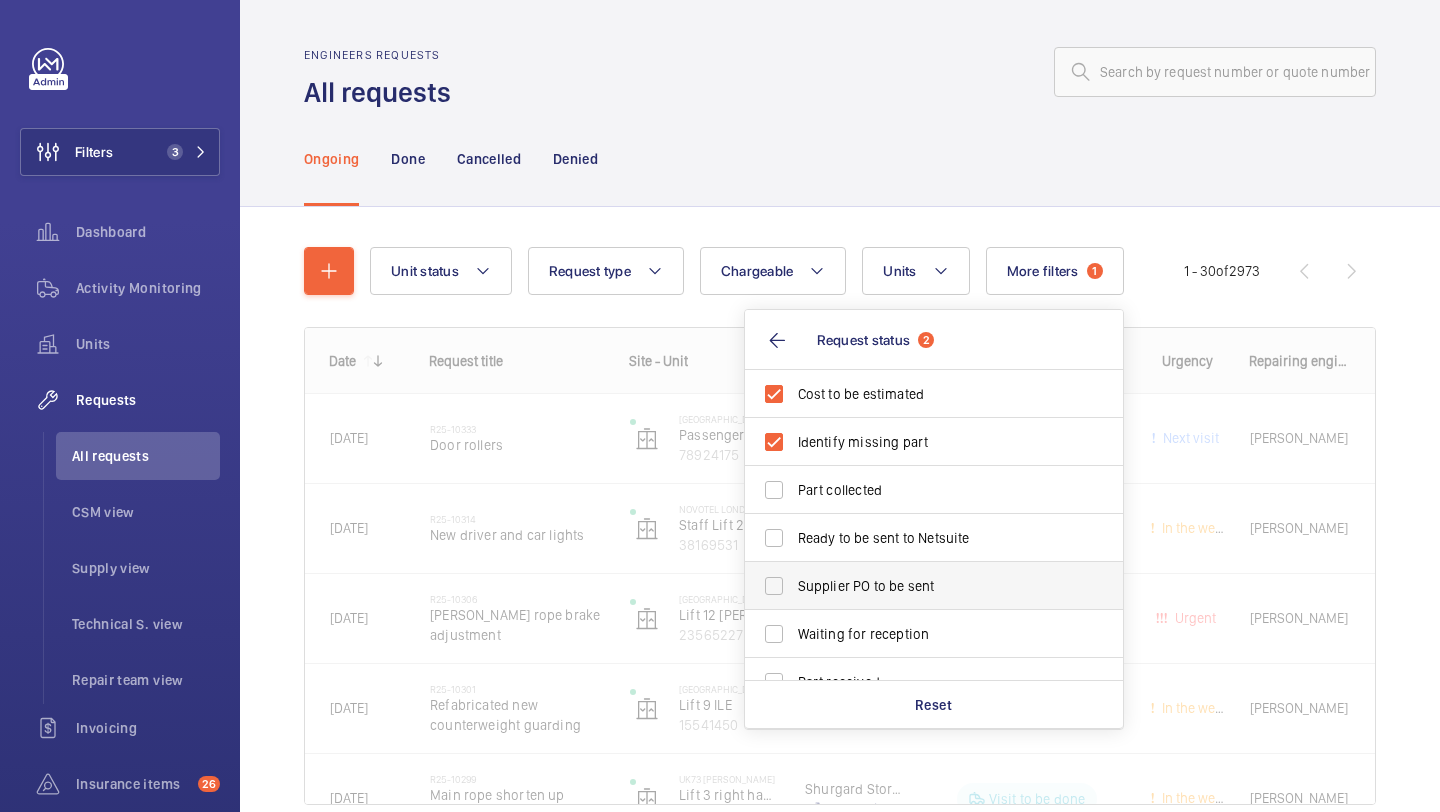 click on "Supplier PO to be sent" at bounding box center (919, 586) 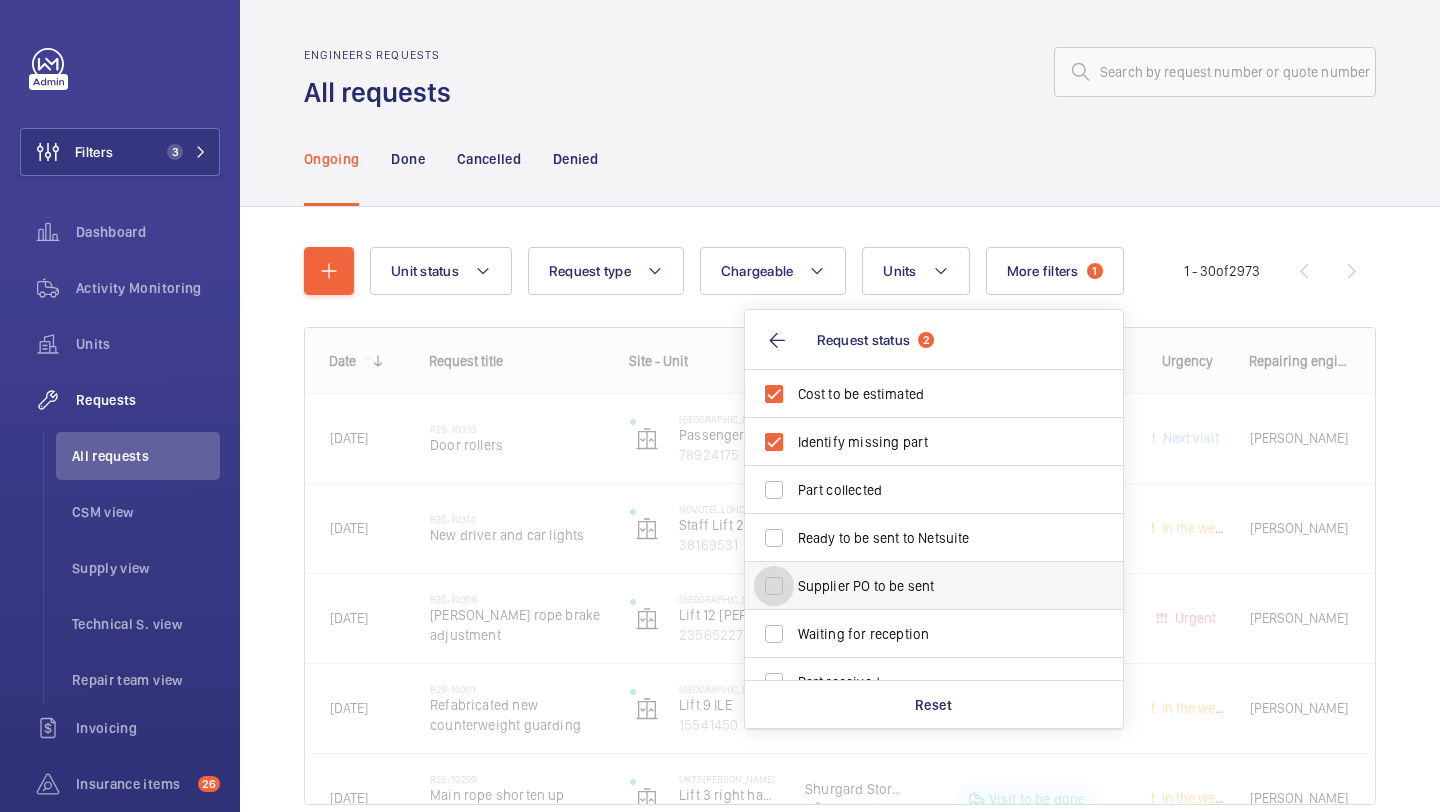click on "Supplier PO to be sent" at bounding box center [774, 586] 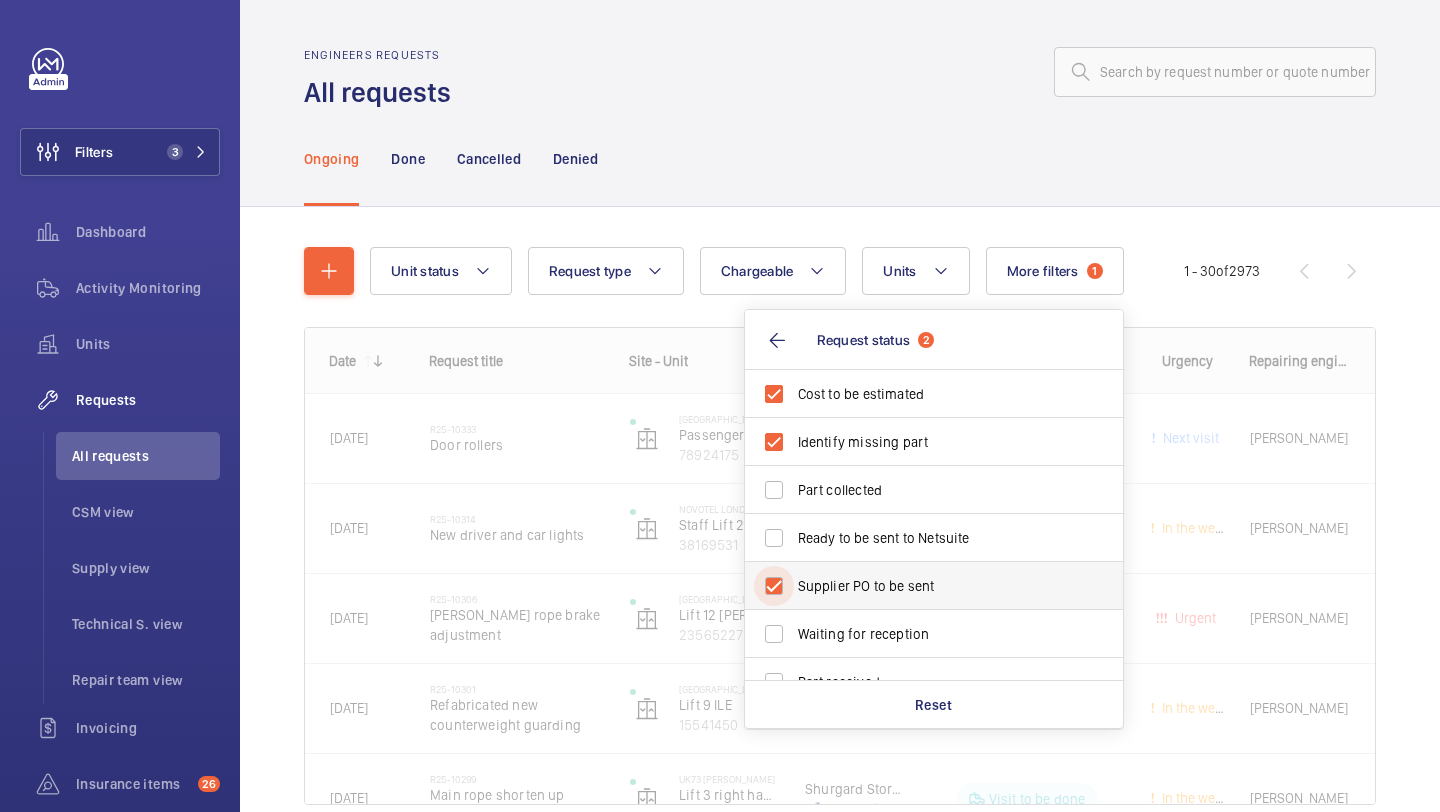 checkbox on "true" 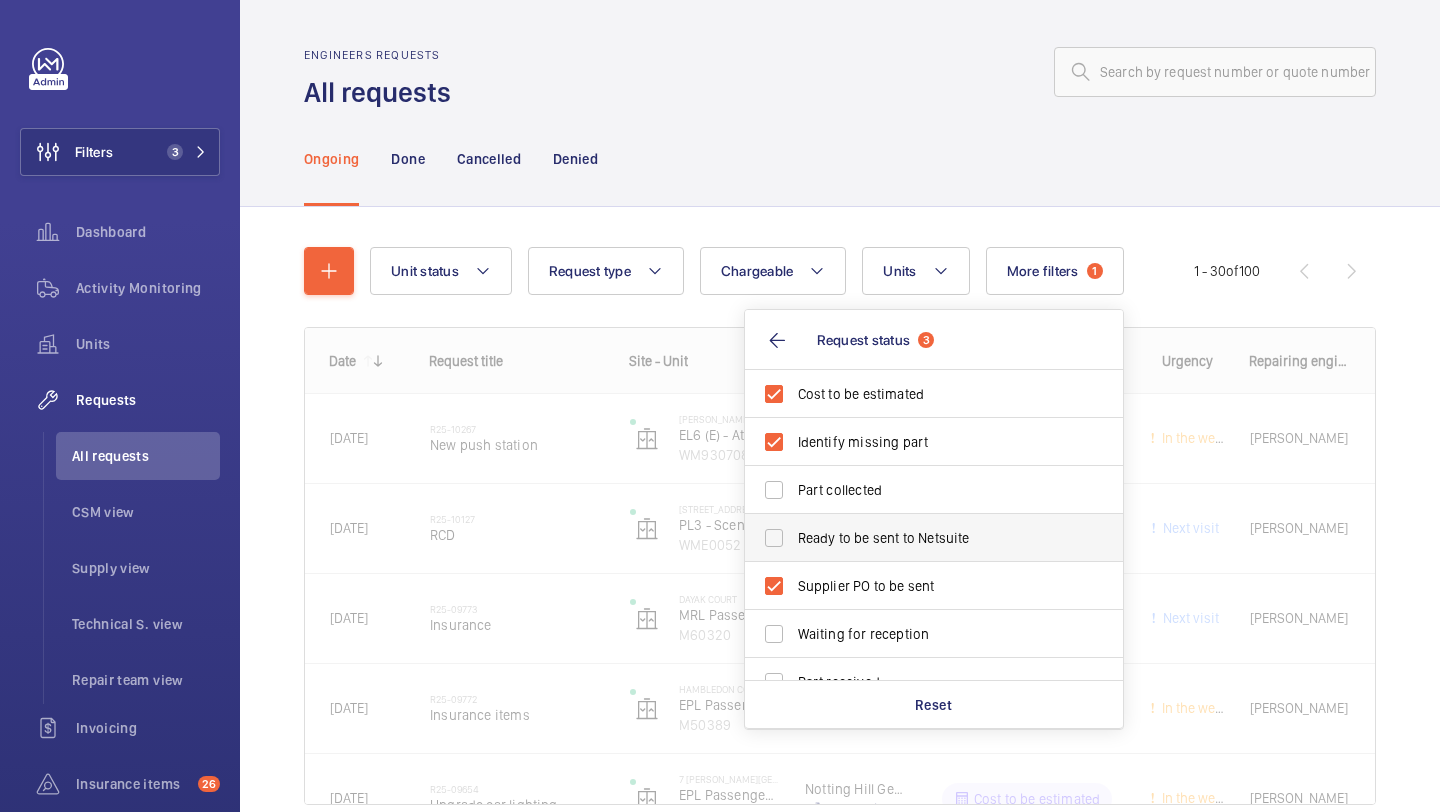 click on "Ready to be sent to Netsuite" at bounding box center [919, 538] 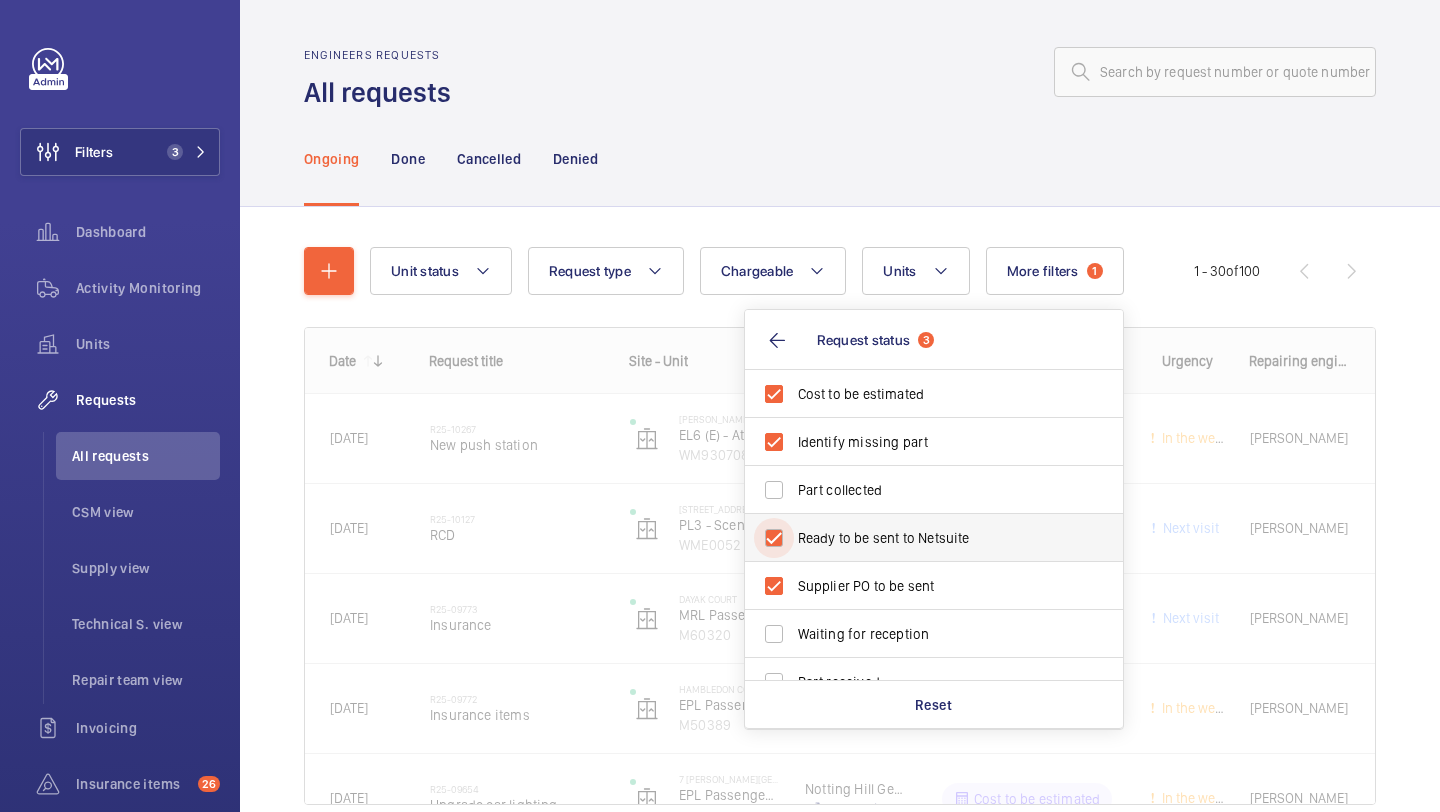 checkbox on "true" 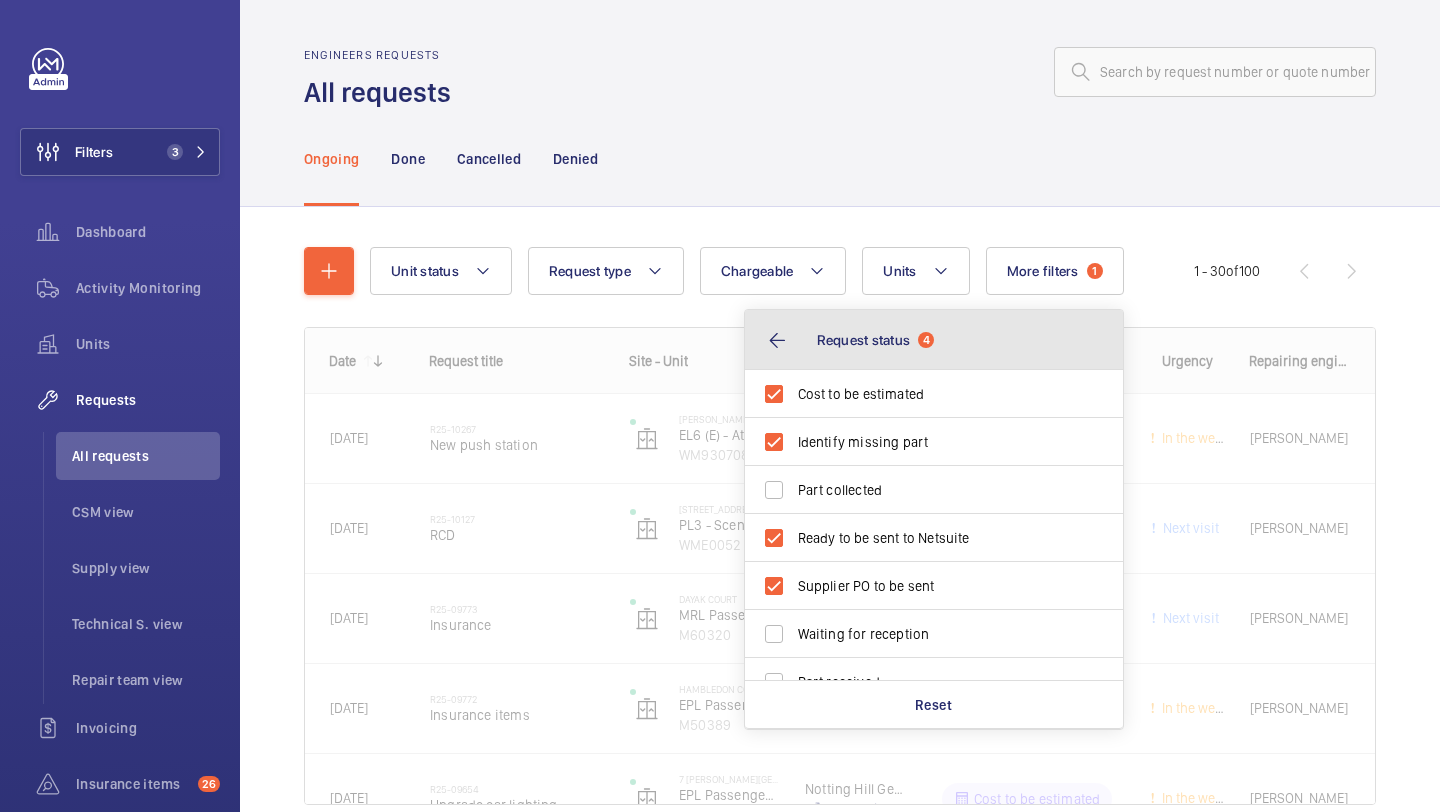 click on "Request status  4" 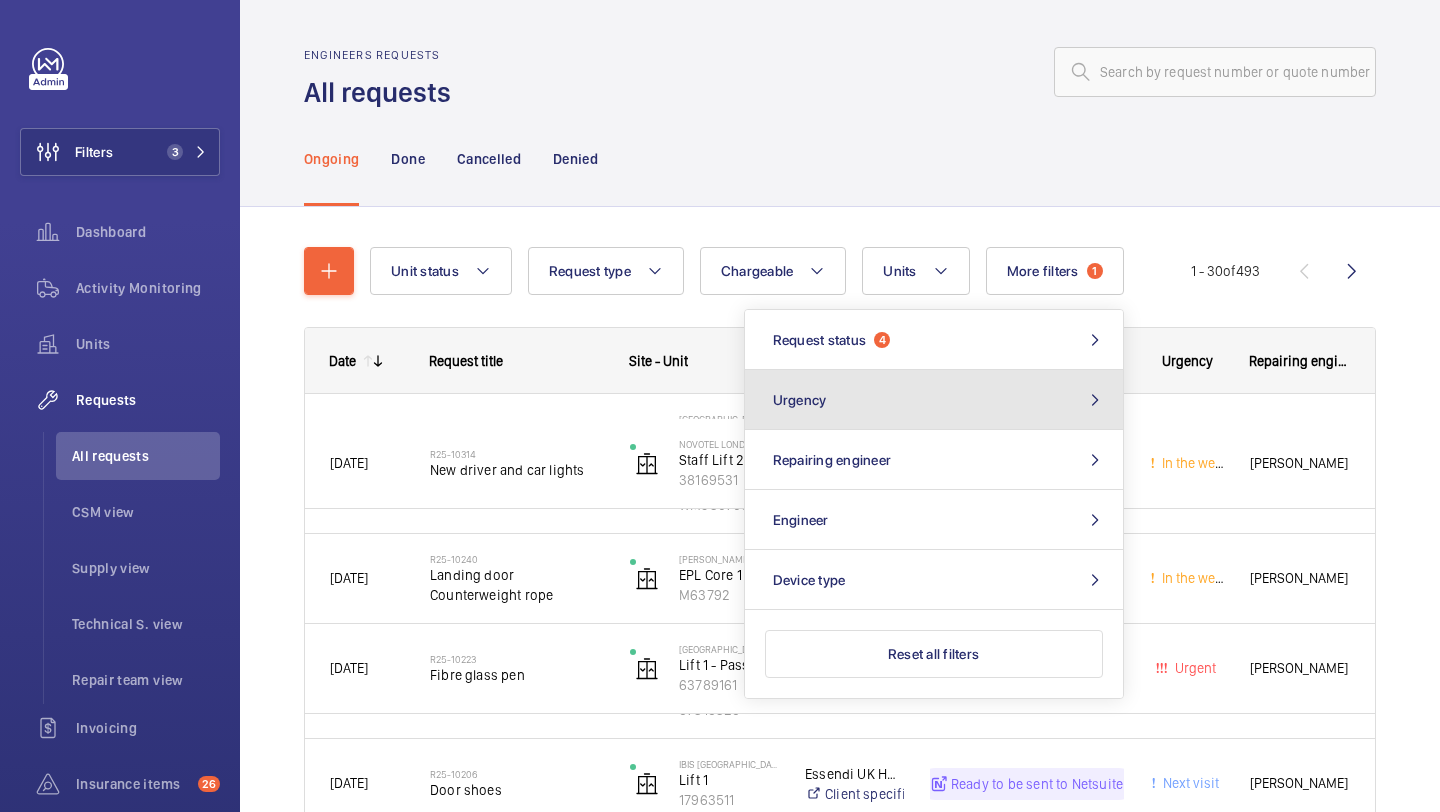 click on "Urgency" 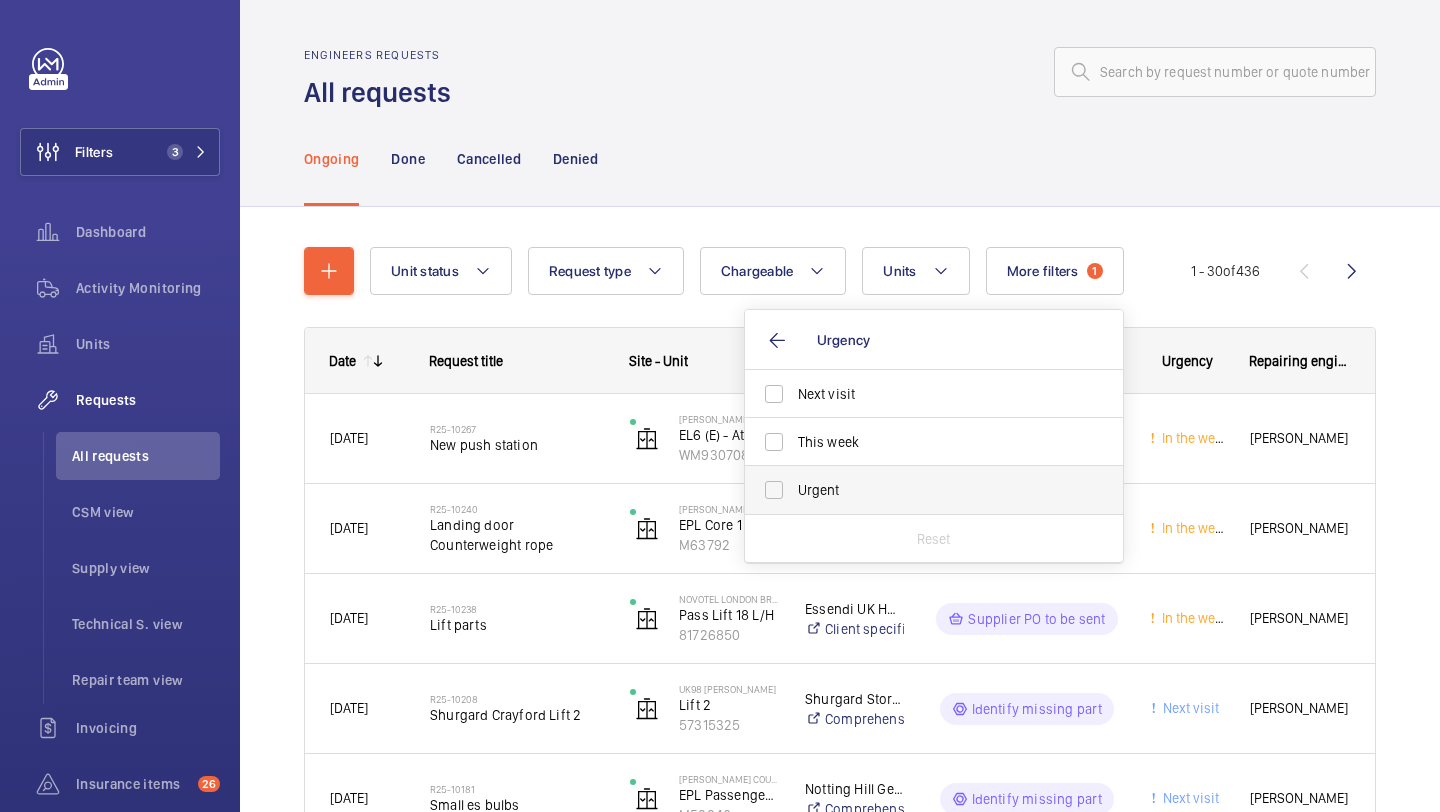 click on "Urgent" at bounding box center [919, 490] 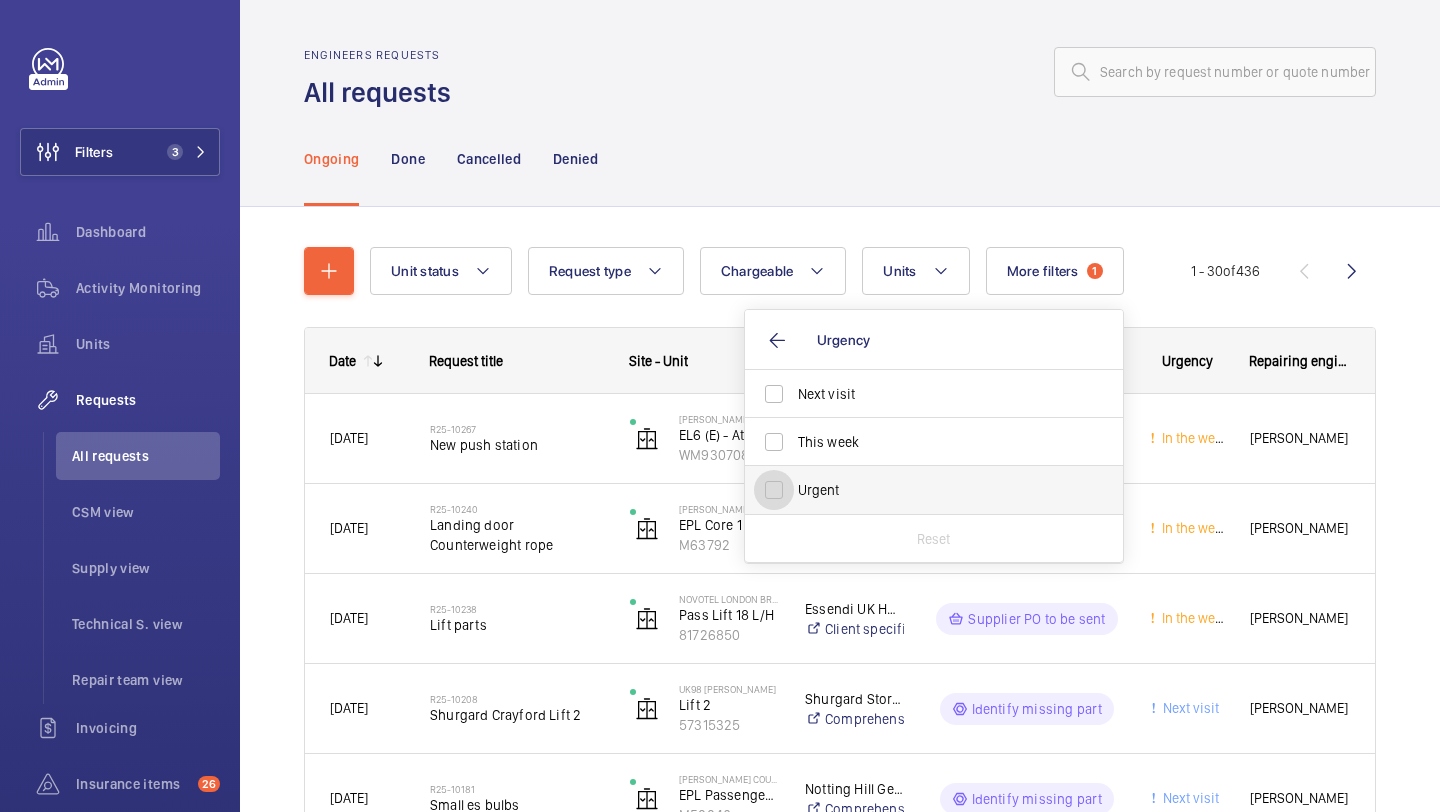 click on "Urgent" at bounding box center (774, 490) 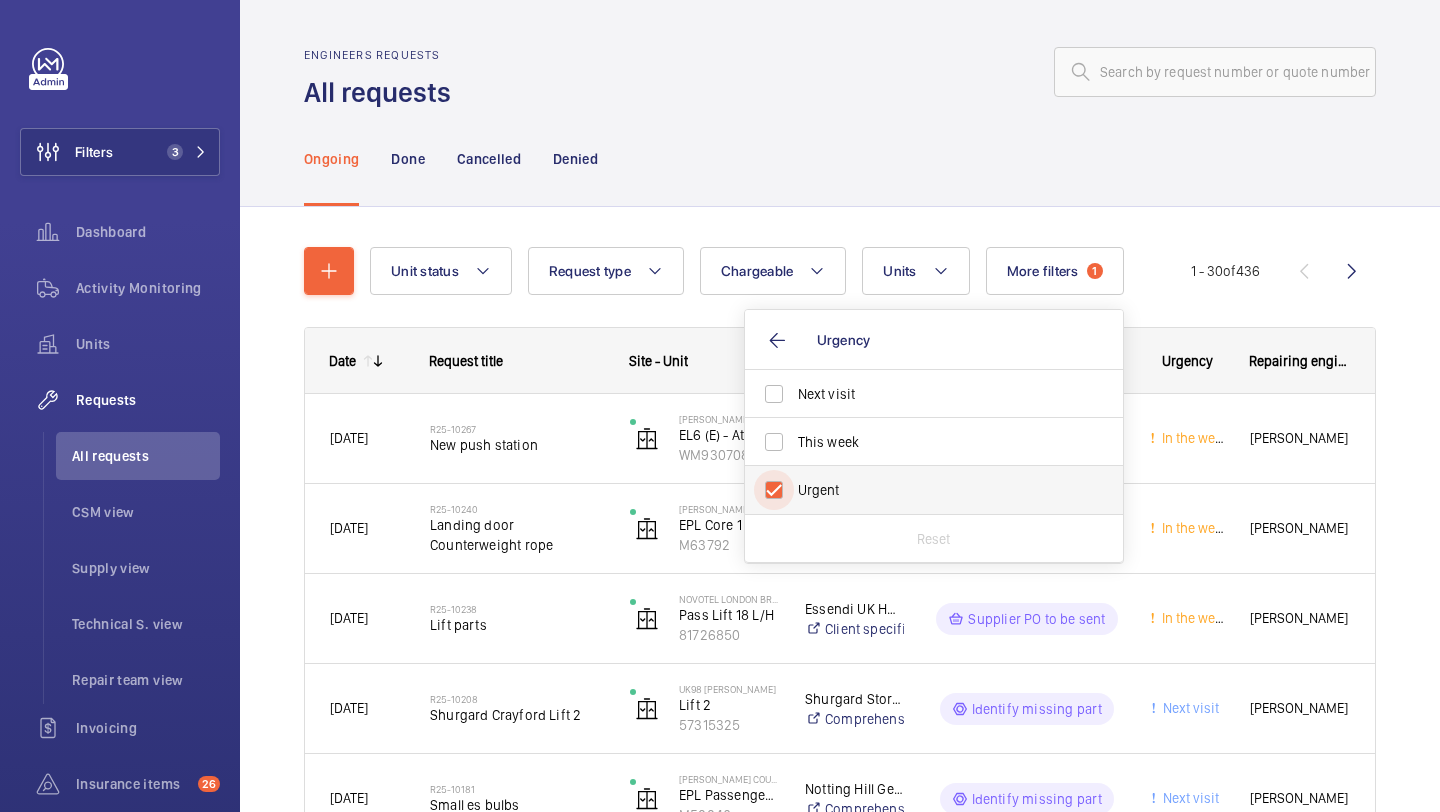 checkbox on "true" 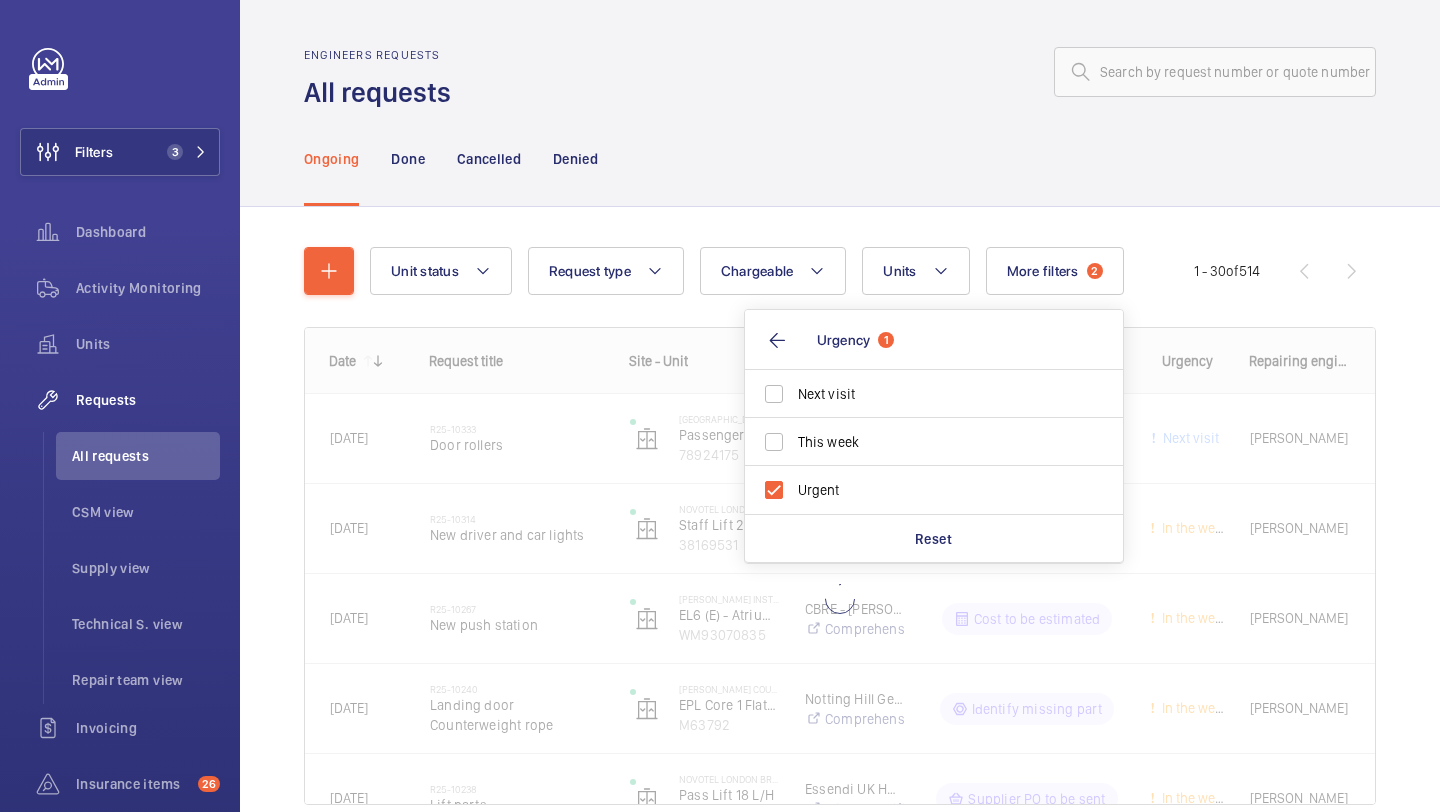 click on "Ongoing Done Cancelled Denied" 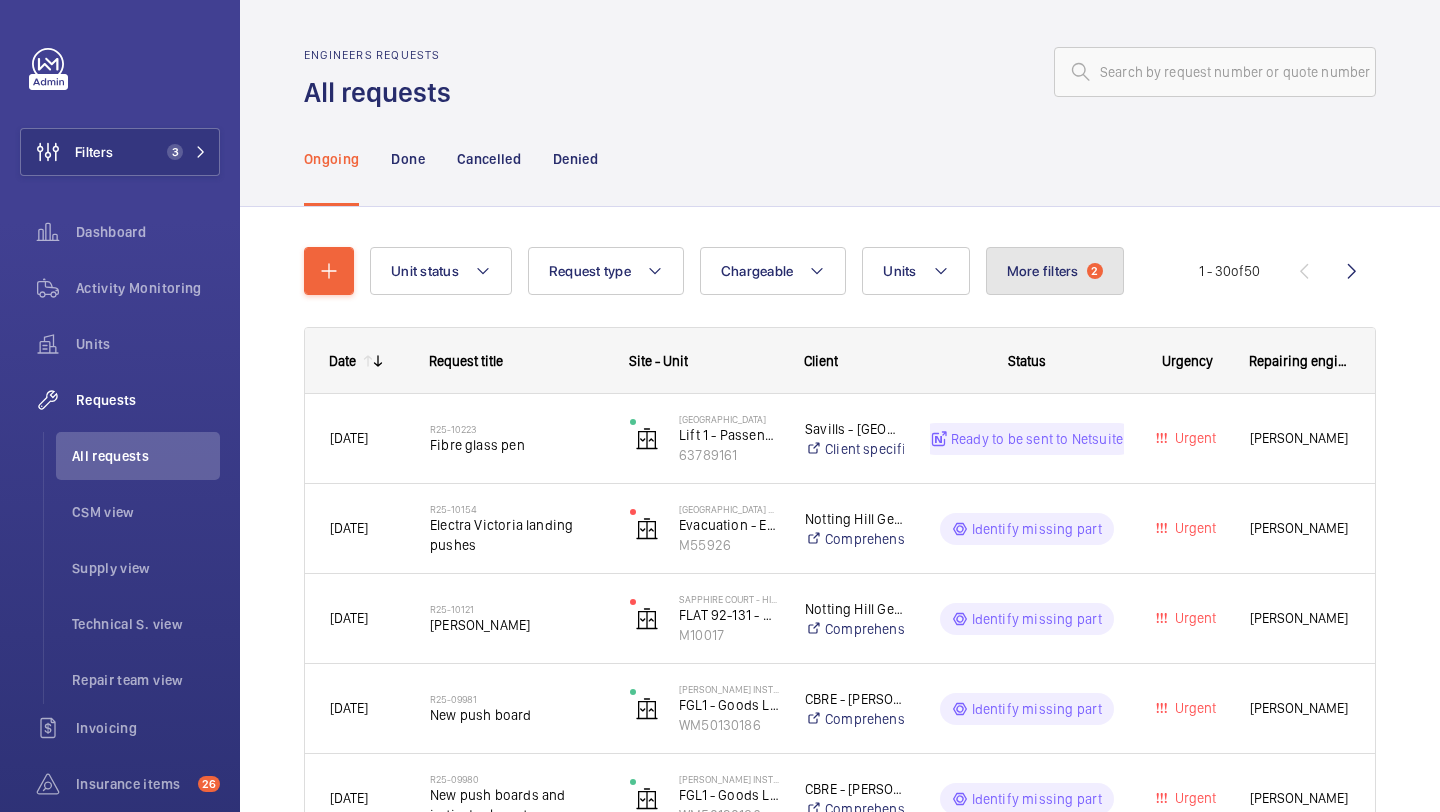 click on "More filters  2" 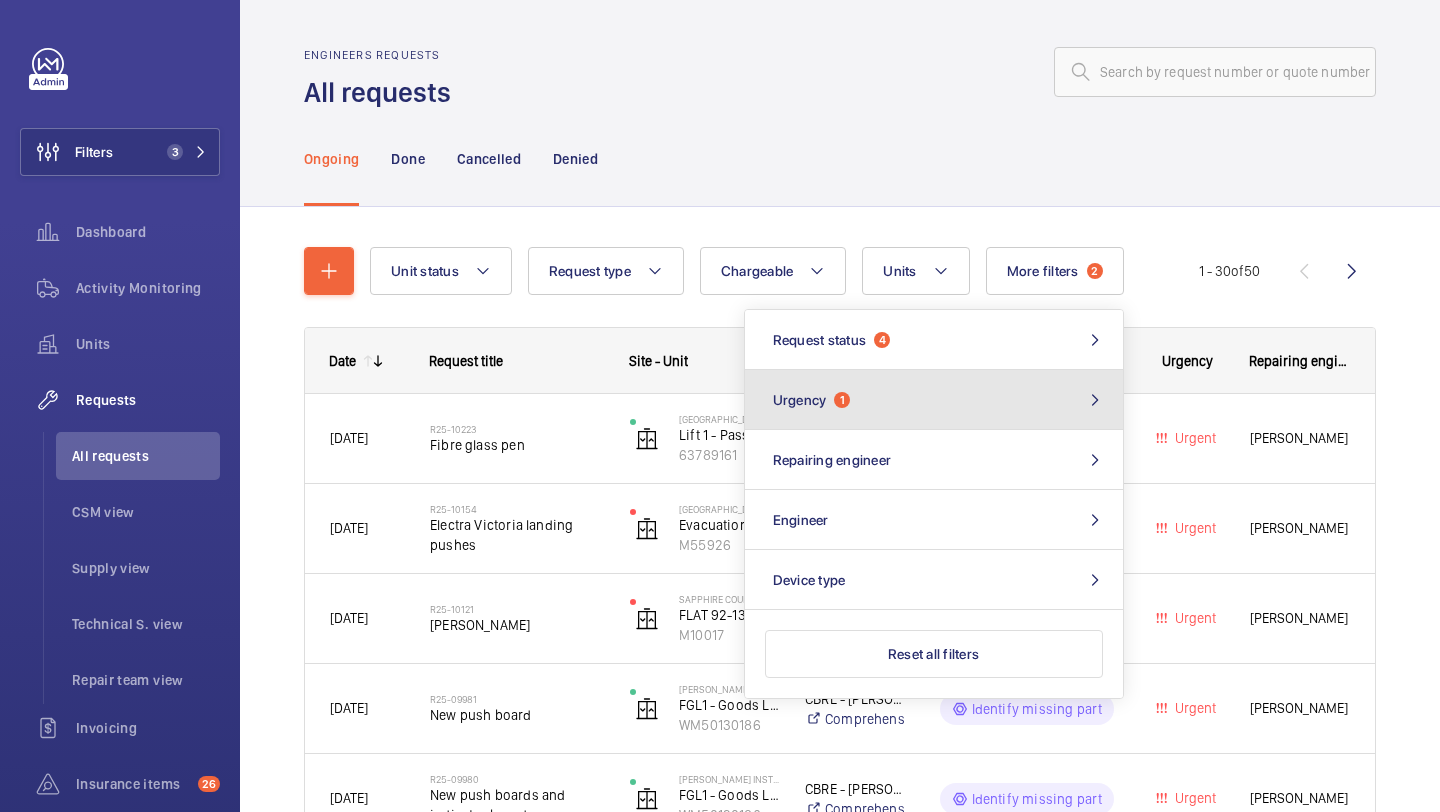 click on "Urgency  1" 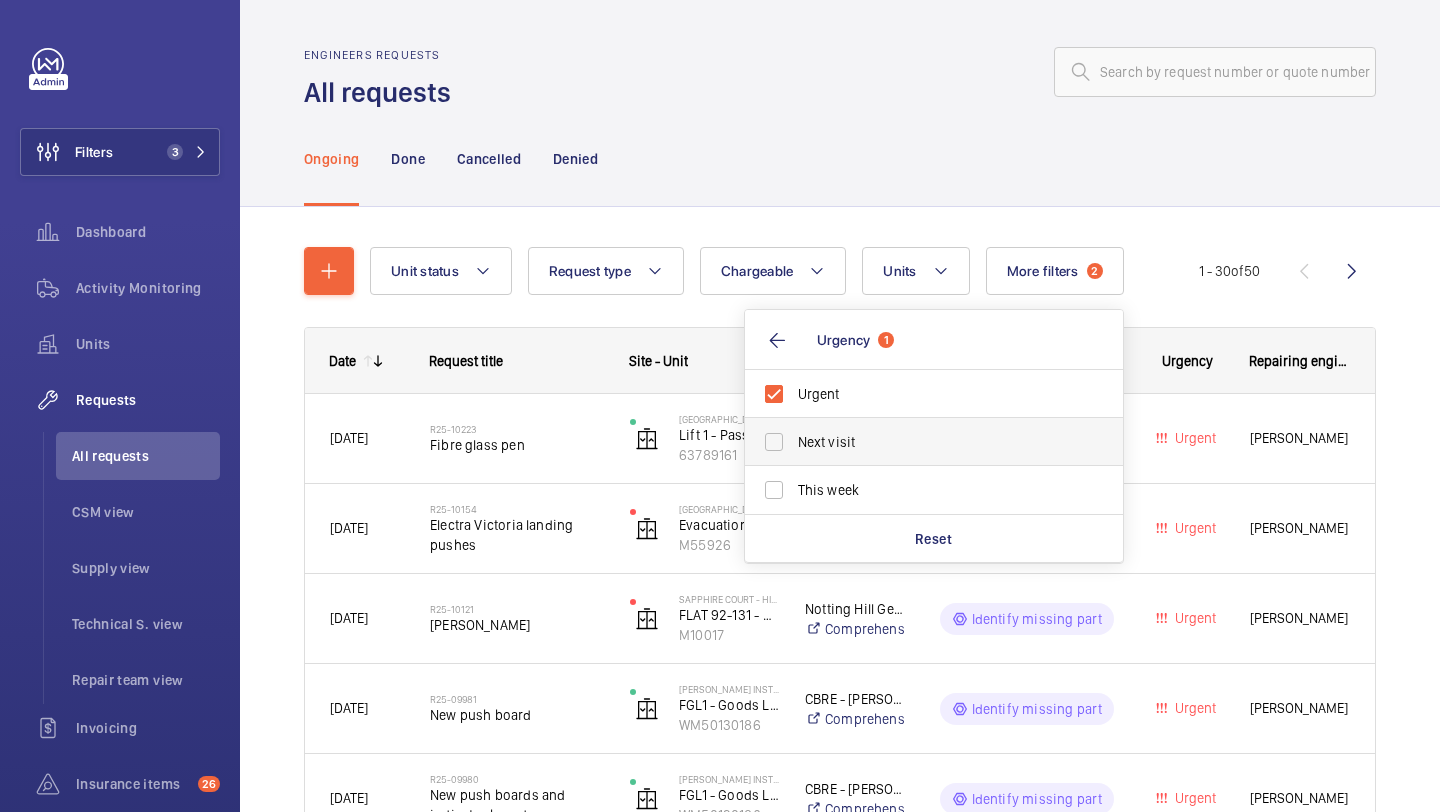 click on "Next visit" at bounding box center [919, 442] 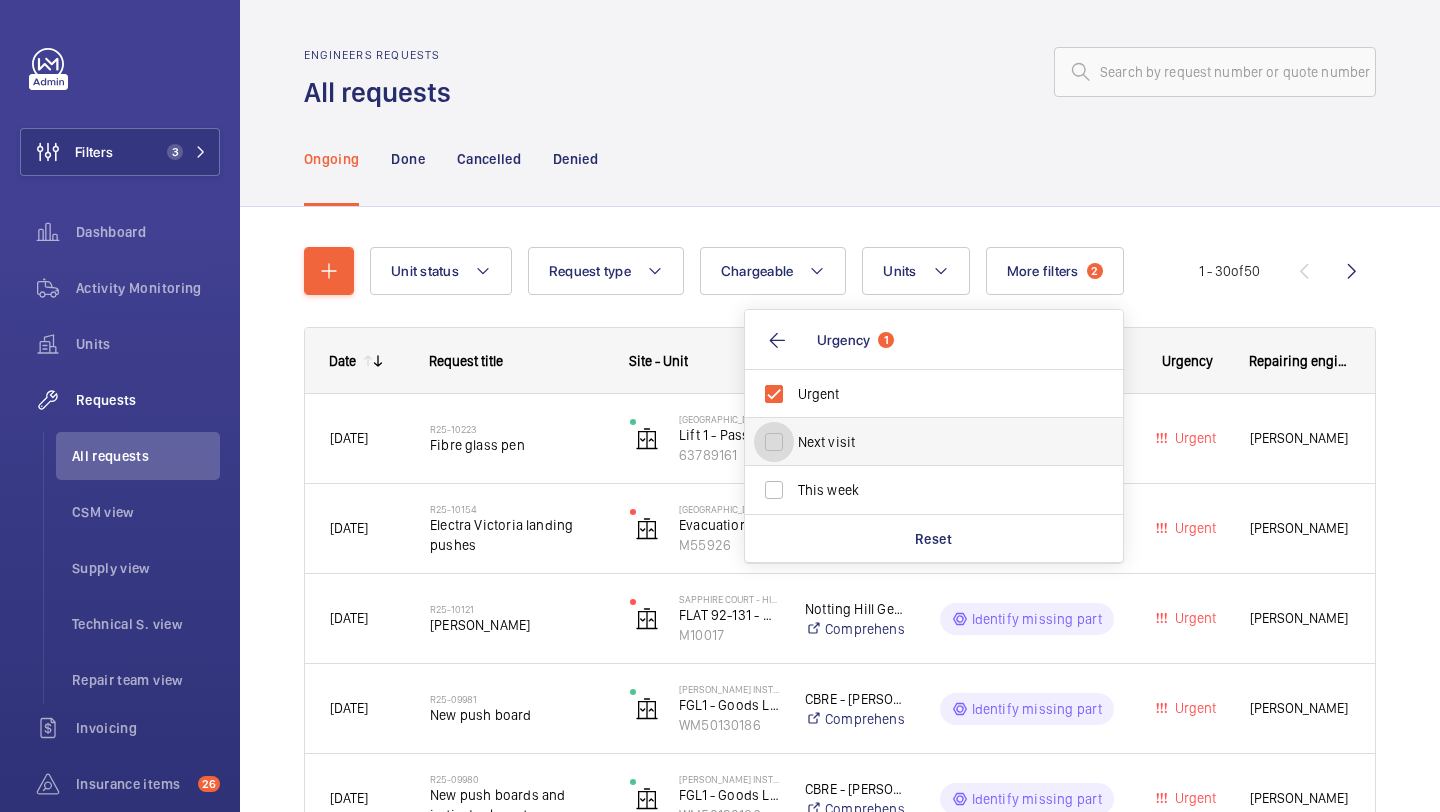 click on "Next visit" at bounding box center [774, 442] 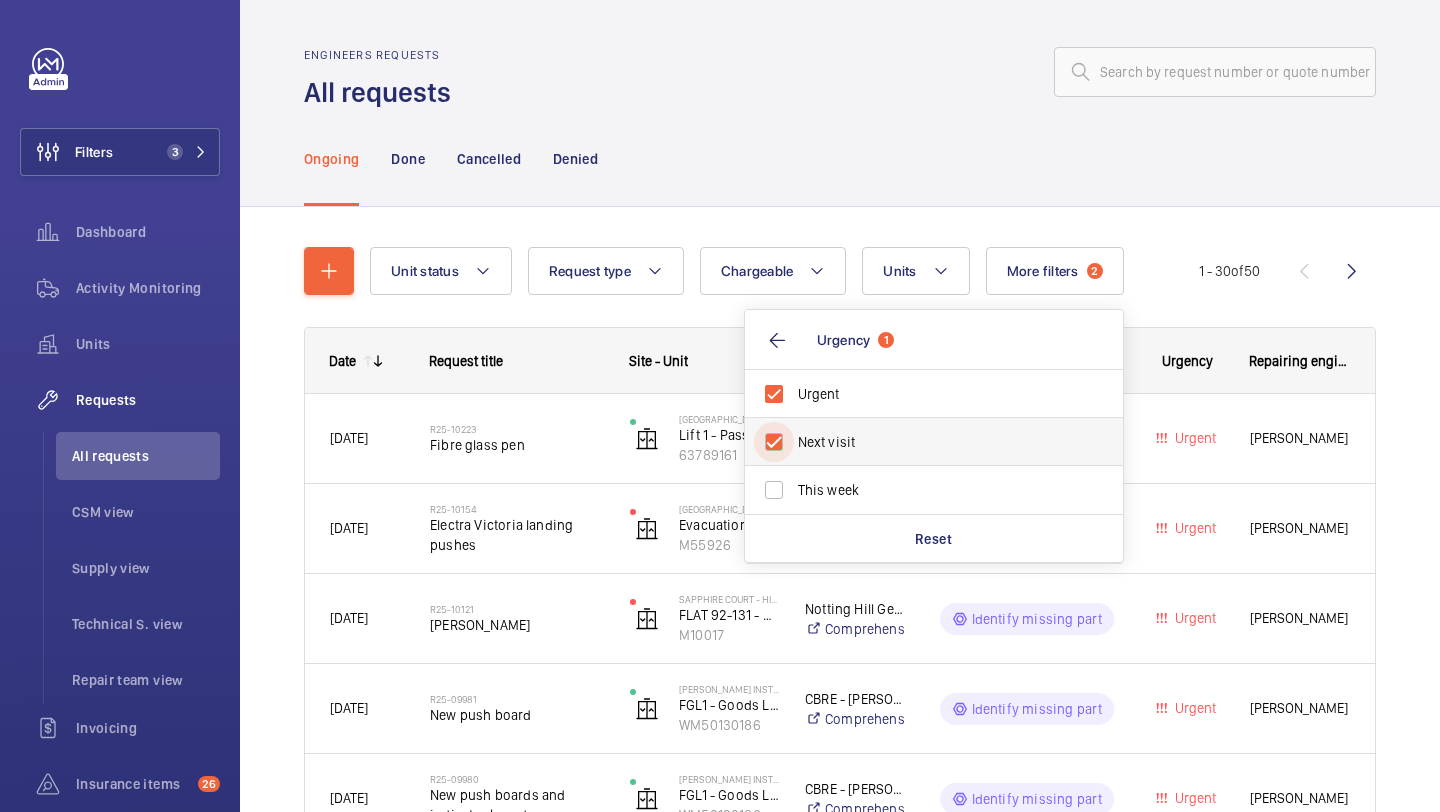checkbox on "true" 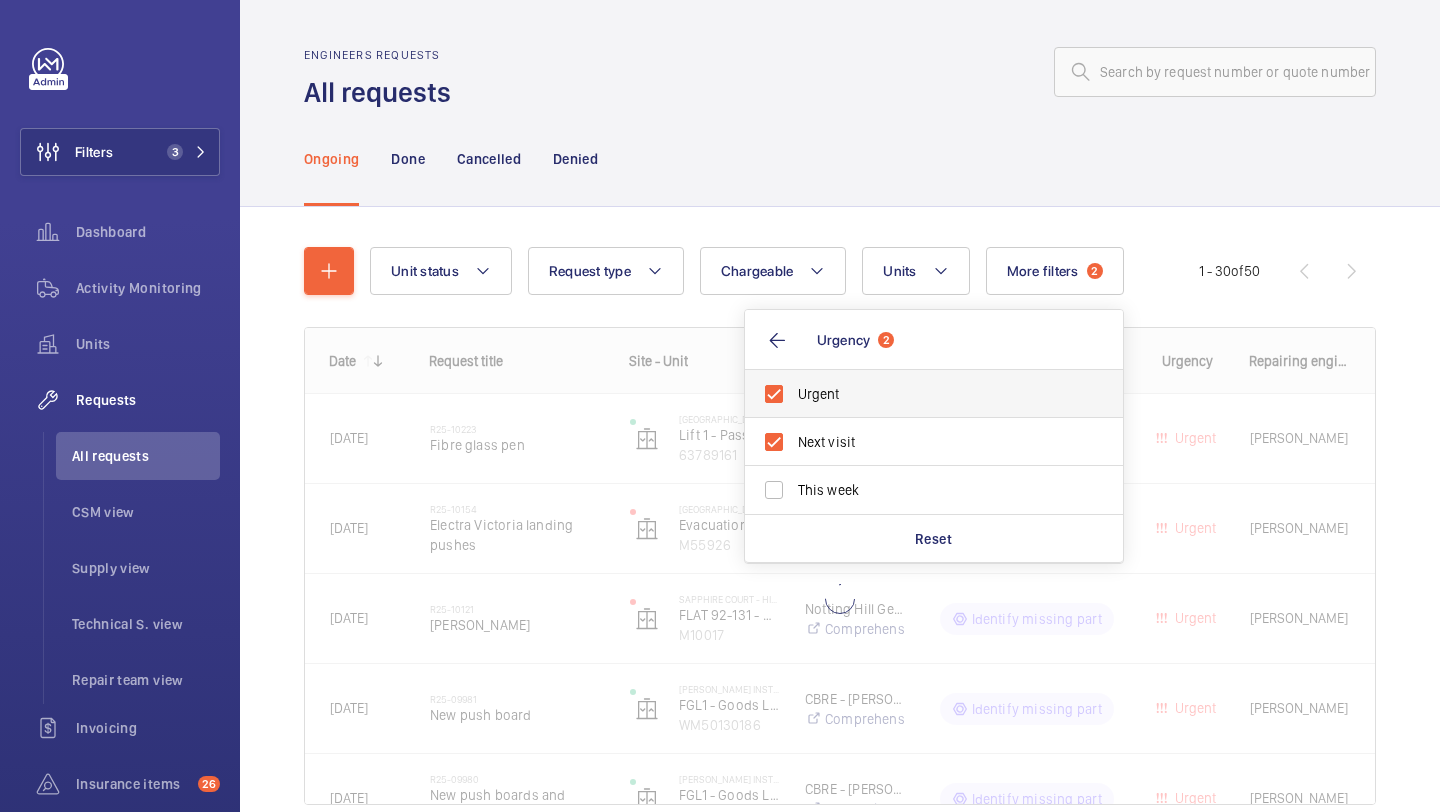 click on "Urgent" at bounding box center [919, 394] 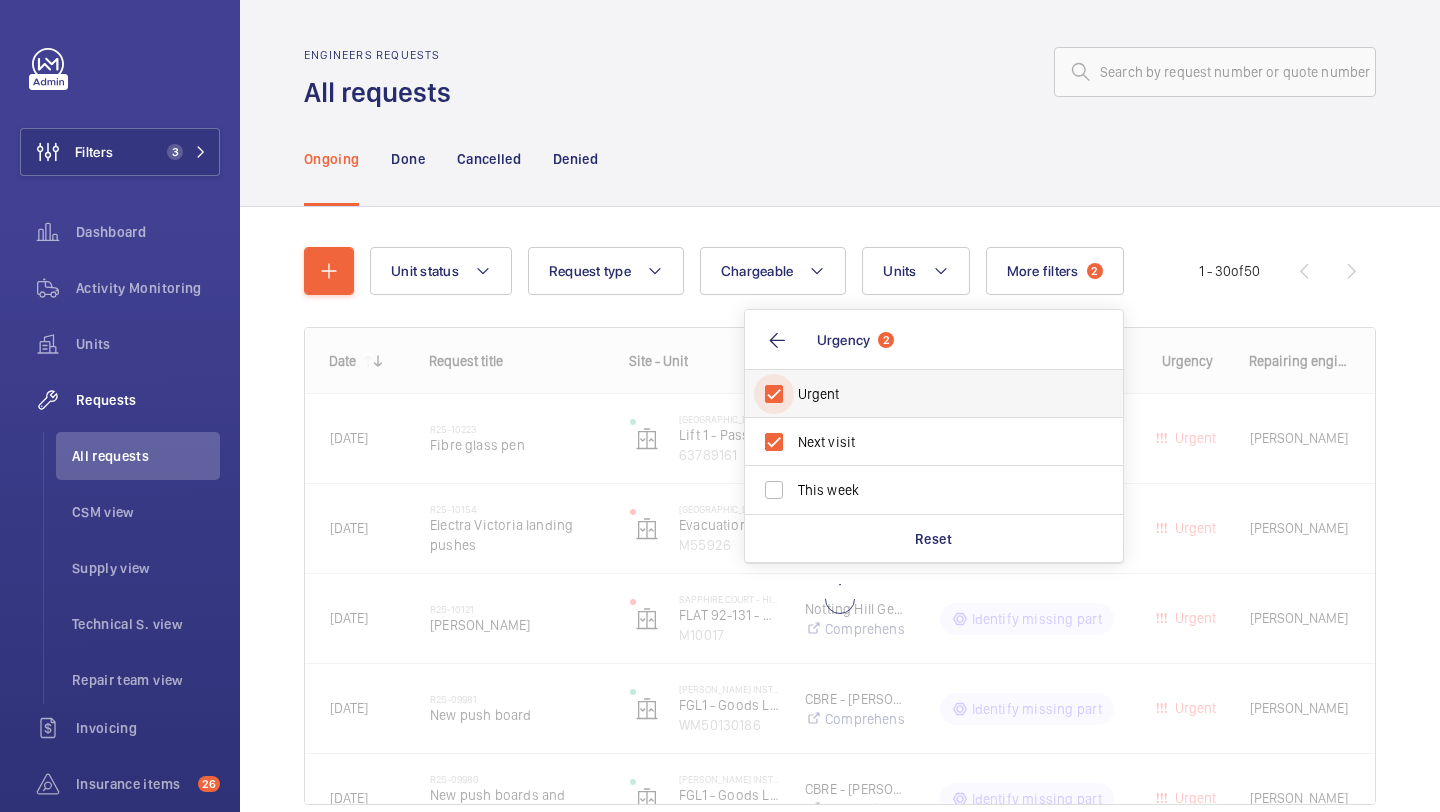 click on "Urgent" at bounding box center (774, 394) 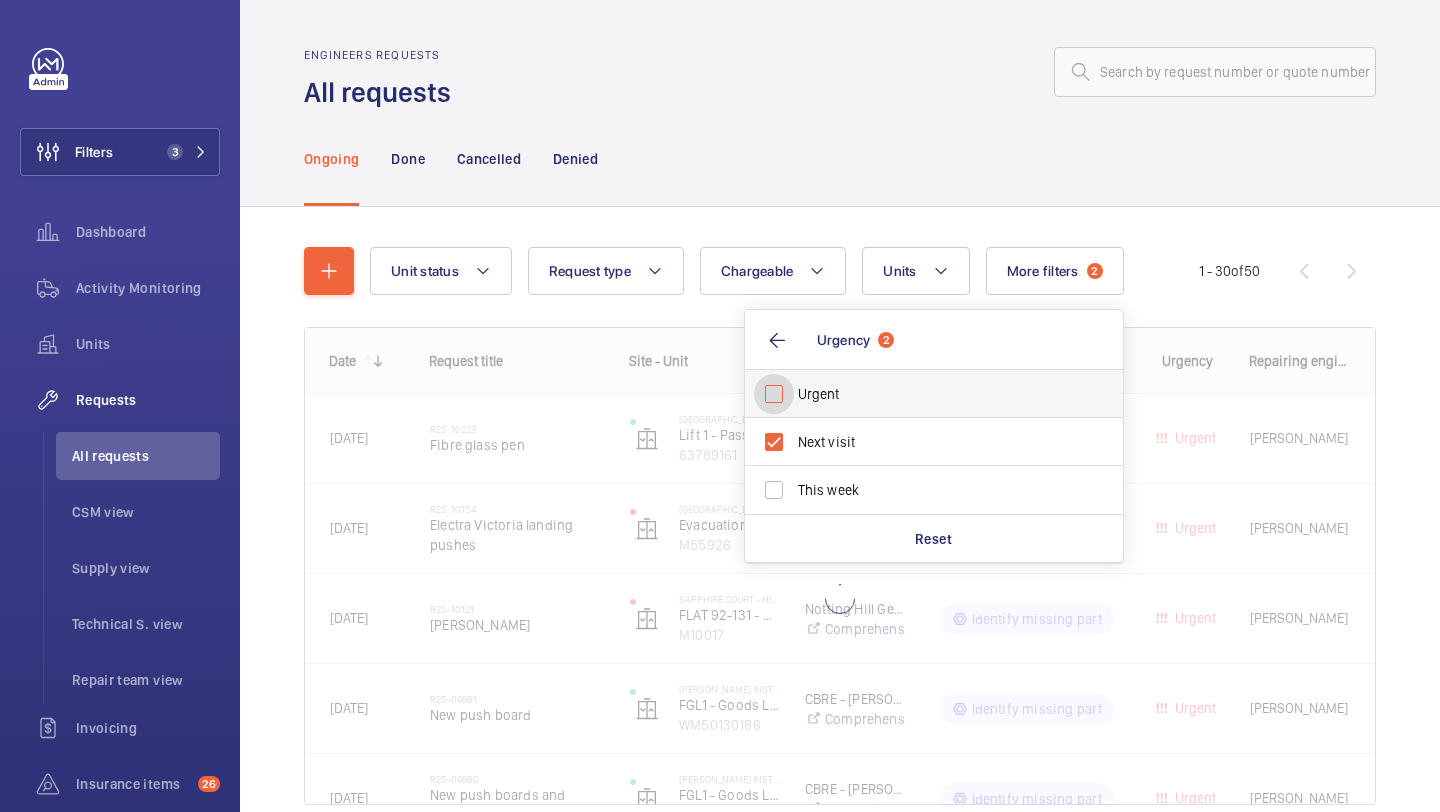 checkbox on "false" 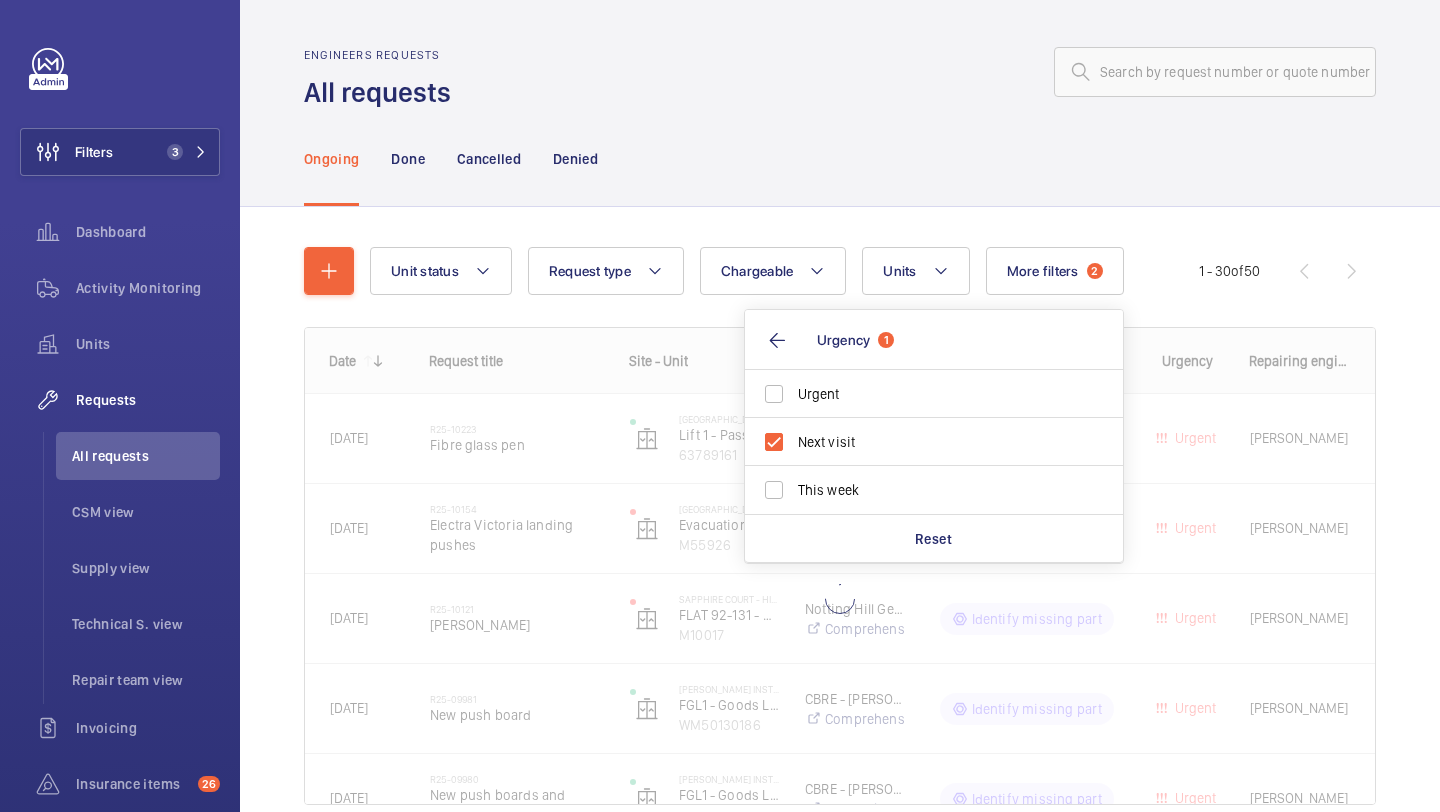 click on "Ongoing Done Cancelled Denied" 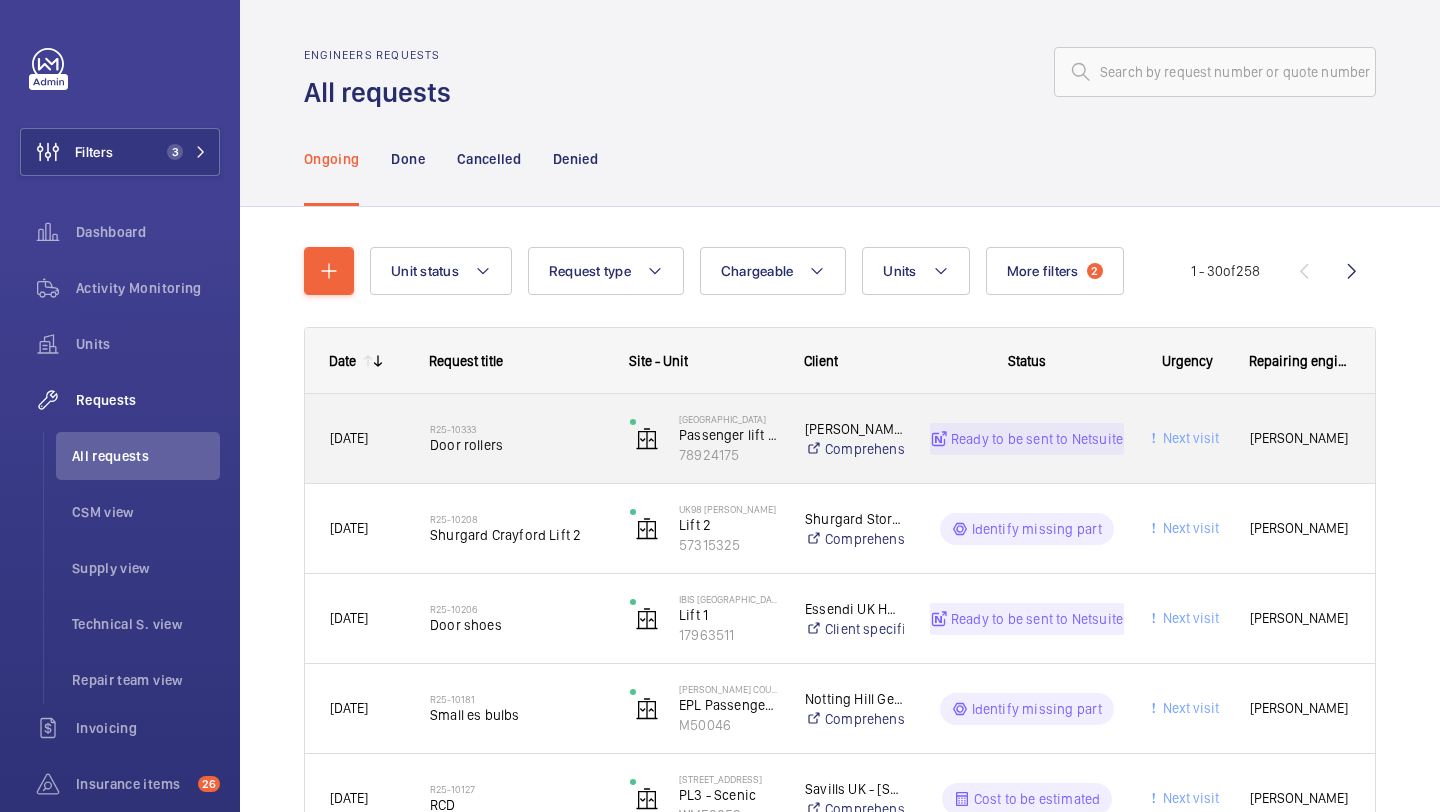 click on "R25-10333" 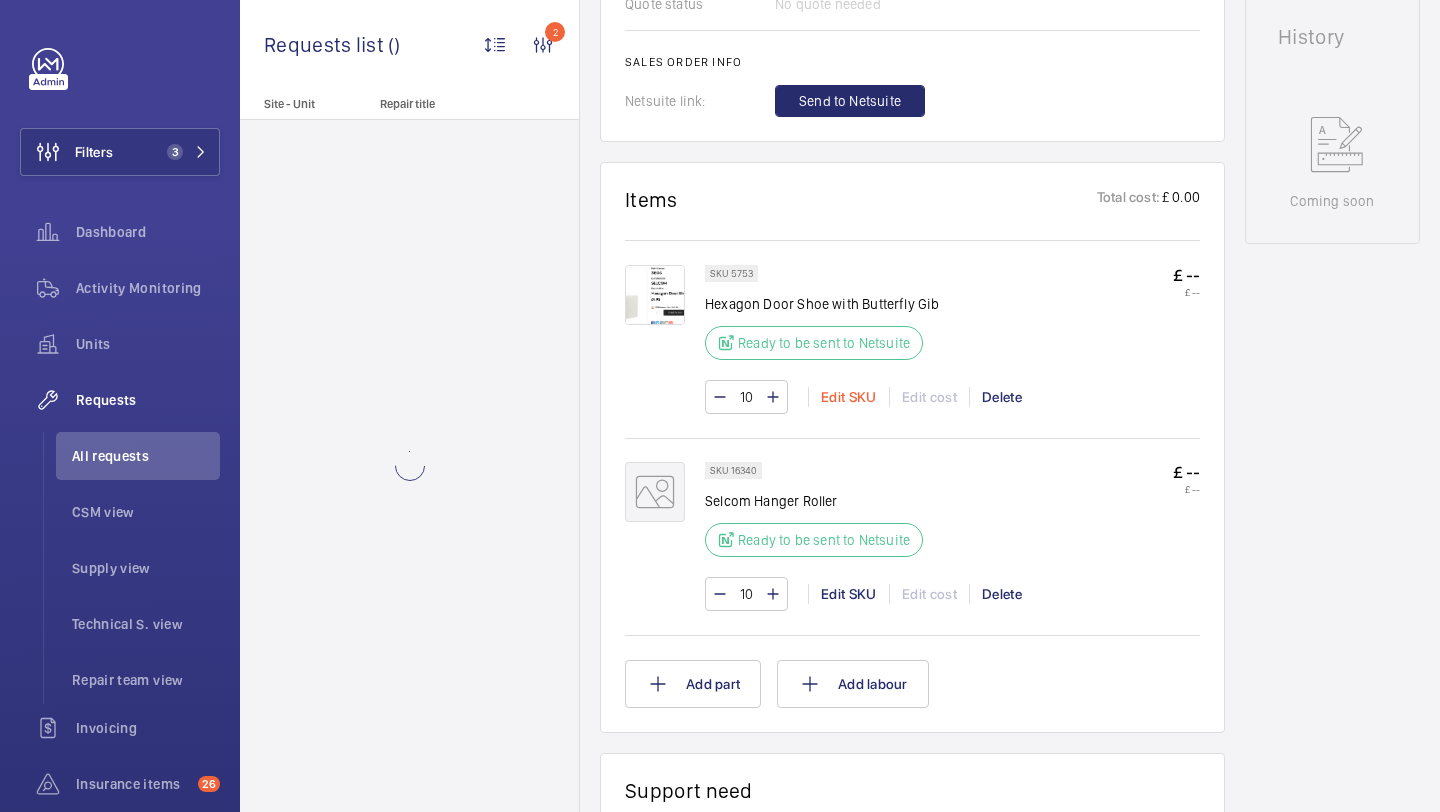scroll, scrollTop: 966, scrollLeft: 0, axis: vertical 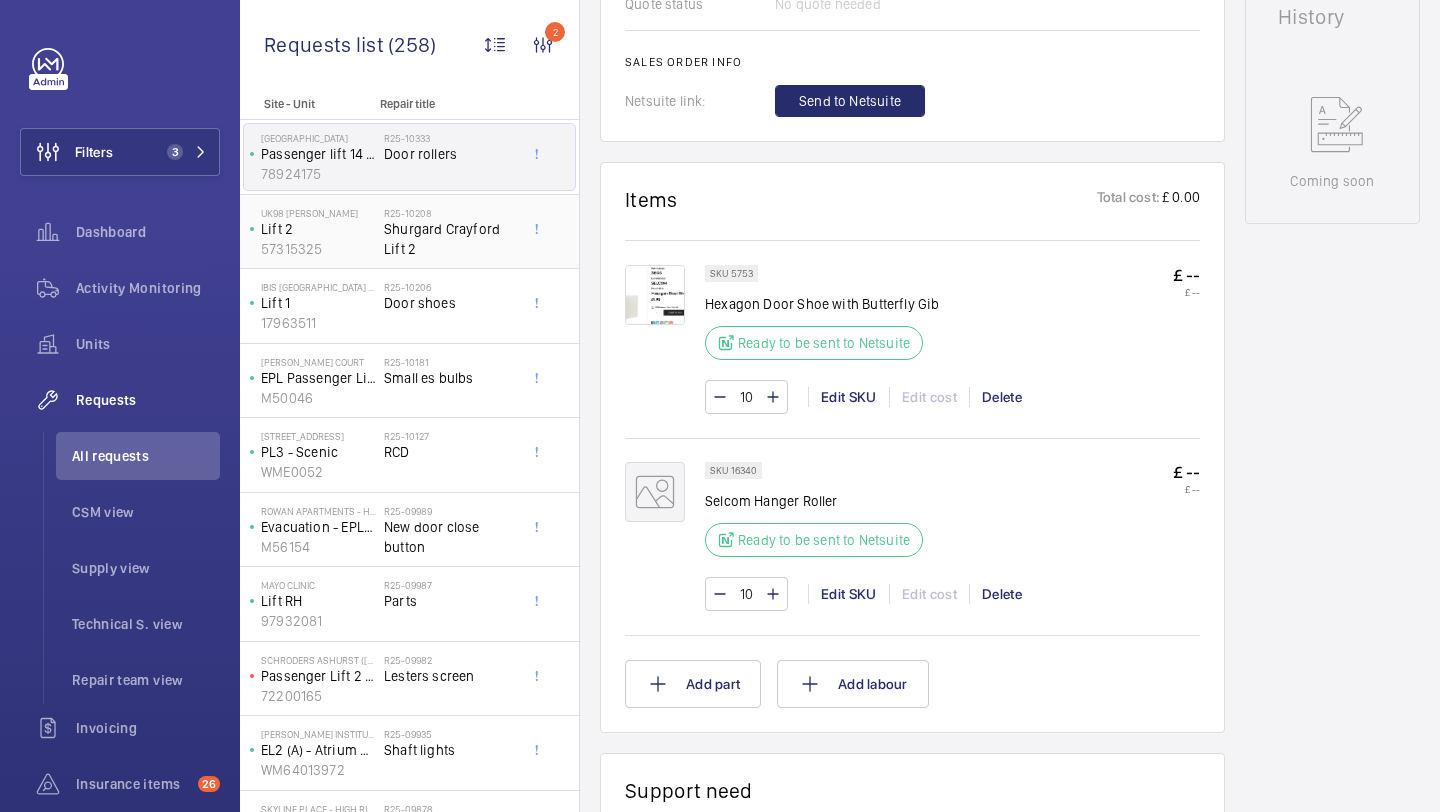 click on "Shurgard Crayford Lift 2" 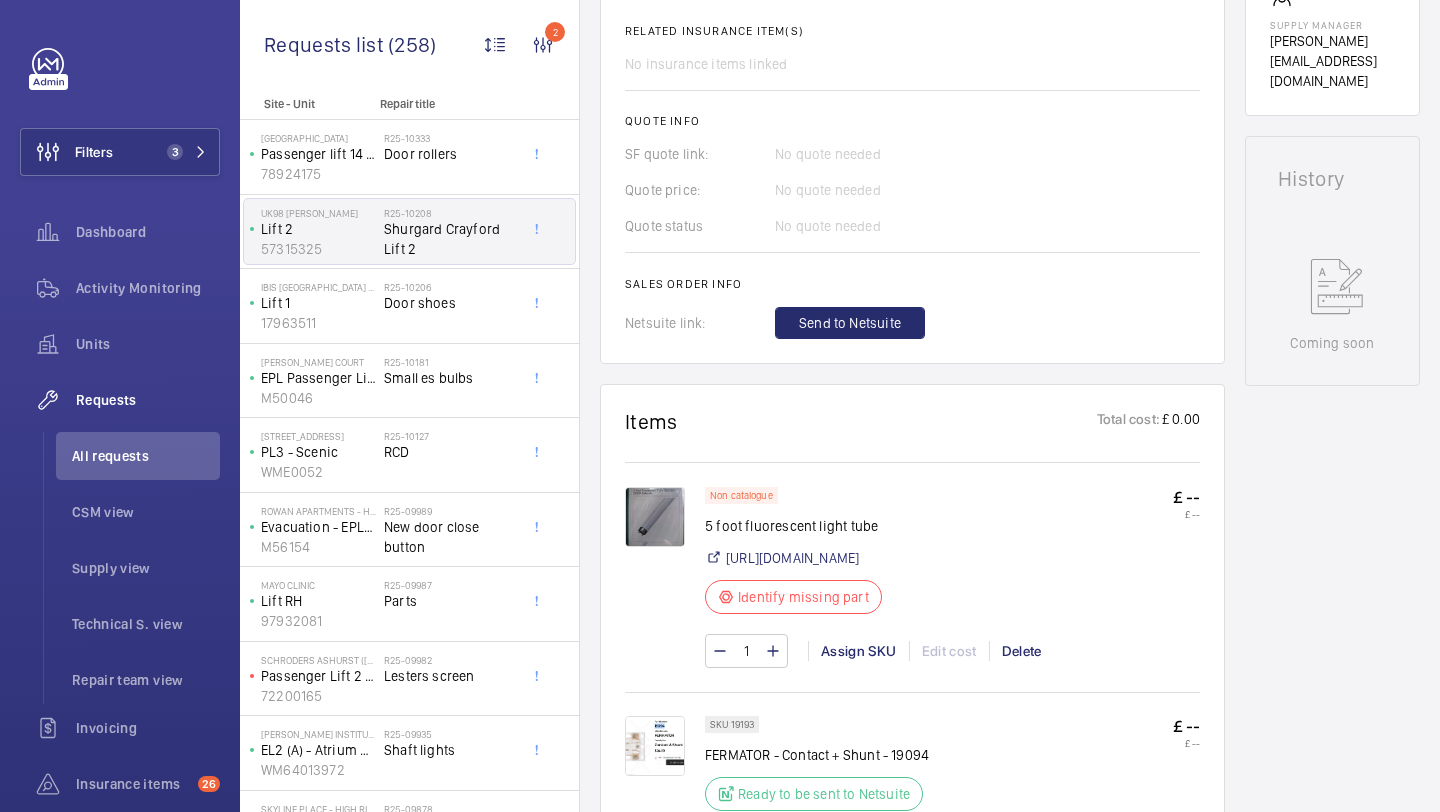 scroll, scrollTop: 884, scrollLeft: 0, axis: vertical 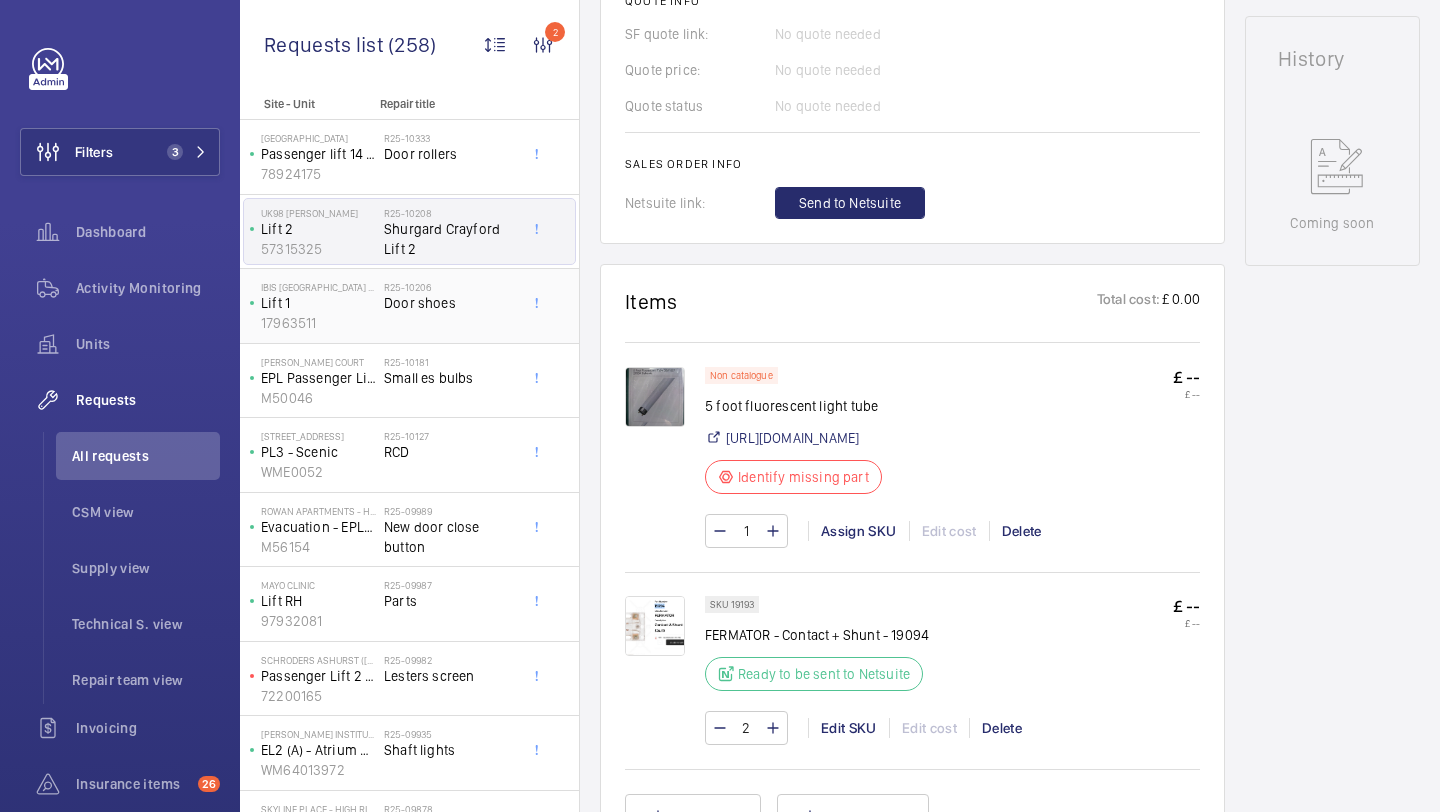 click on "R25-10206   Door shoes" 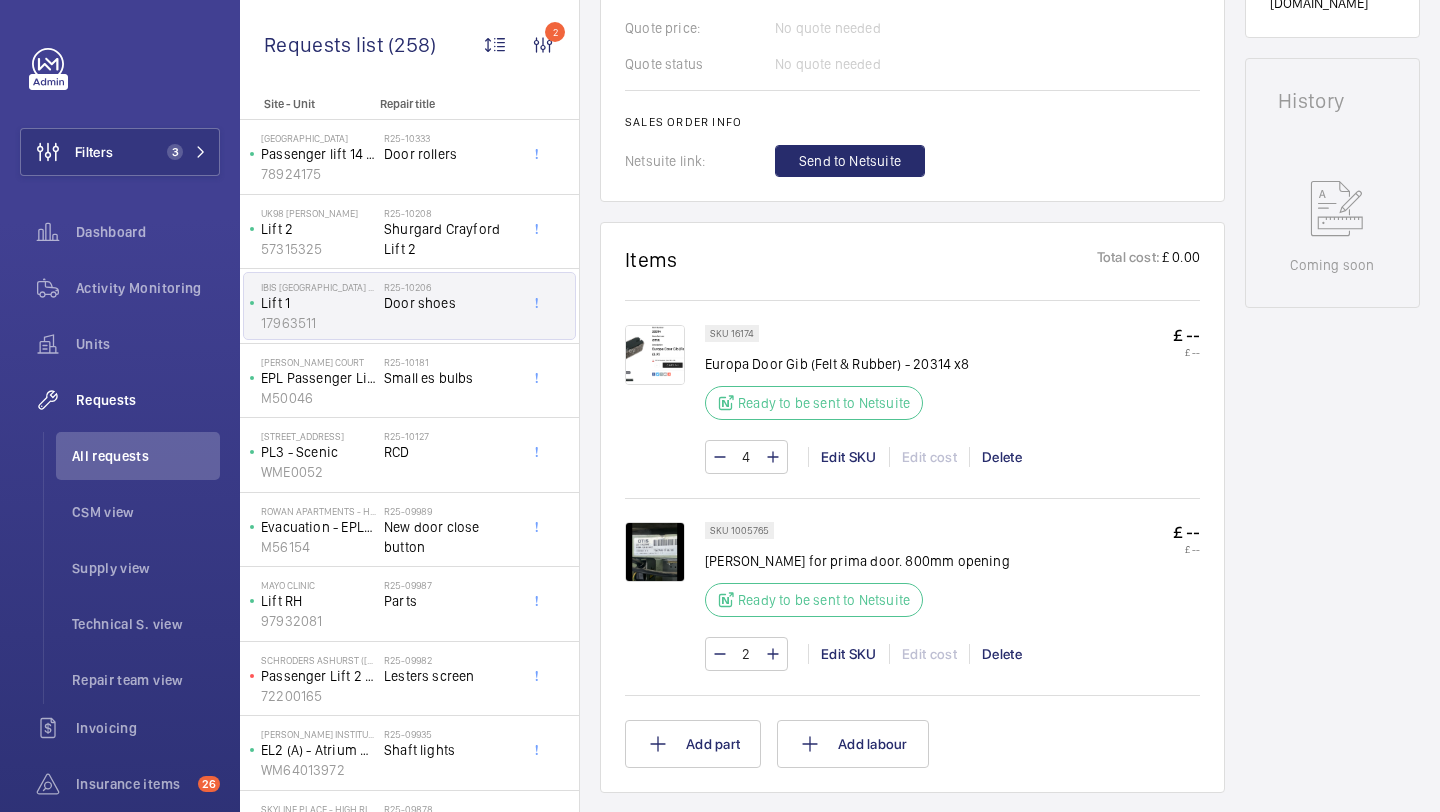 scroll, scrollTop: 983, scrollLeft: 0, axis: vertical 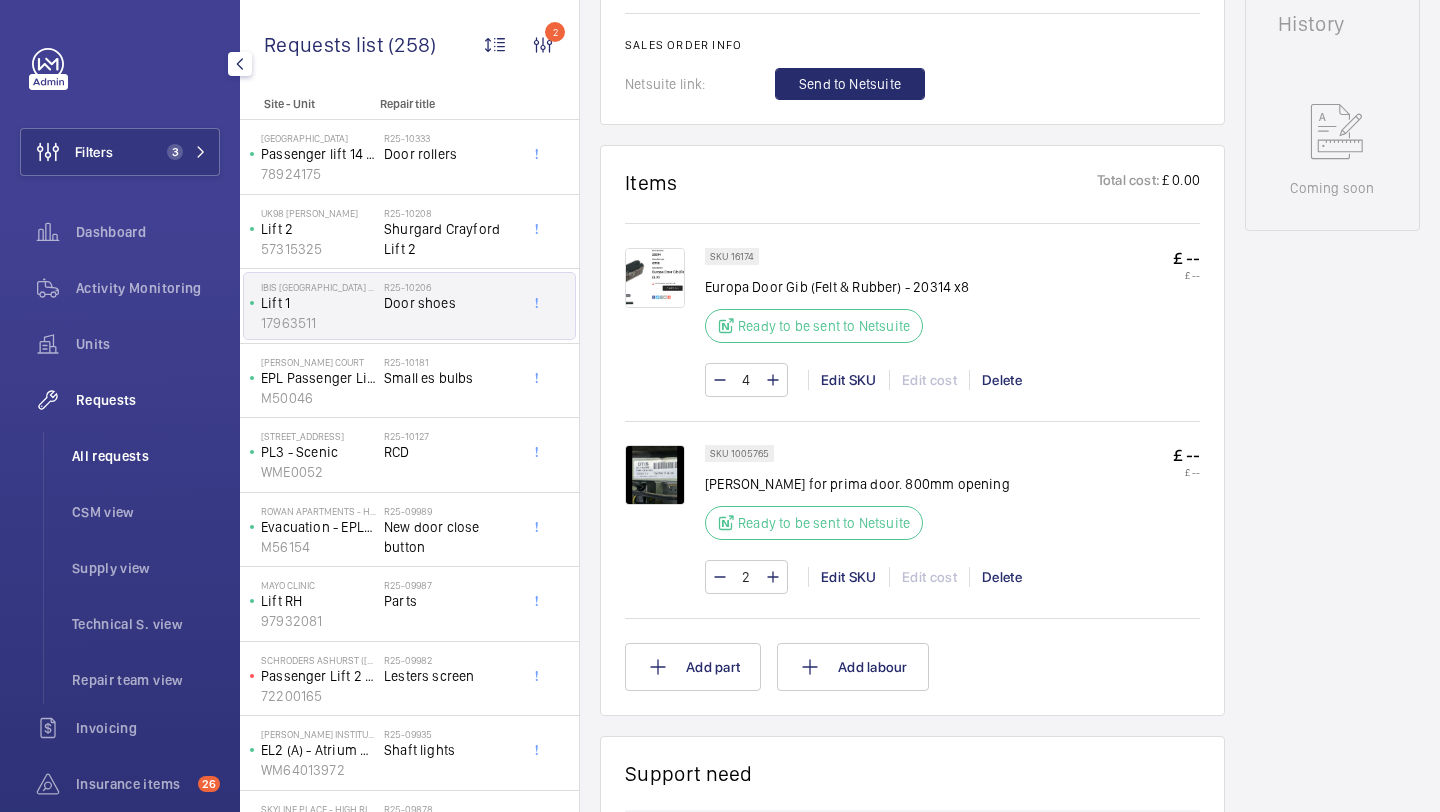 click on "All requests" 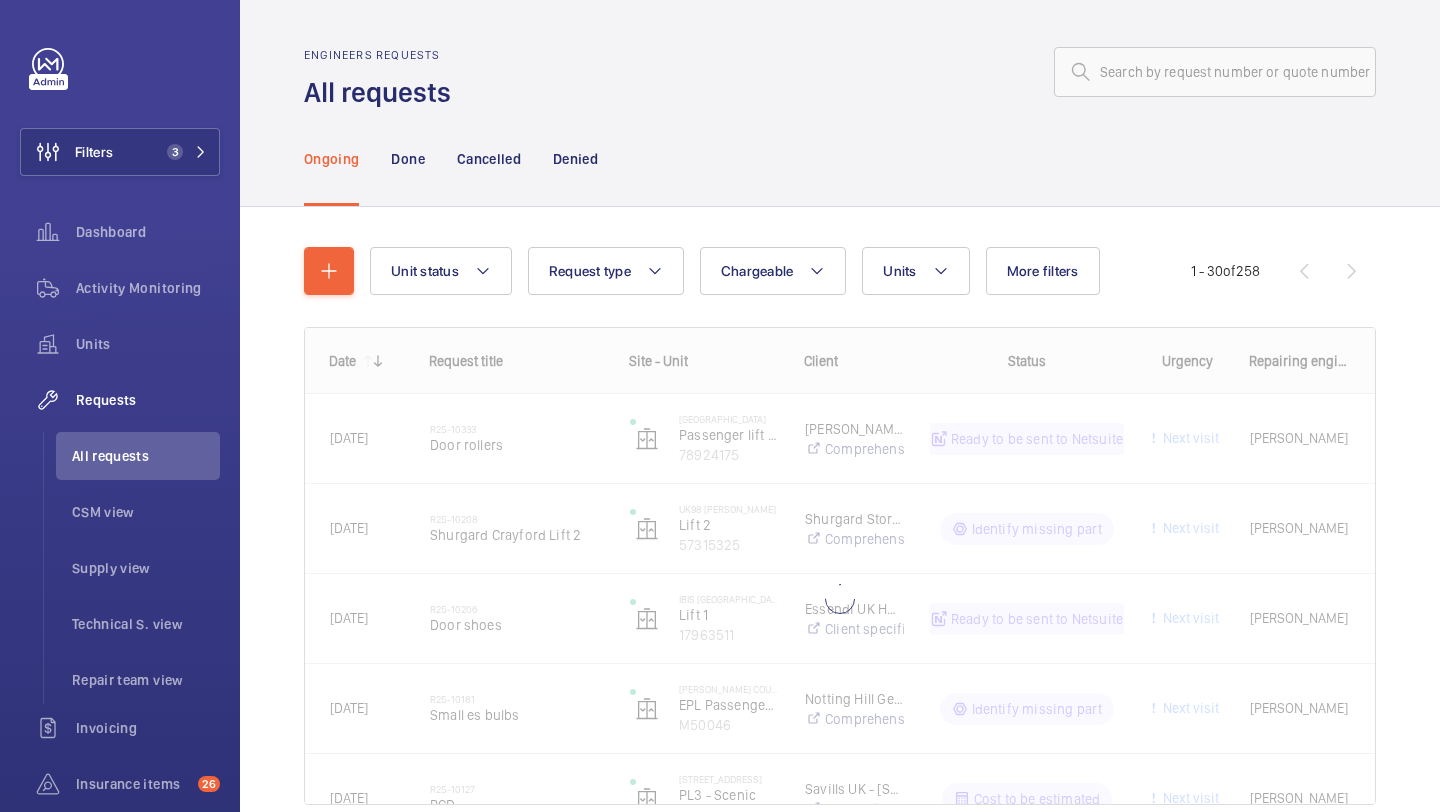 click on "Unit status Request type  Chargeable Units More filters Request status Urgency Repairing engineer Engineer Device type Reset all filters 1 - 30  of  258
Date
Request title
Site - Unit" 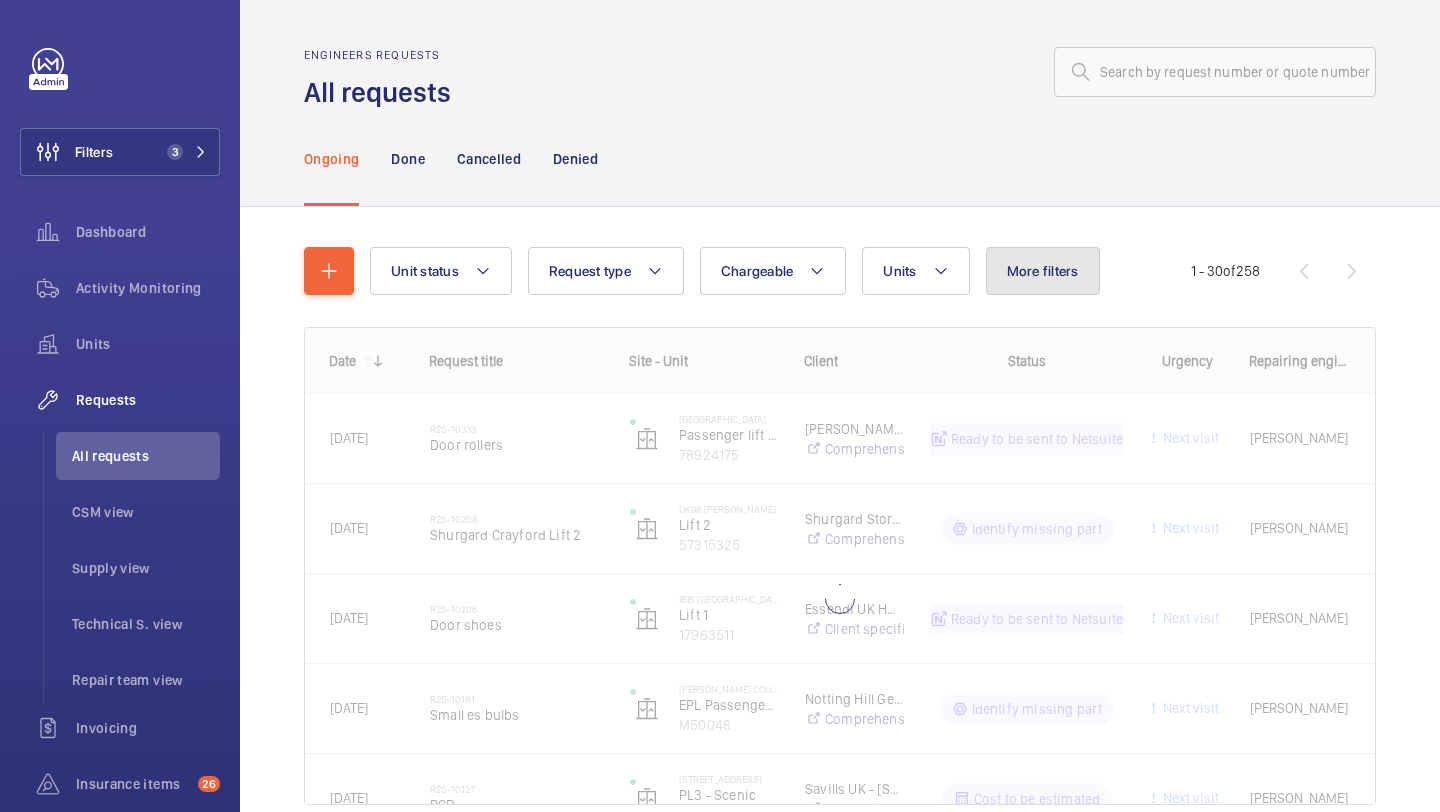 click on "More filters" 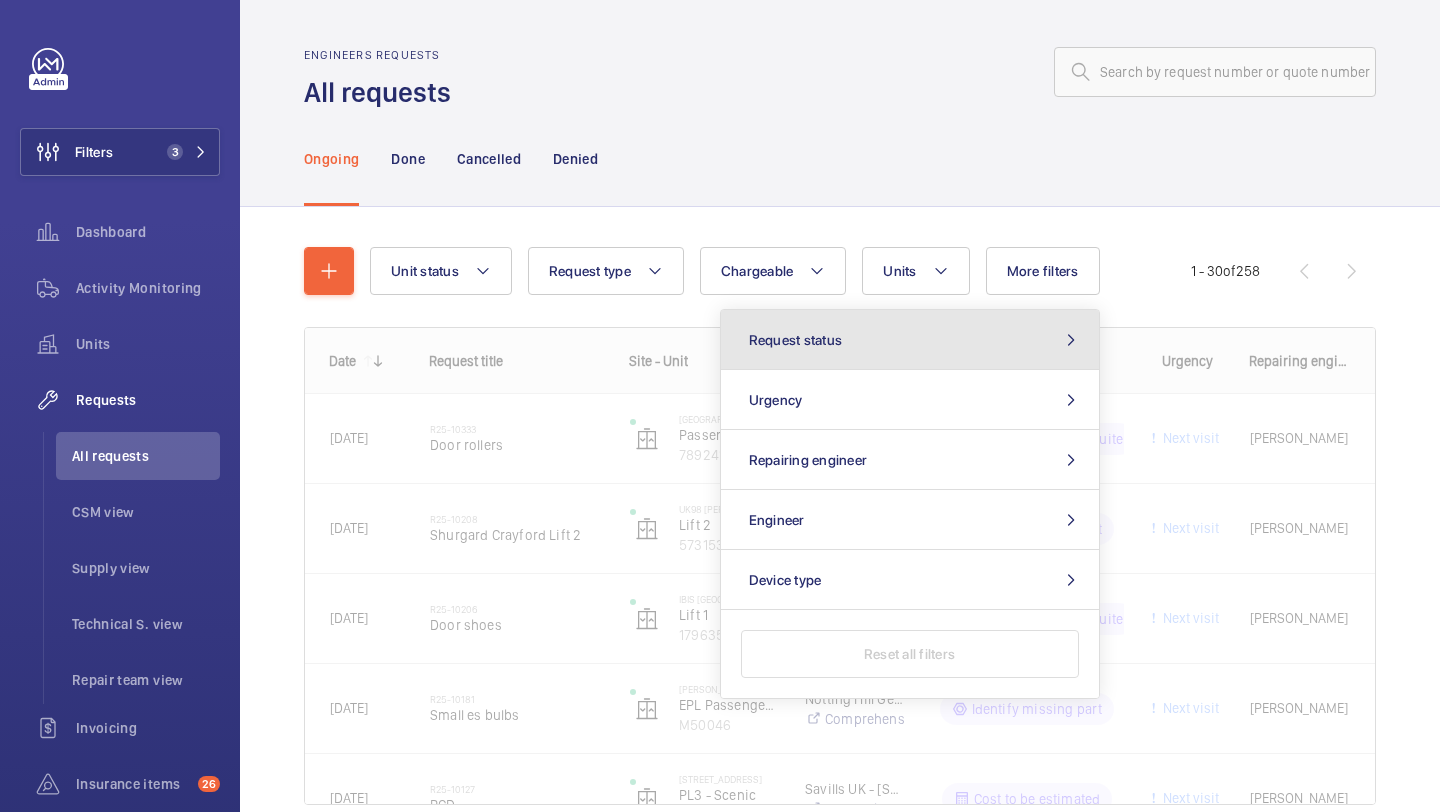 click on "Request status" 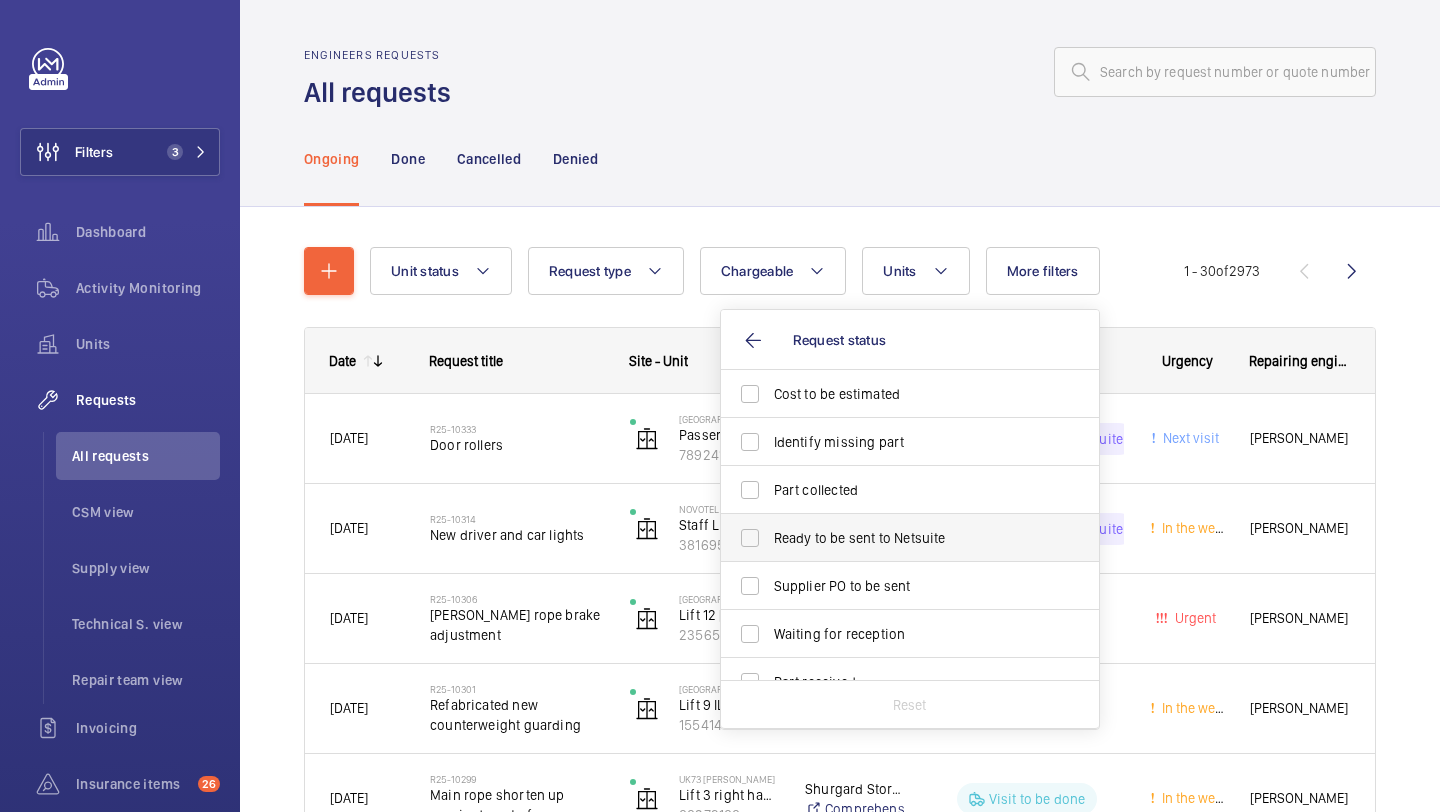 click on "Ready to be sent to Netsuite" at bounding box center [911, 538] 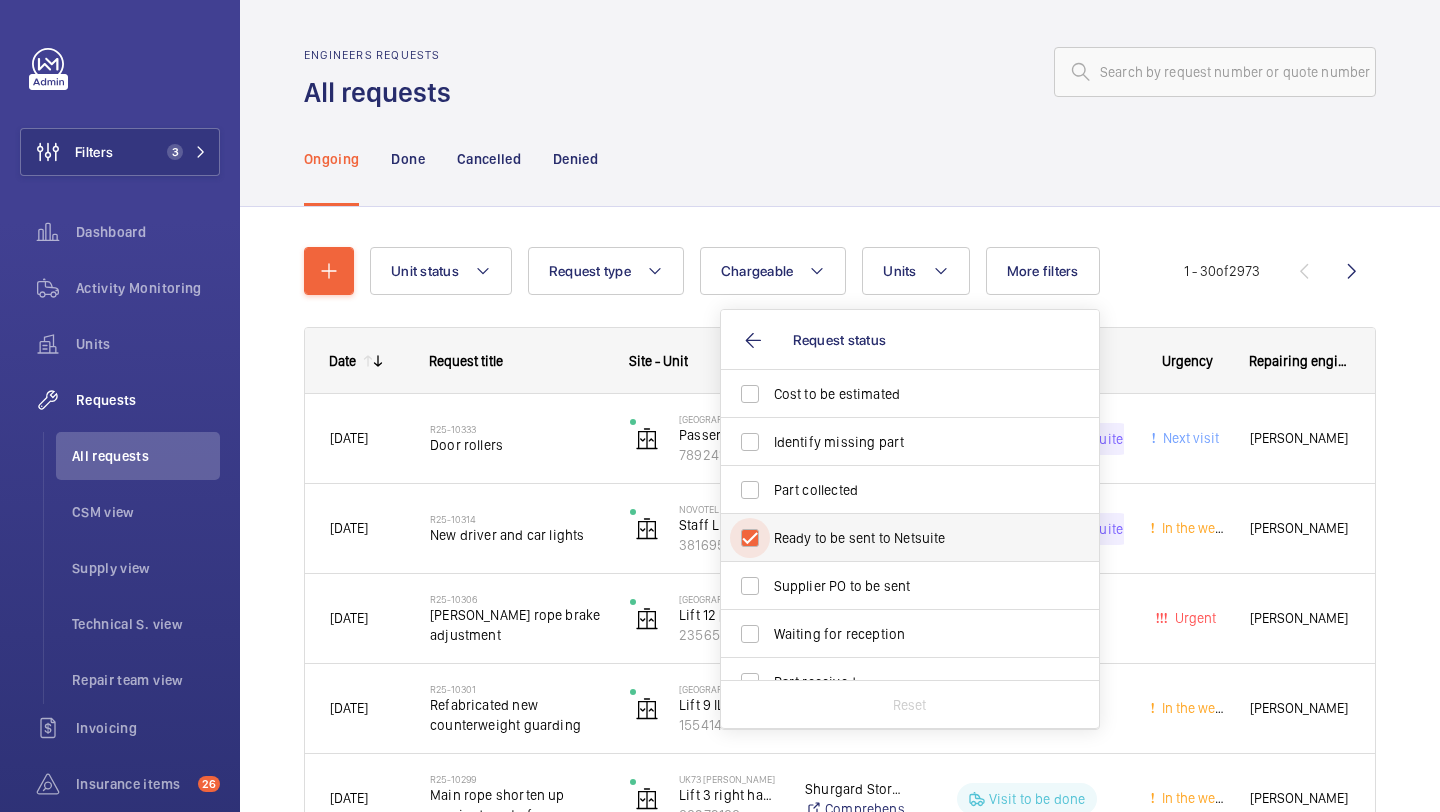 checkbox on "true" 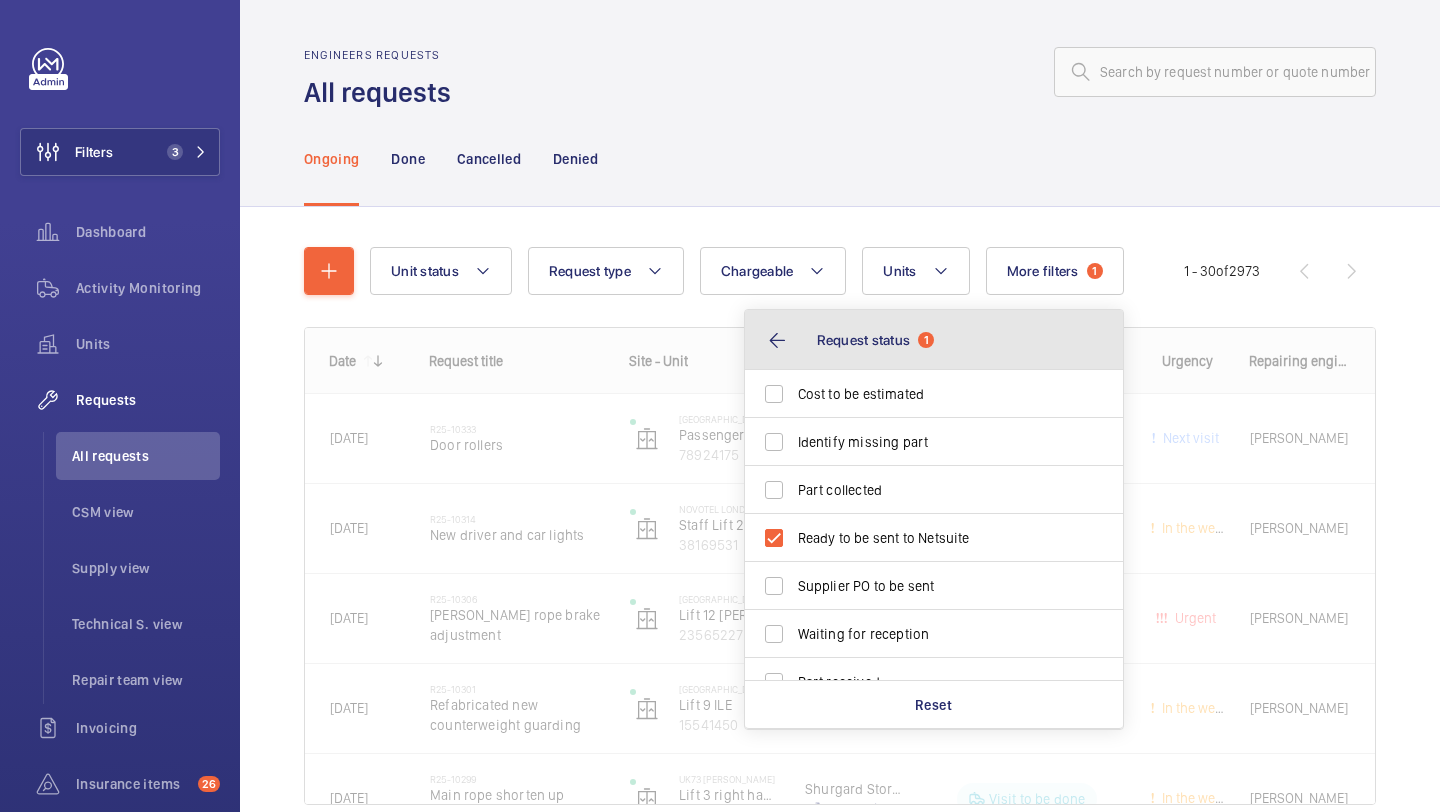 click on "Request status" 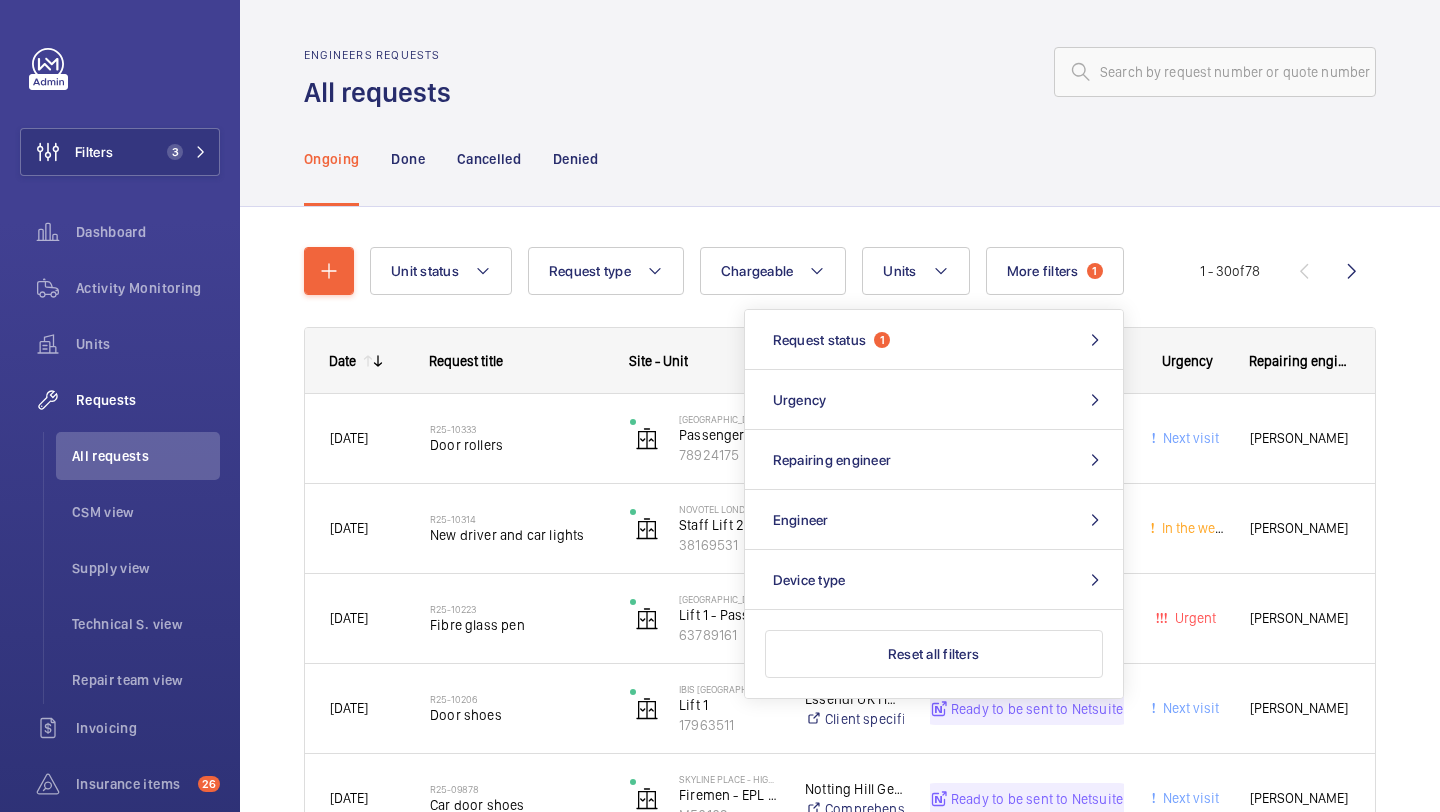 click on "Unit status Request type  Chargeable Units More filters  1  Request status  1 Urgency Repairing engineer Engineer Device type Reset all filters 1 - 30  of  78
Date
Request title
Site - Unit
Today" 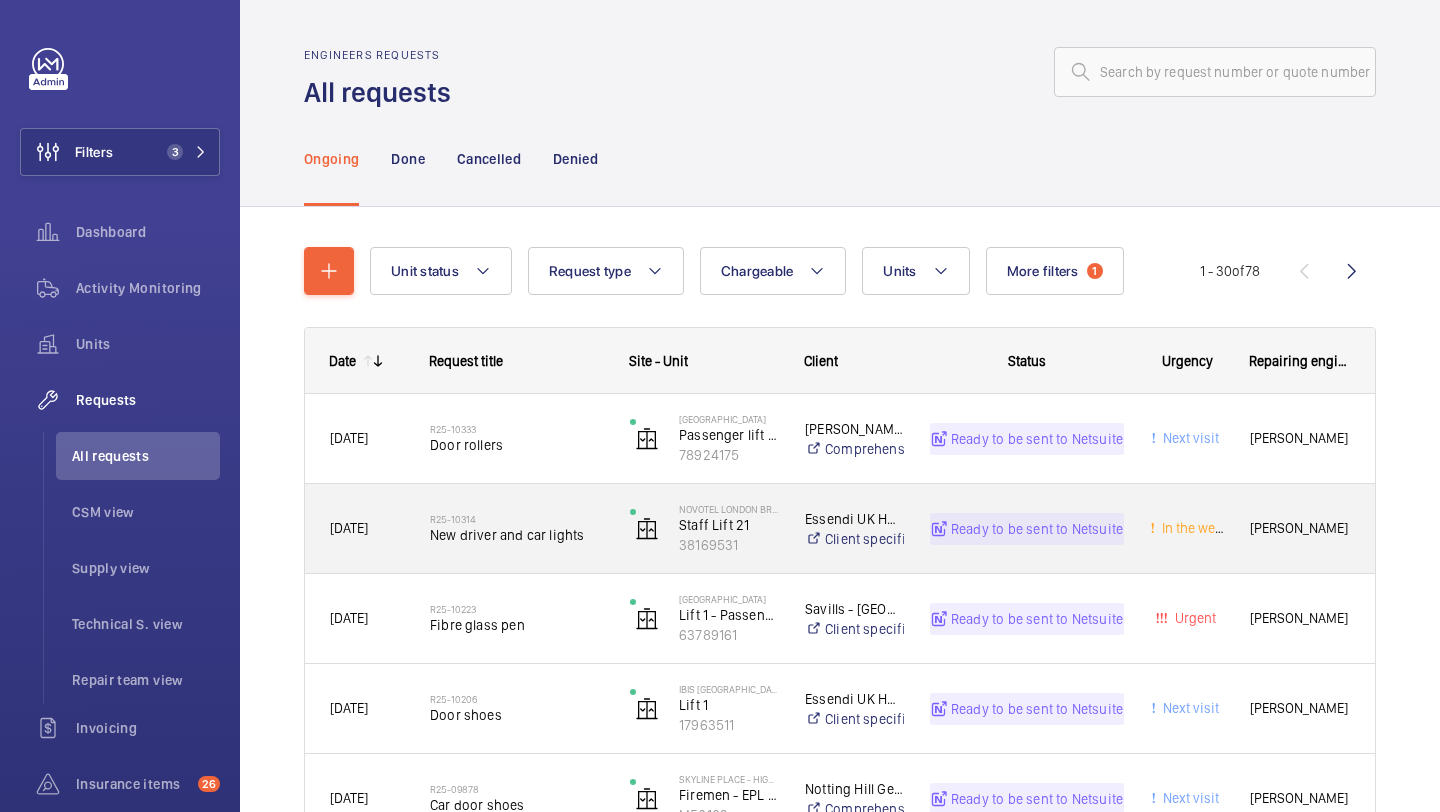 click on "R25-10314   New driver and car lights" 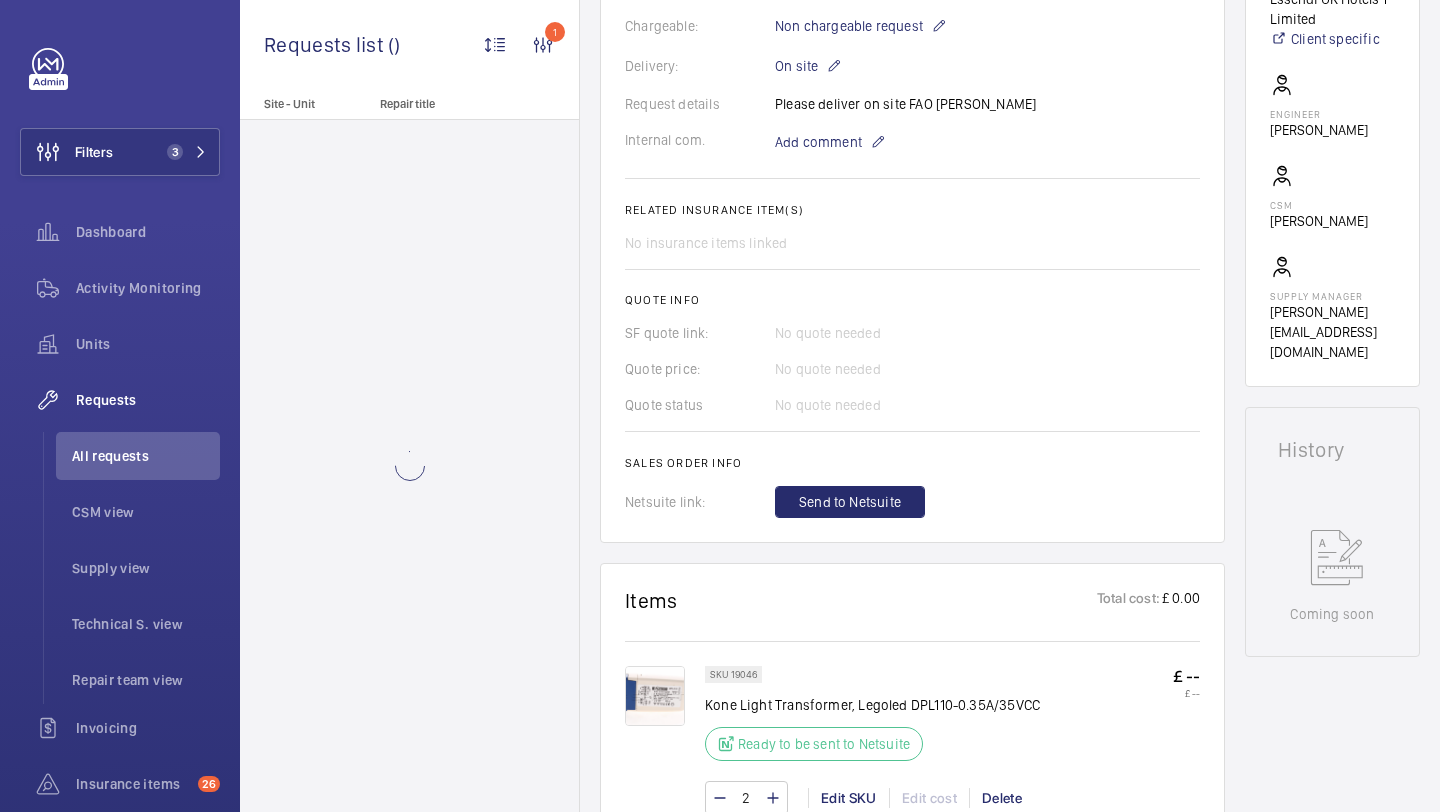 scroll, scrollTop: 736, scrollLeft: 0, axis: vertical 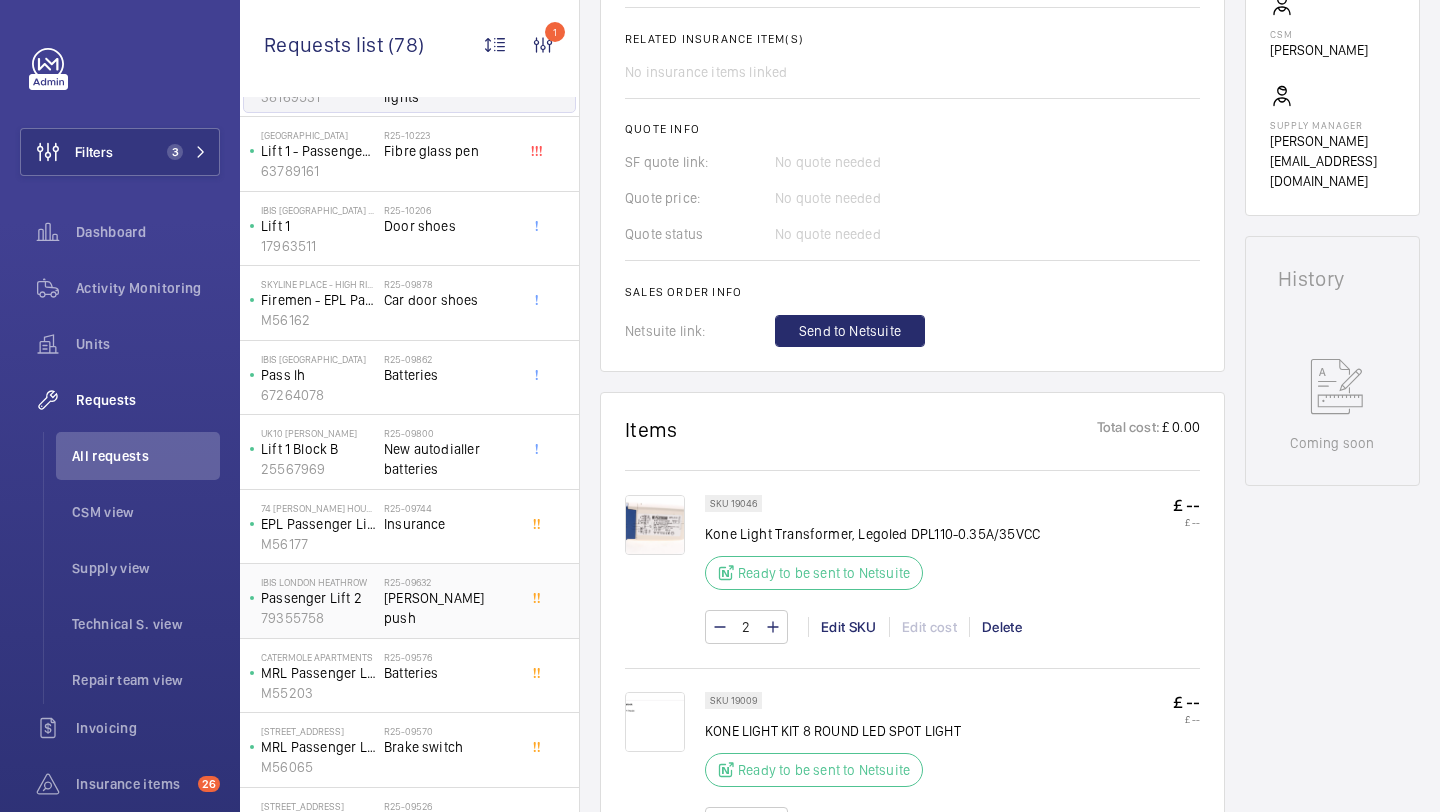 click on "R25-09632" 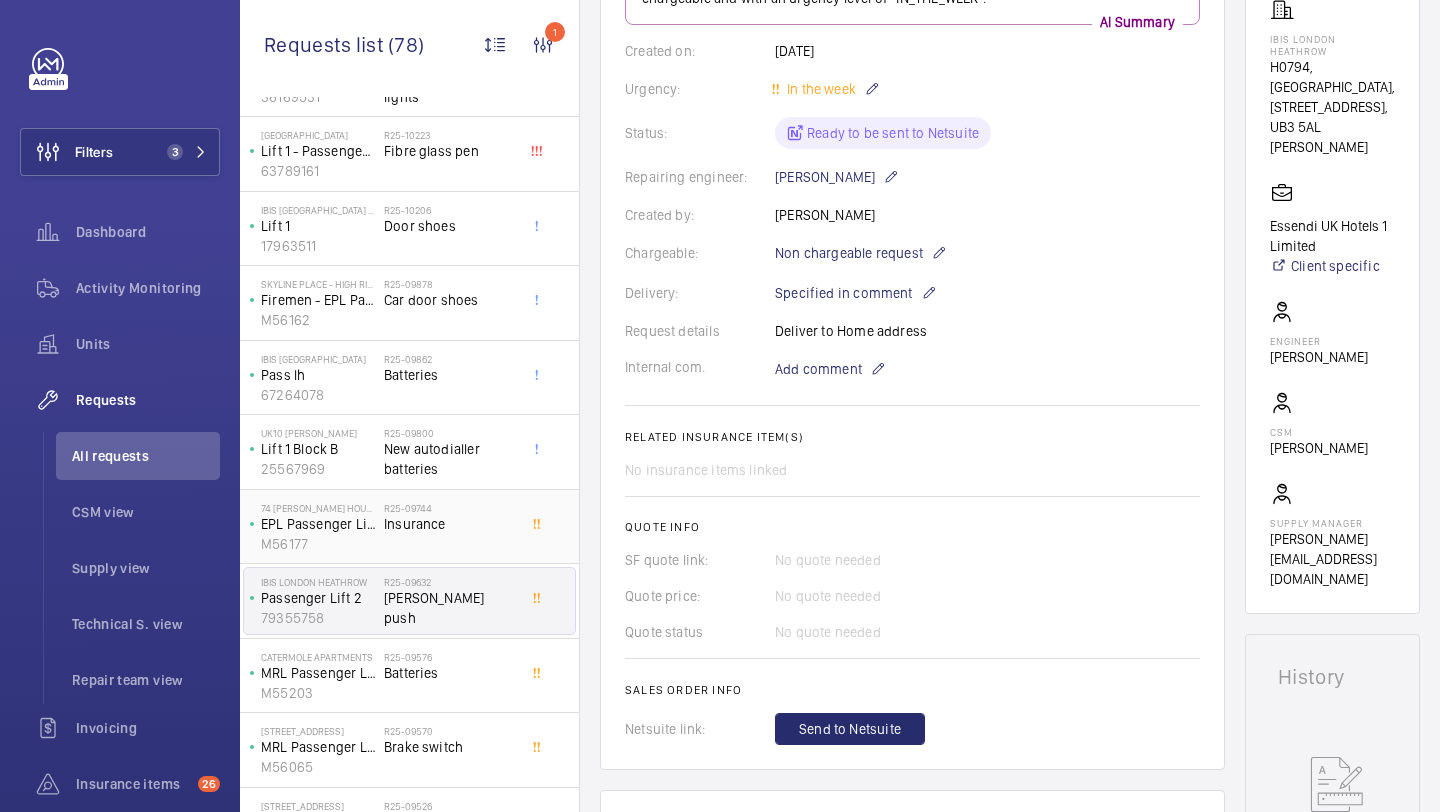 scroll, scrollTop: 883, scrollLeft: 0, axis: vertical 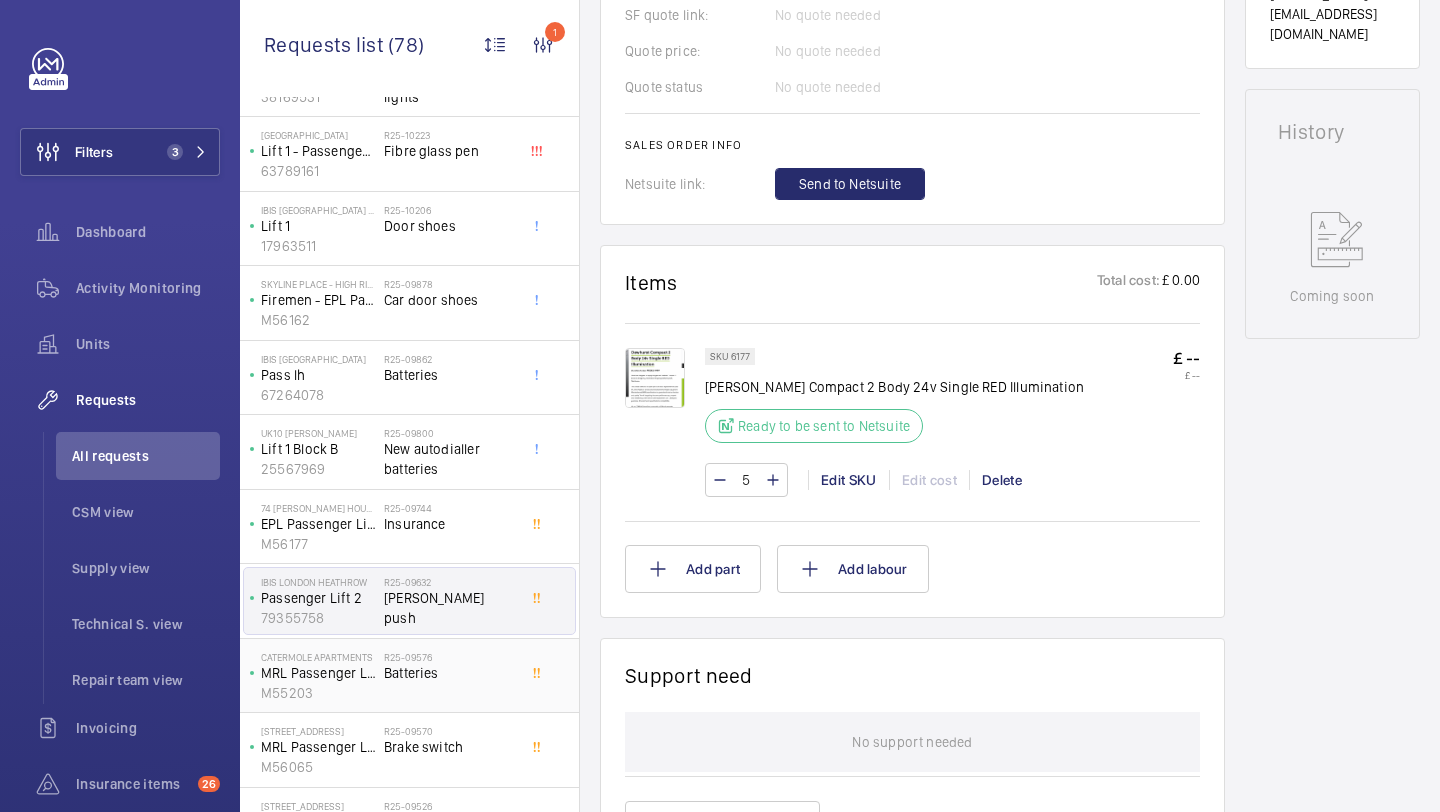 click on "R25-09576" 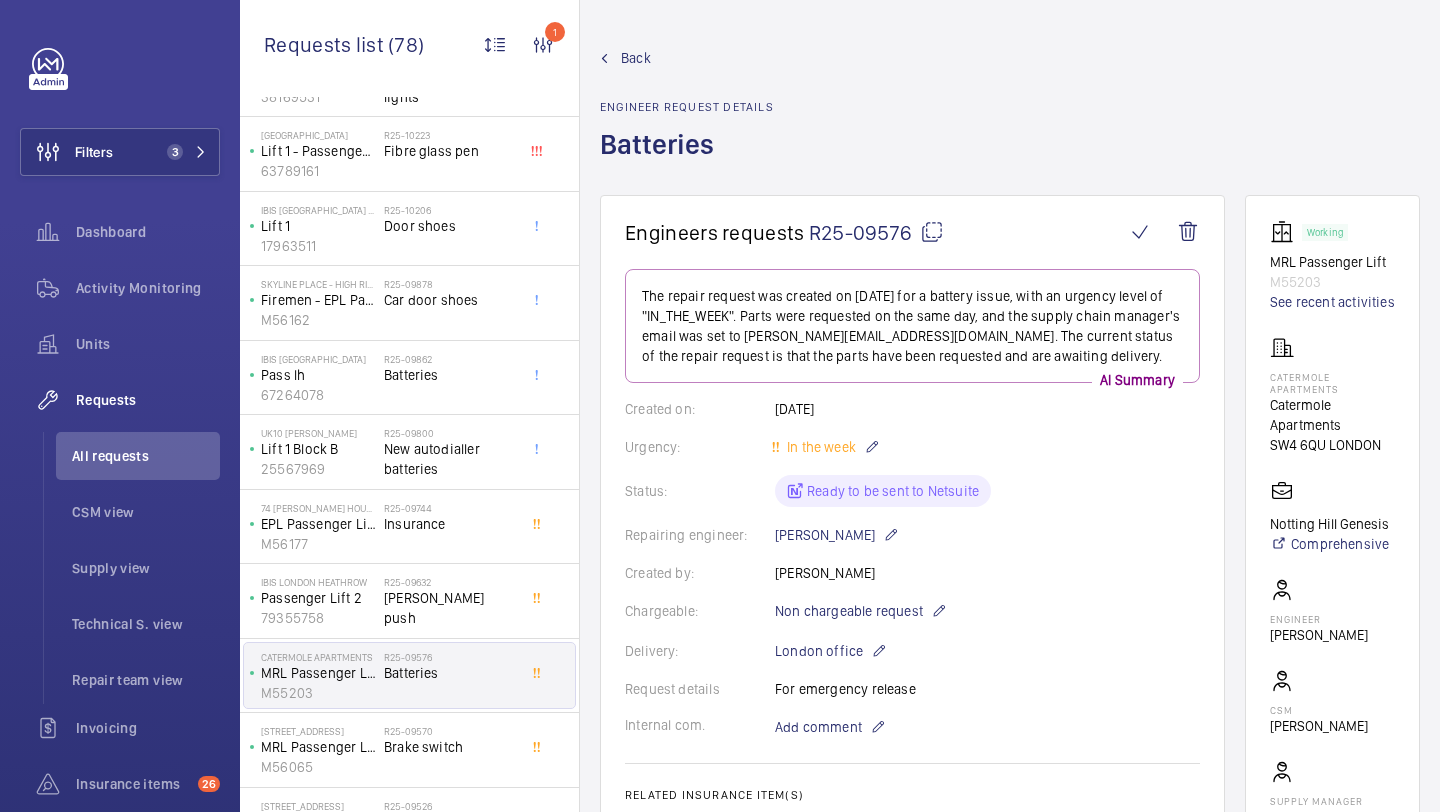 scroll, scrollTop: 837, scrollLeft: 0, axis: vertical 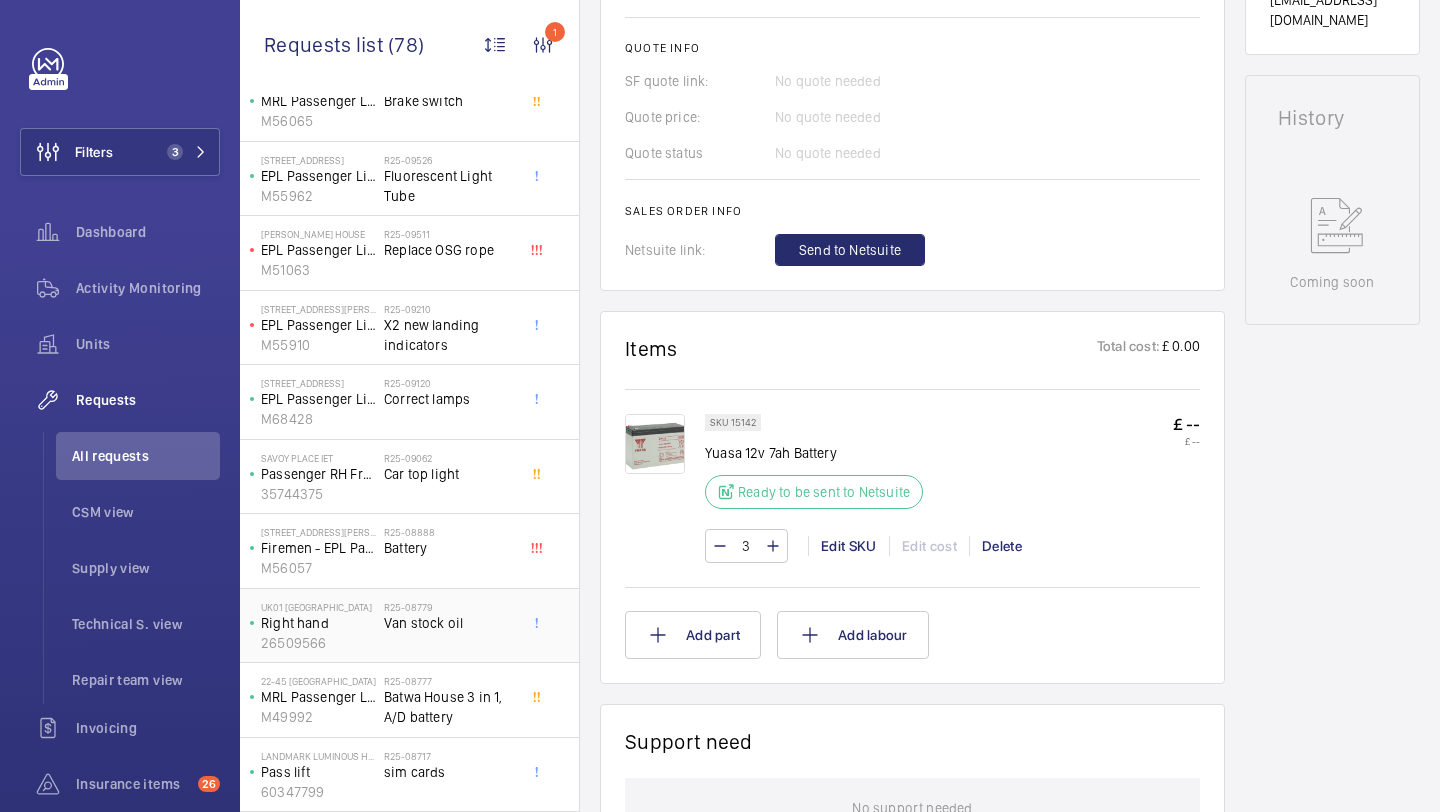 click on "R25-08779" 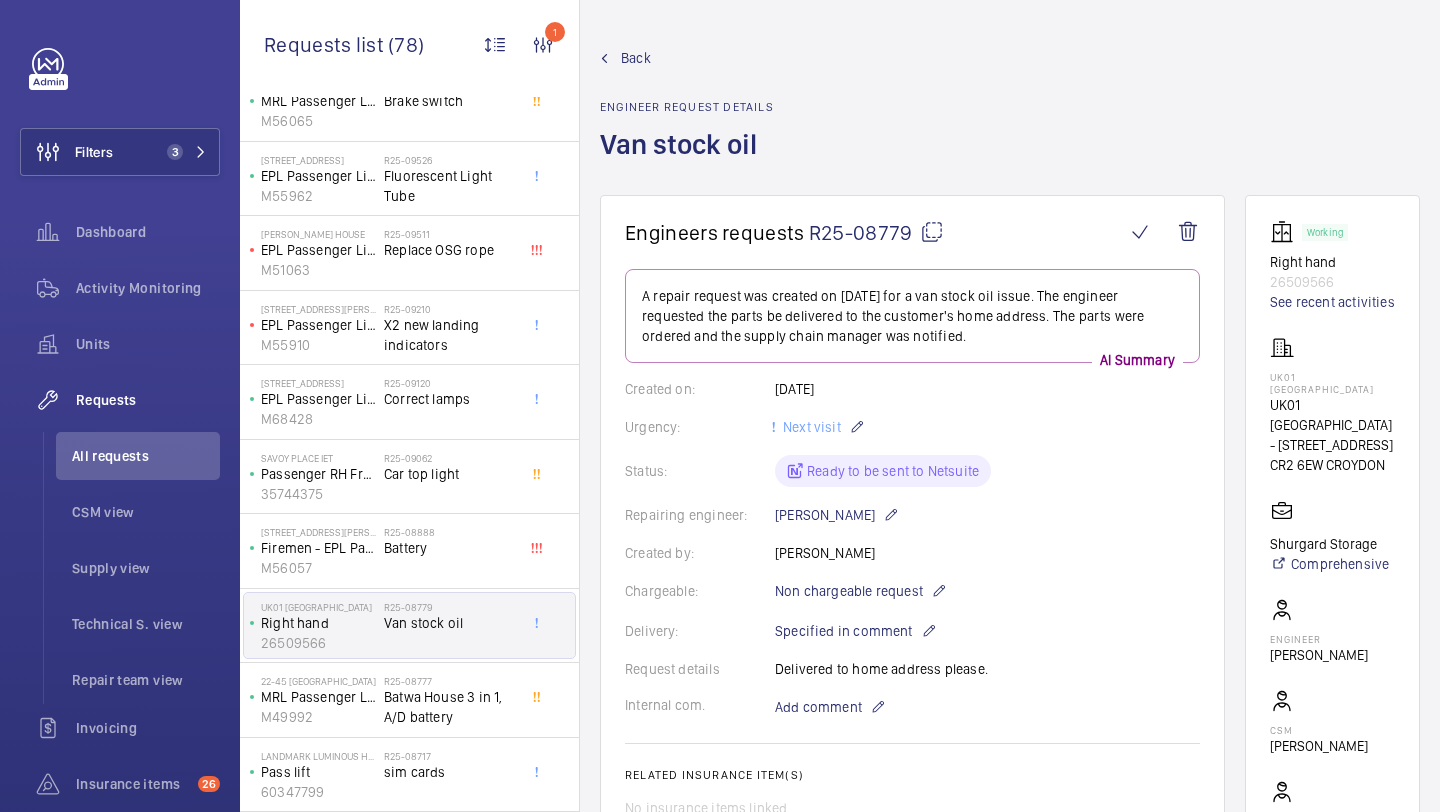 scroll, scrollTop: 1159, scrollLeft: 0, axis: vertical 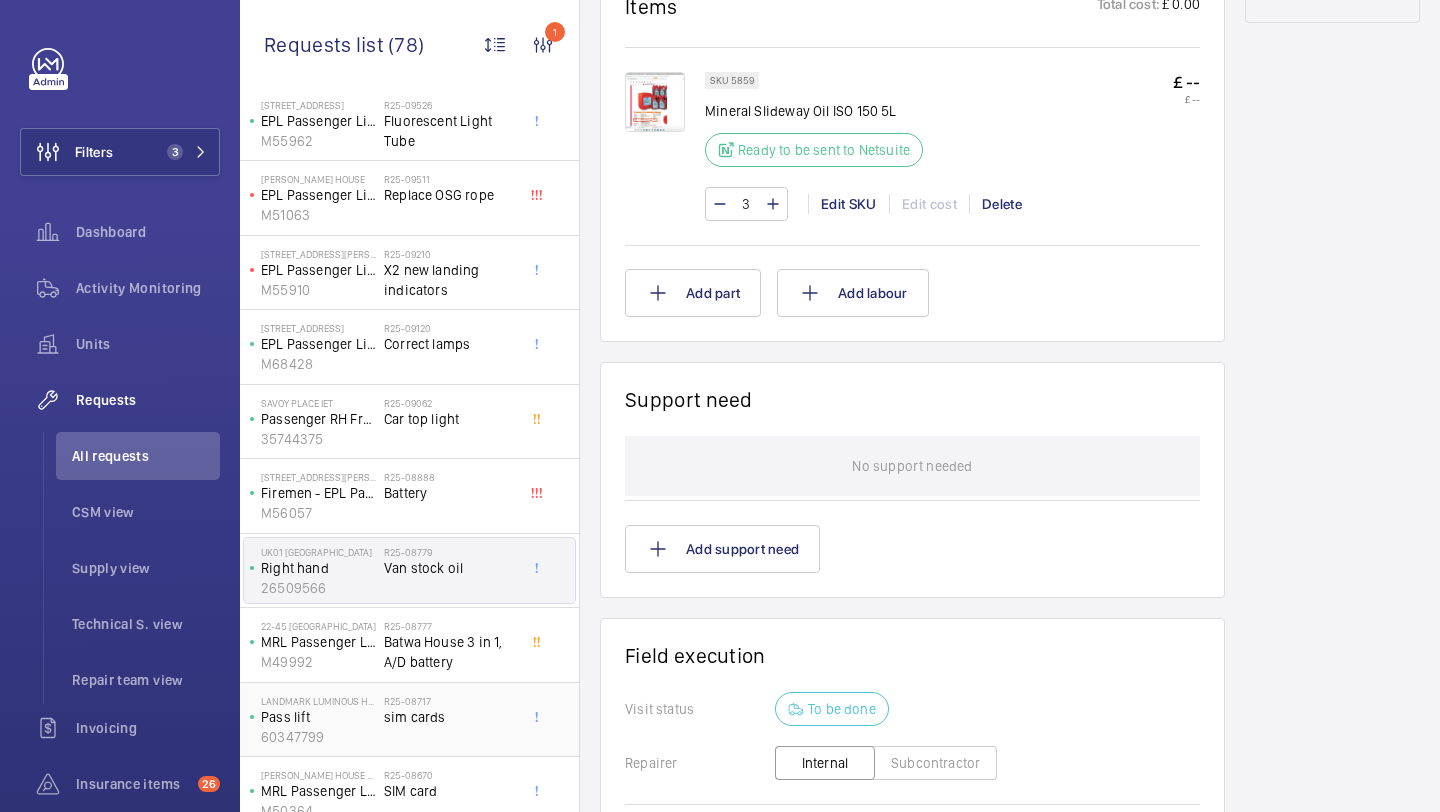 click on "R25-08717" 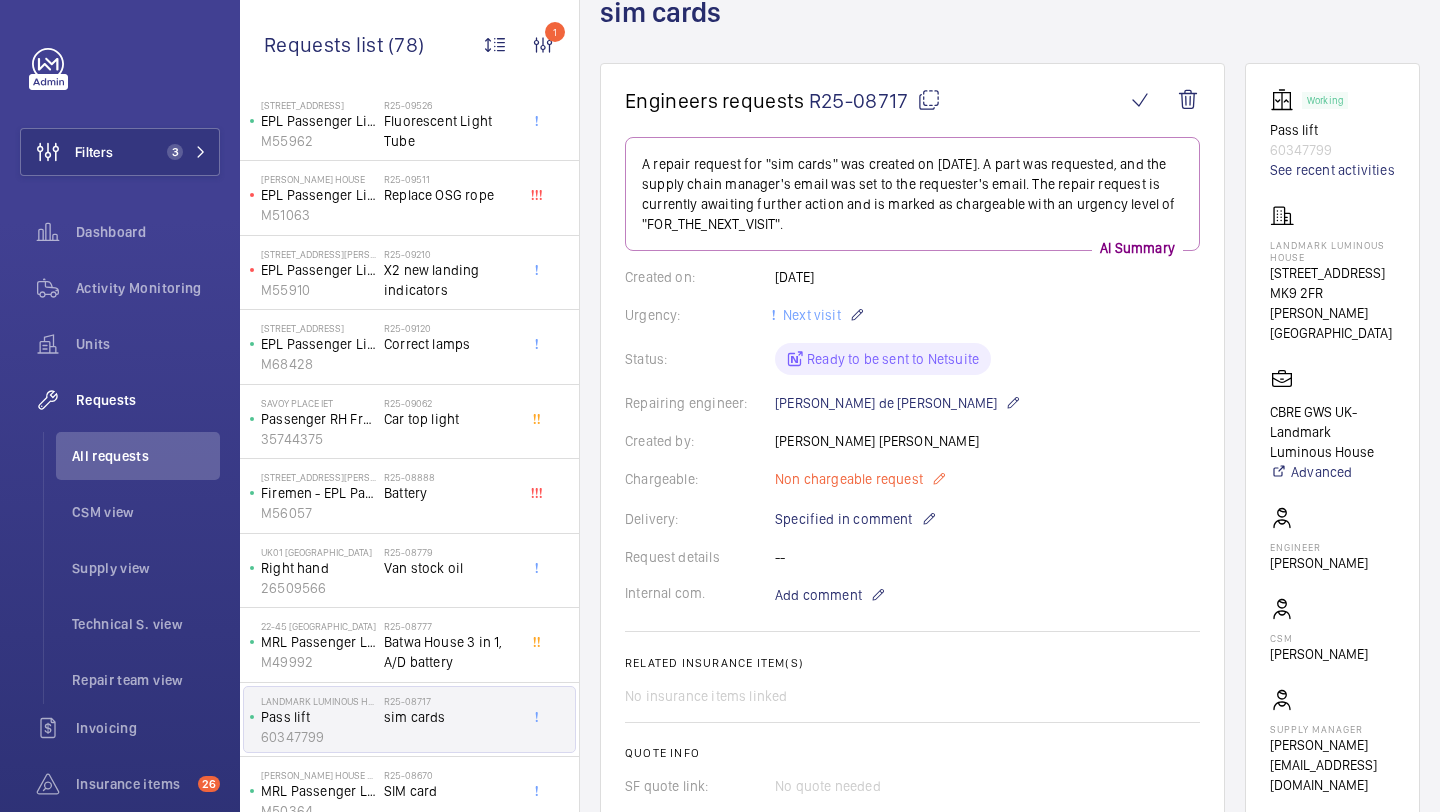scroll, scrollTop: 129, scrollLeft: 0, axis: vertical 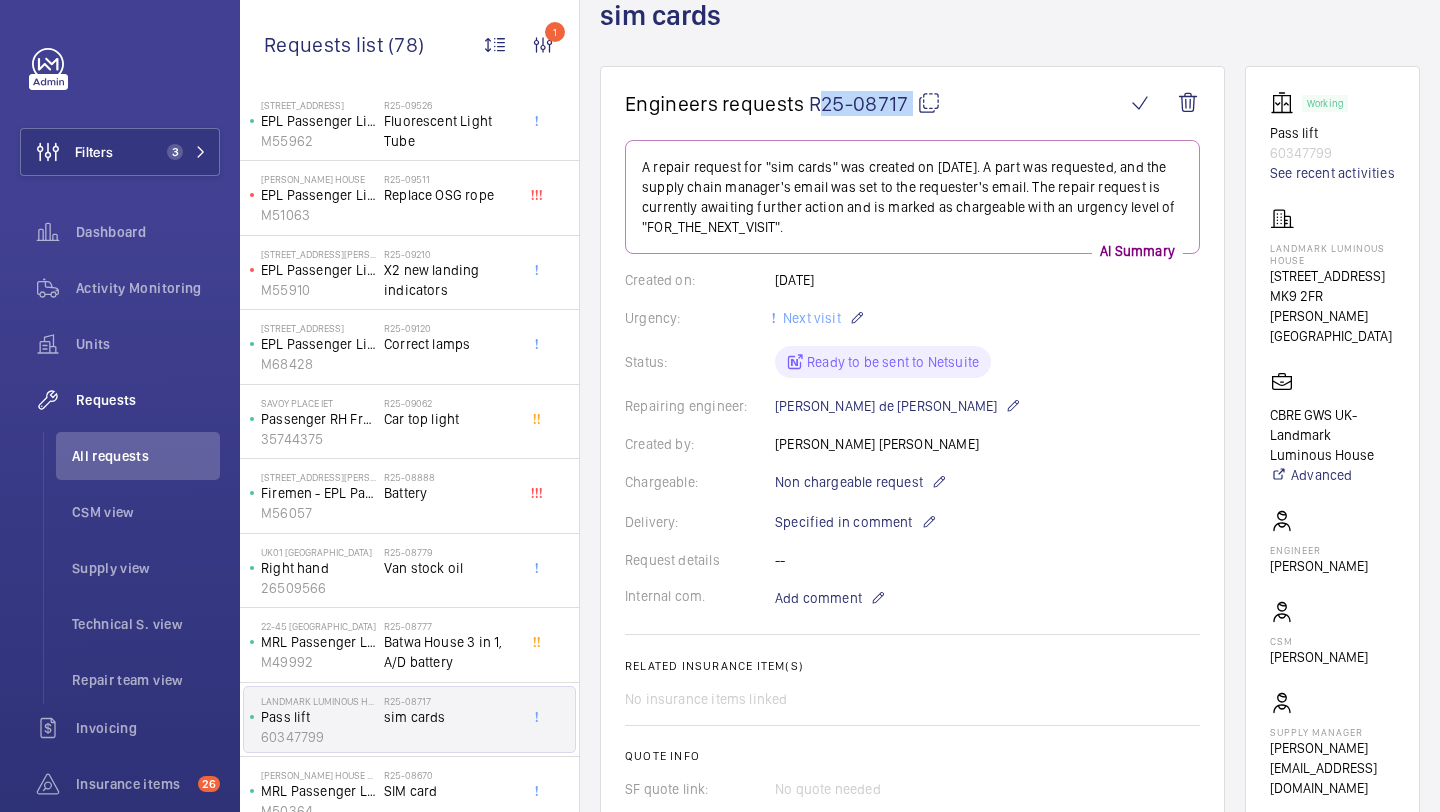drag, startPoint x: 908, startPoint y: 116, endPoint x: 811, endPoint y: 110, distance: 97.18539 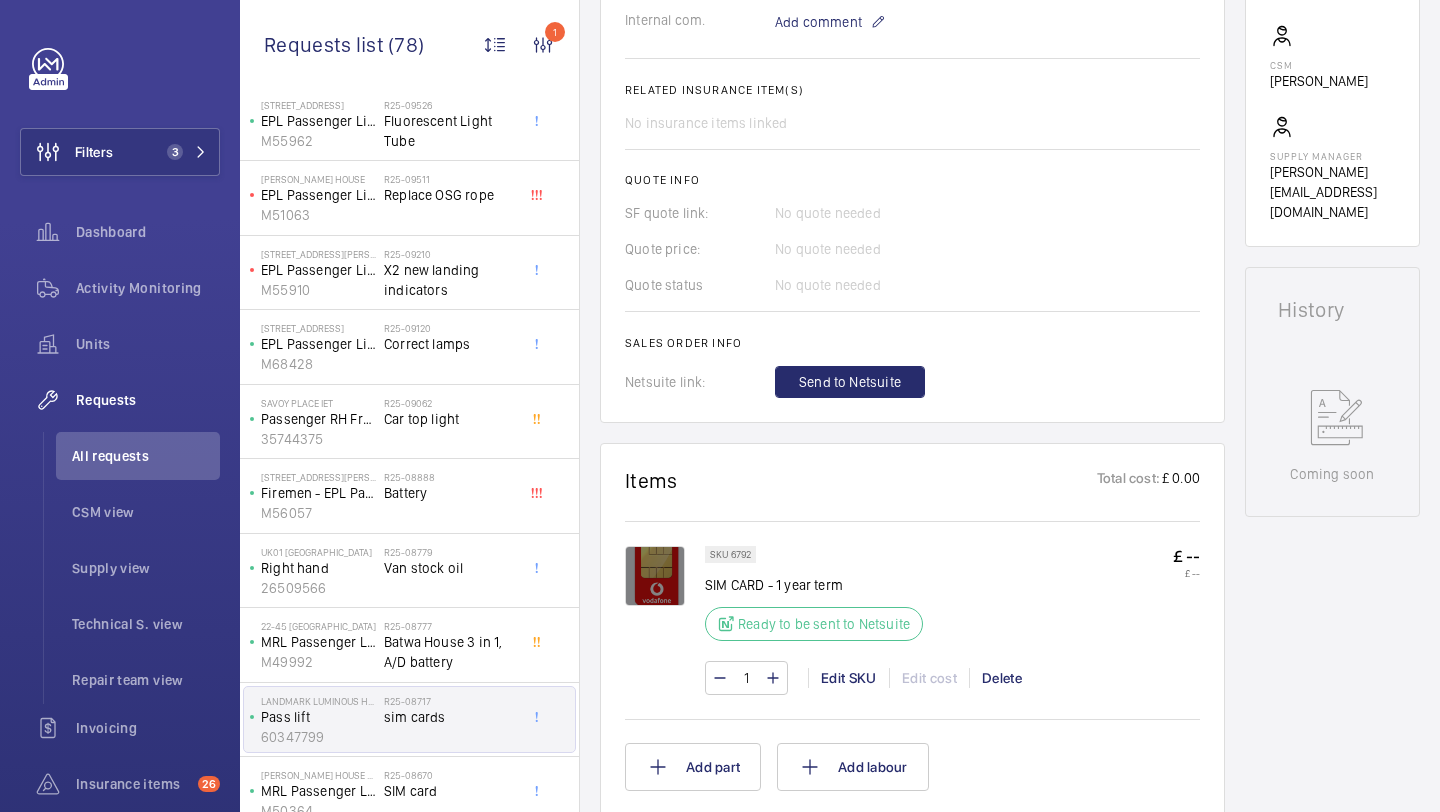 scroll, scrollTop: 698, scrollLeft: 0, axis: vertical 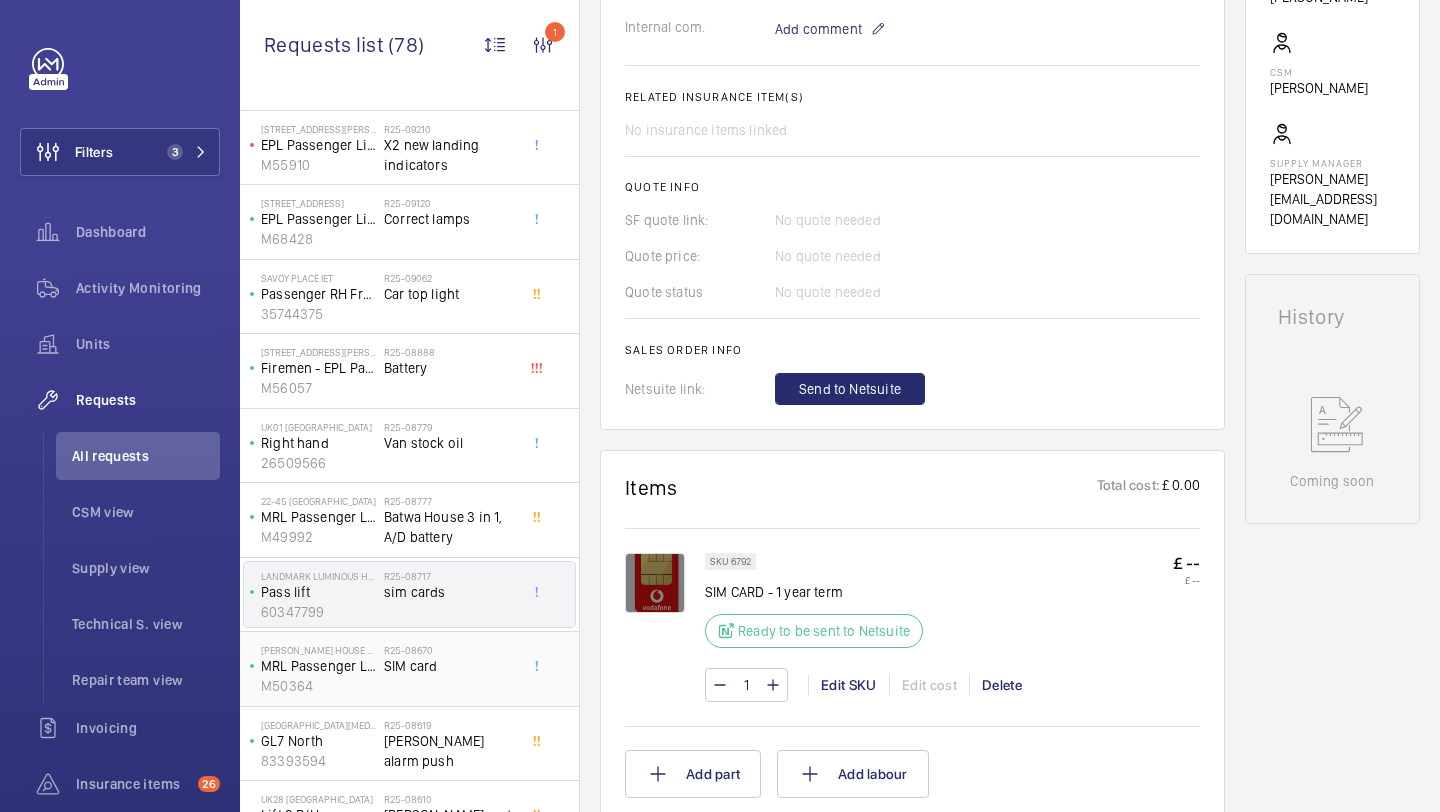 click on "SIM card" 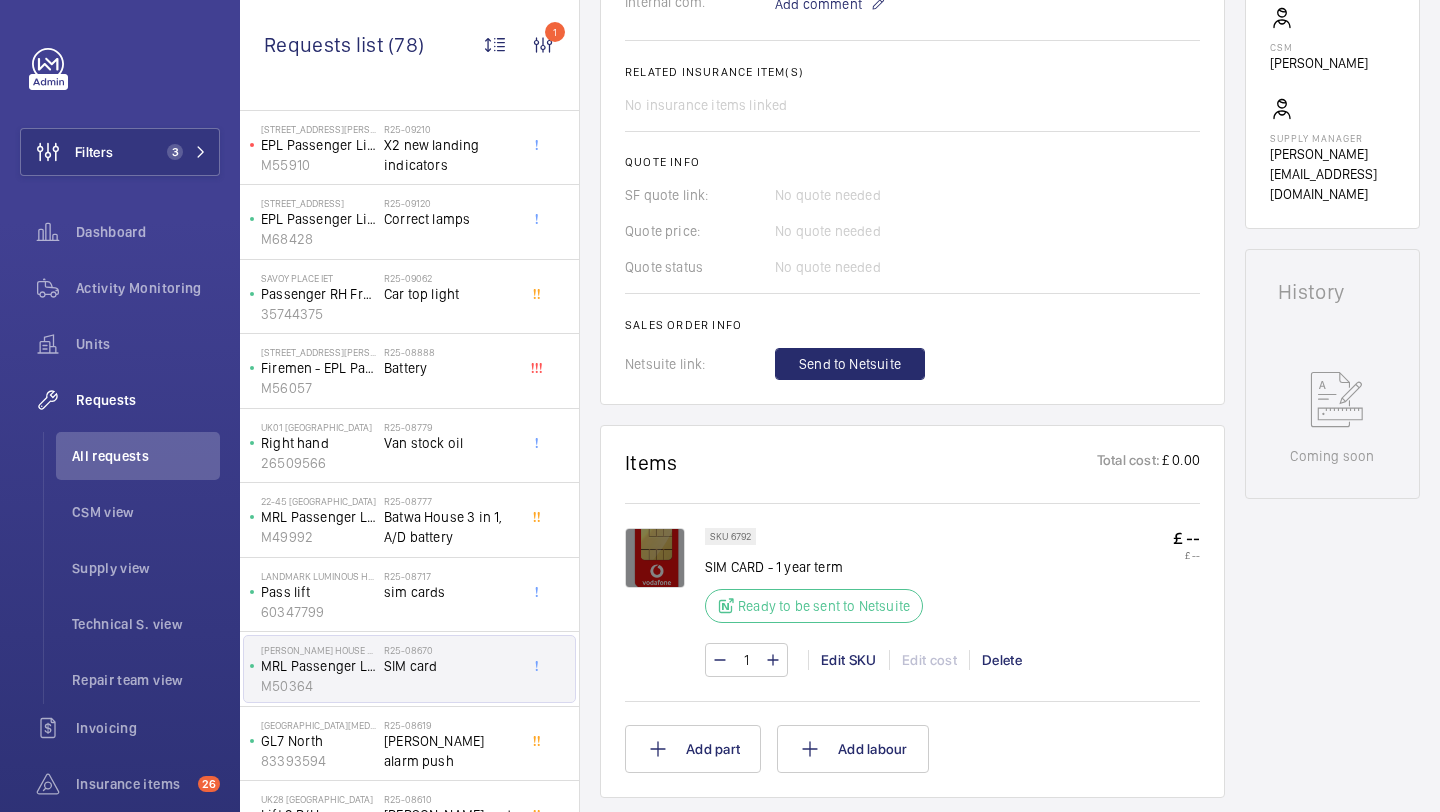 scroll, scrollTop: 452, scrollLeft: 0, axis: vertical 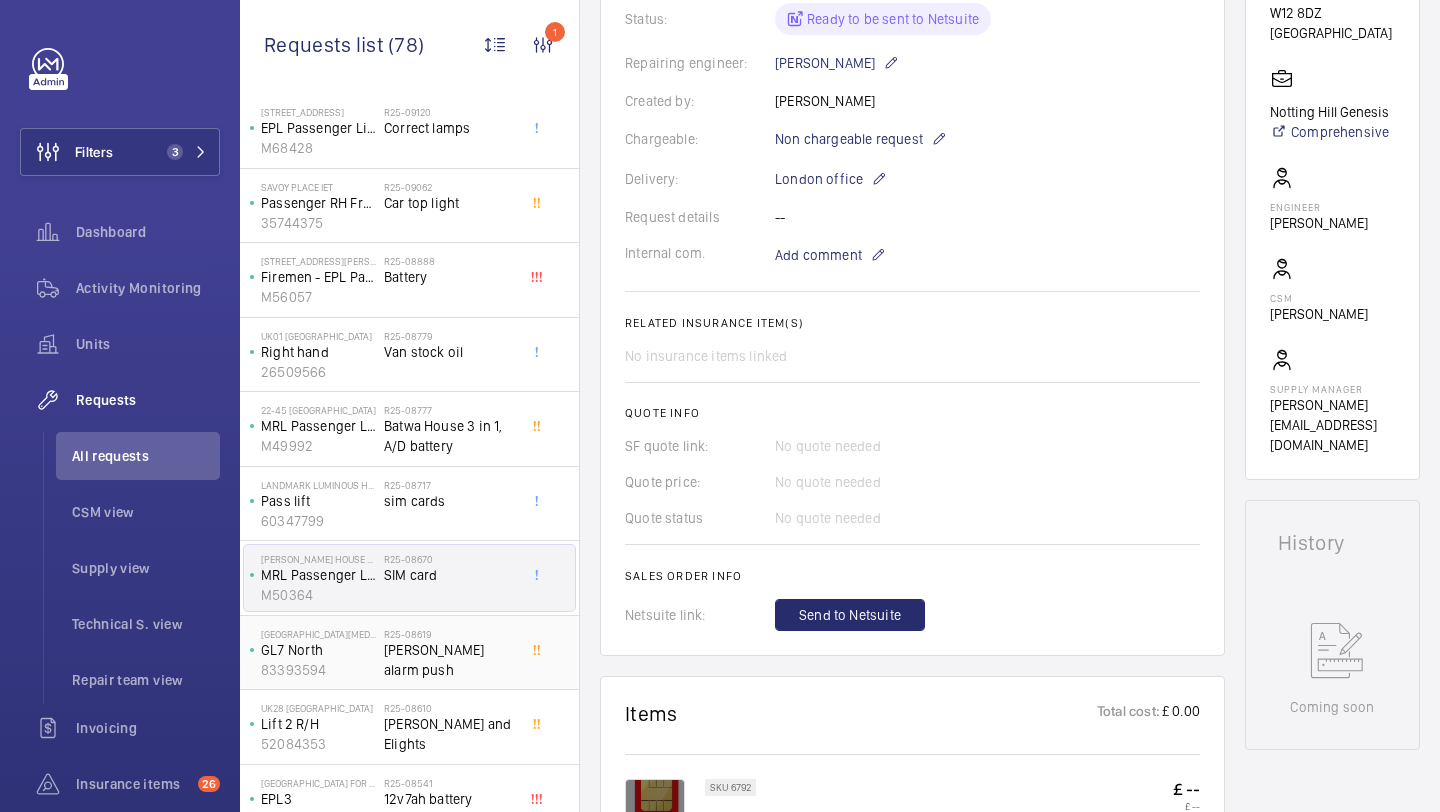click on "Otis alarm push" 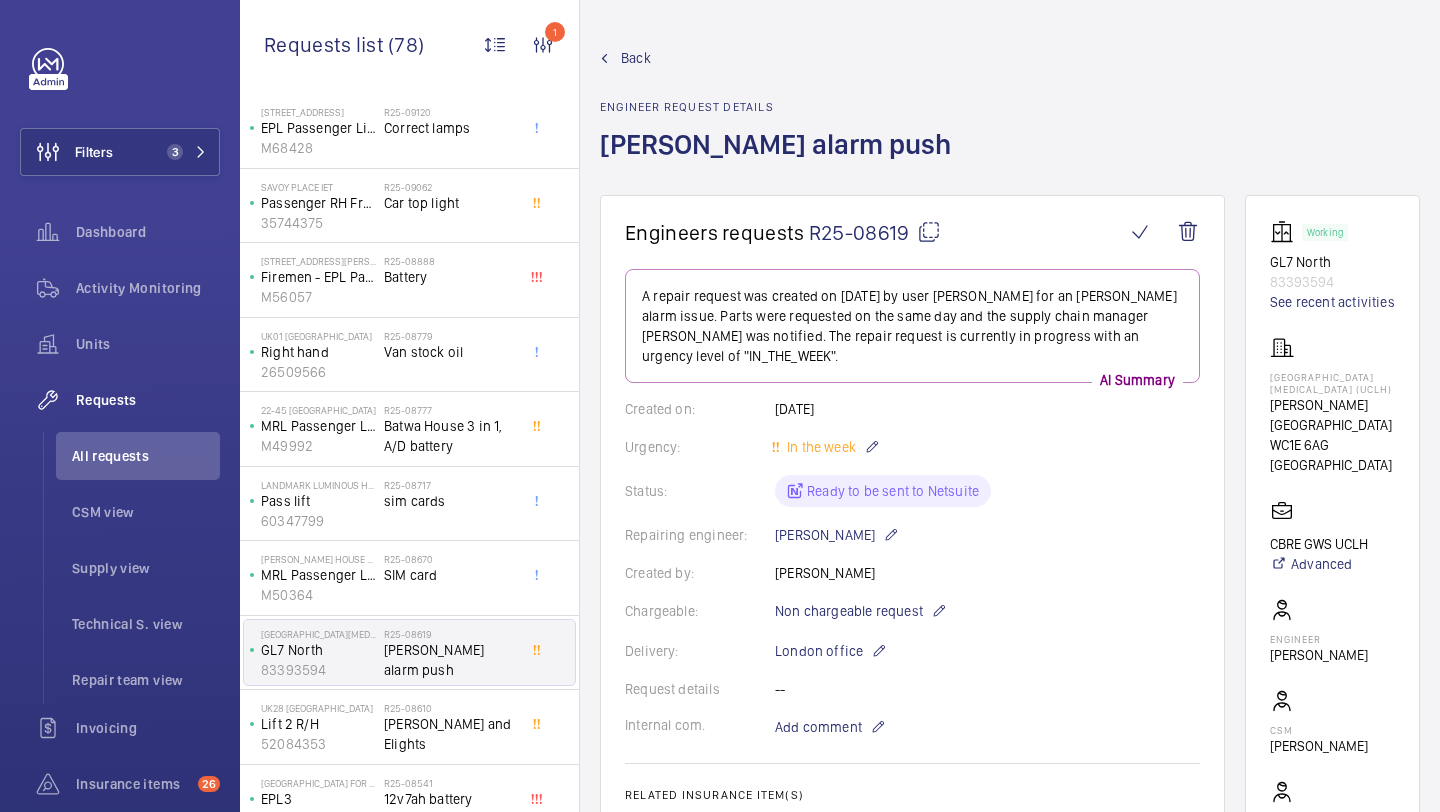 scroll, scrollTop: 1057, scrollLeft: 0, axis: vertical 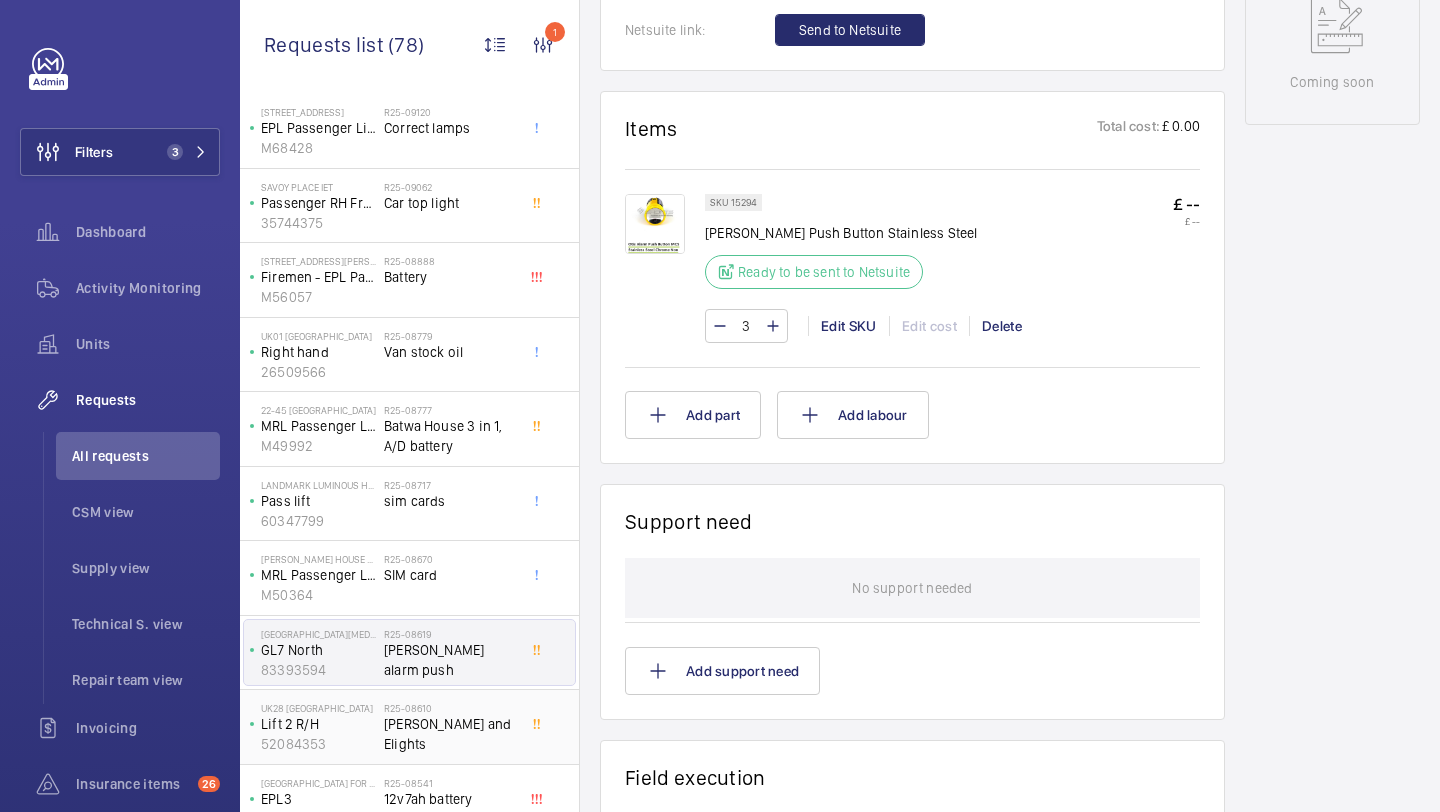 click on "Sims and Elights" 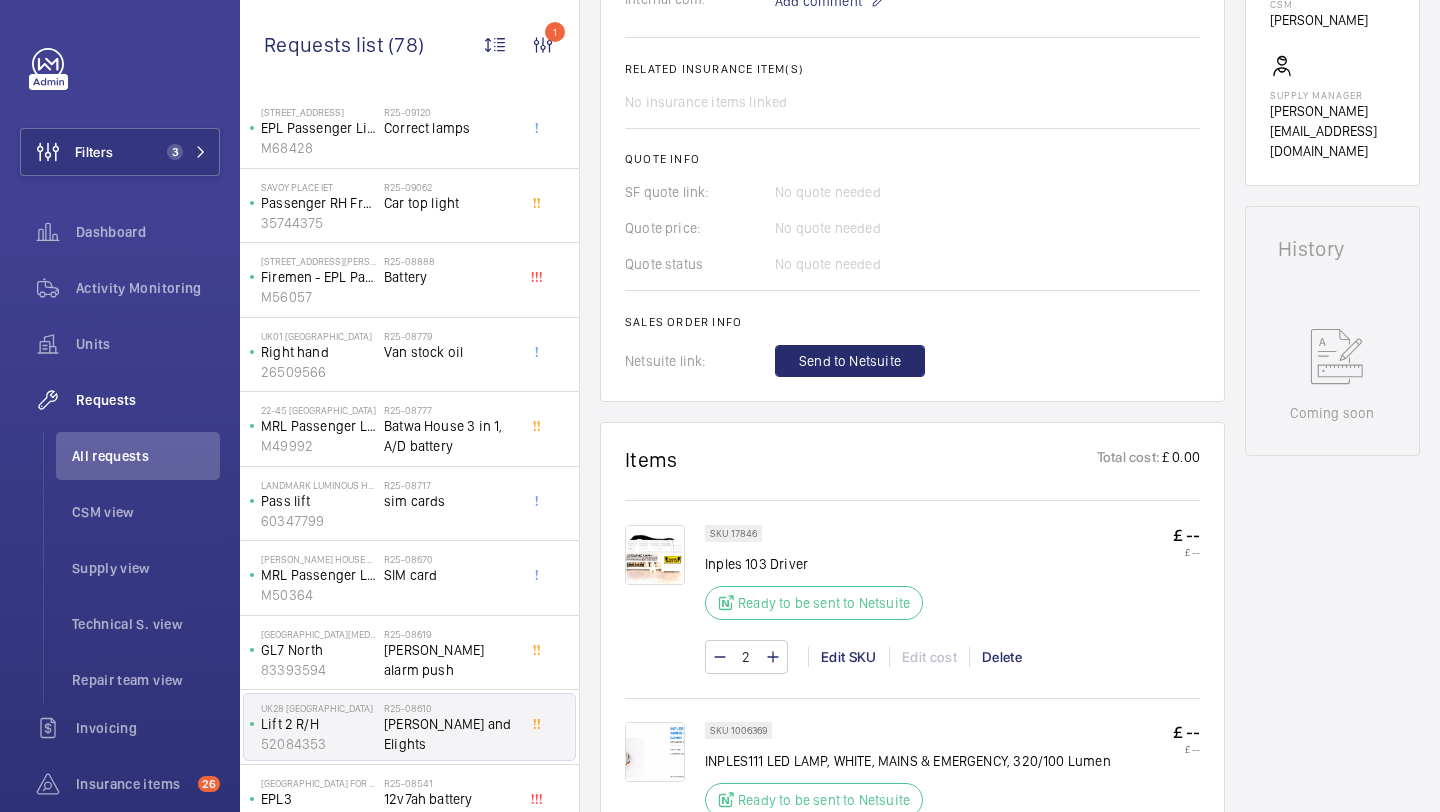 scroll, scrollTop: 812, scrollLeft: 0, axis: vertical 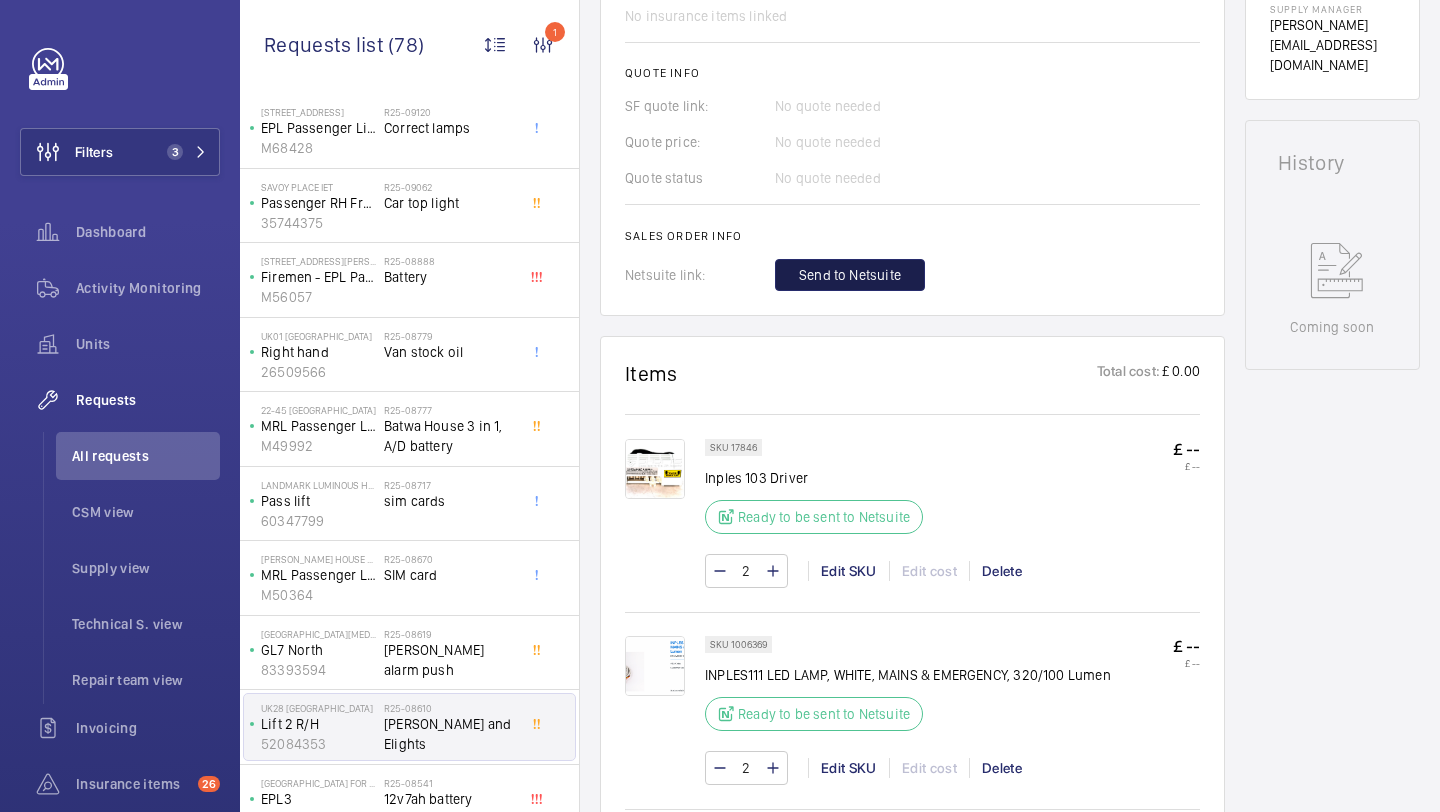 click on "Send to Netsuite" 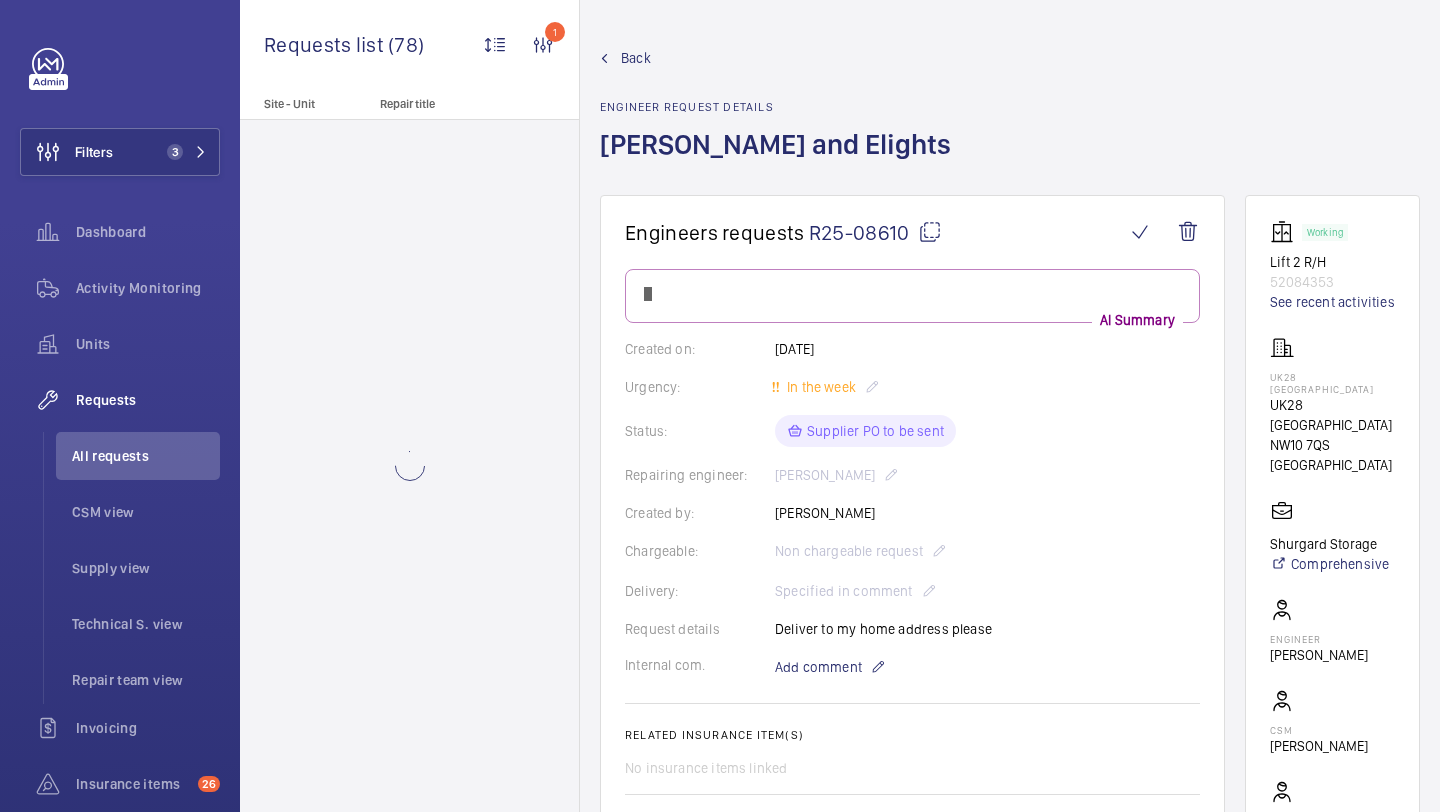 scroll, scrollTop: 0, scrollLeft: 0, axis: both 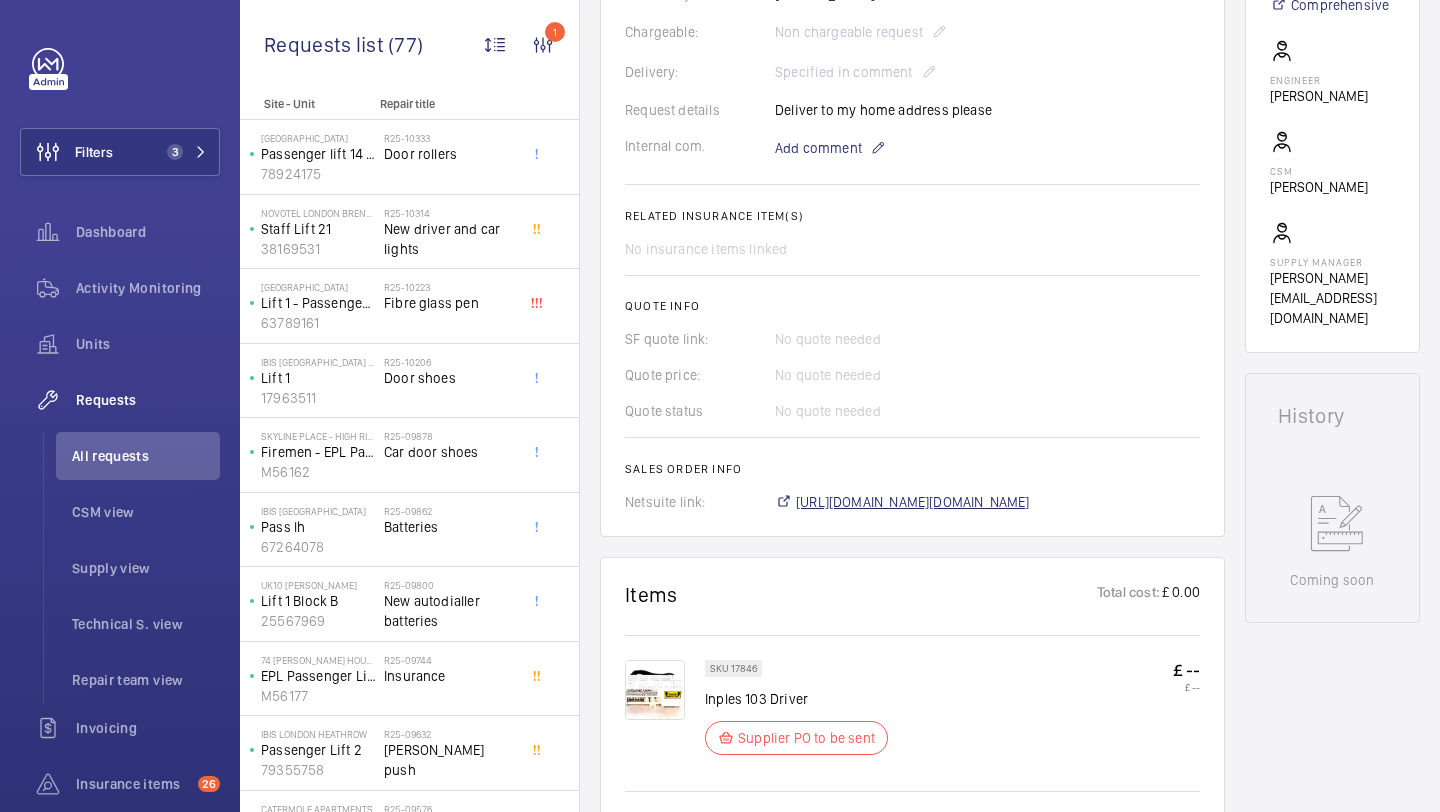 click on "https://6461500.app.netsuite.com/app/accounting/transactions/salesord.nl?id=2861693" 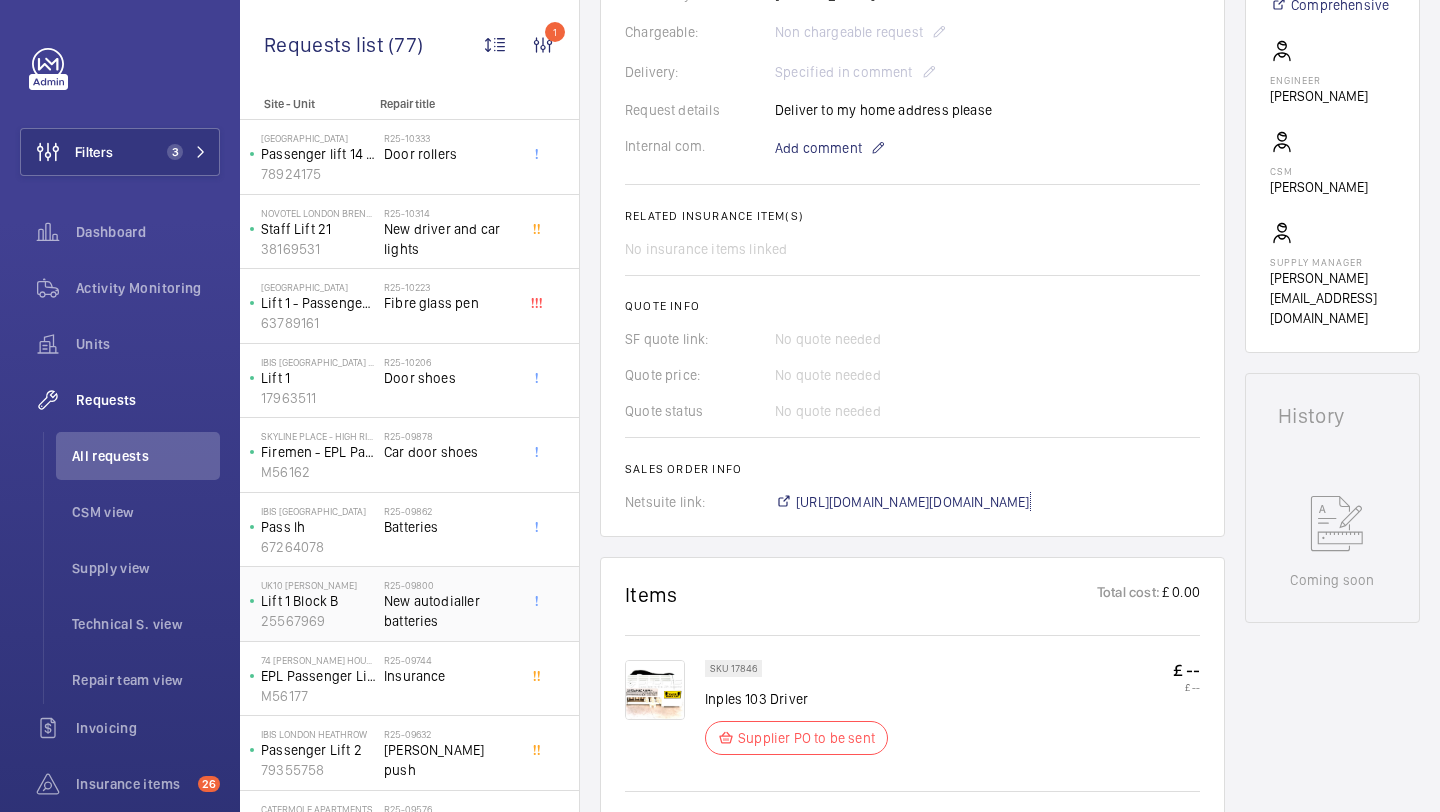 scroll, scrollTop: 9, scrollLeft: 0, axis: vertical 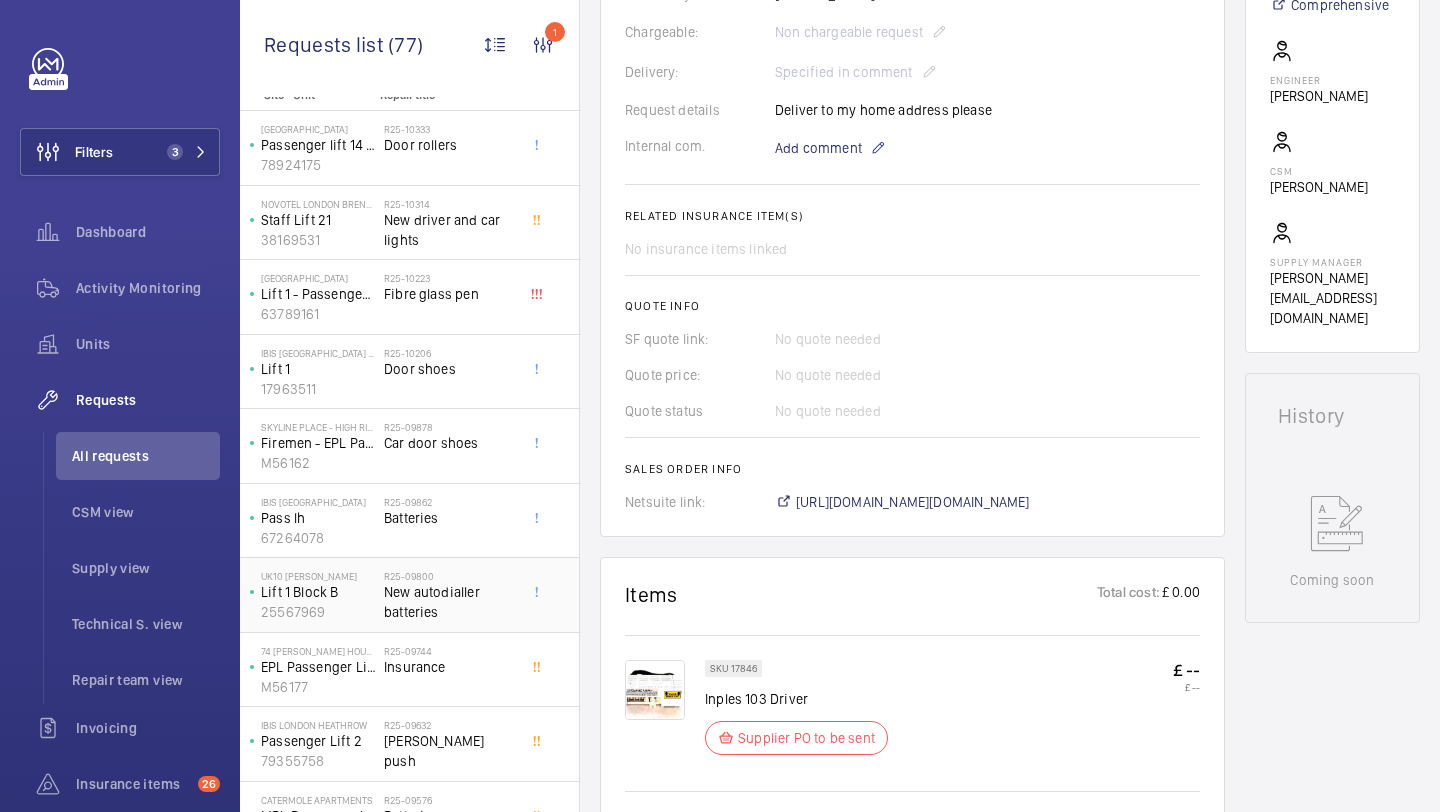 click on "New autodialler batteries" 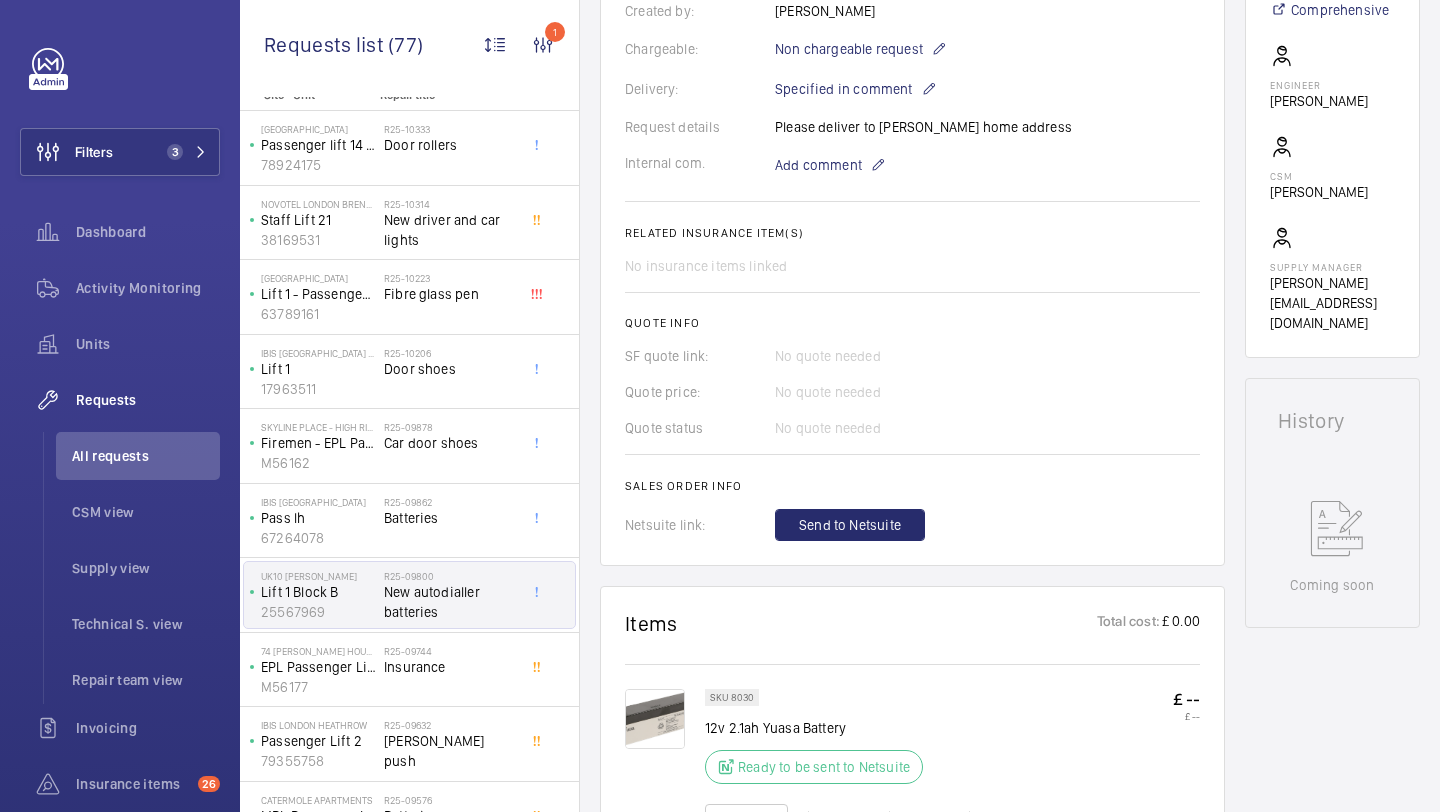 scroll, scrollTop: 853, scrollLeft: 0, axis: vertical 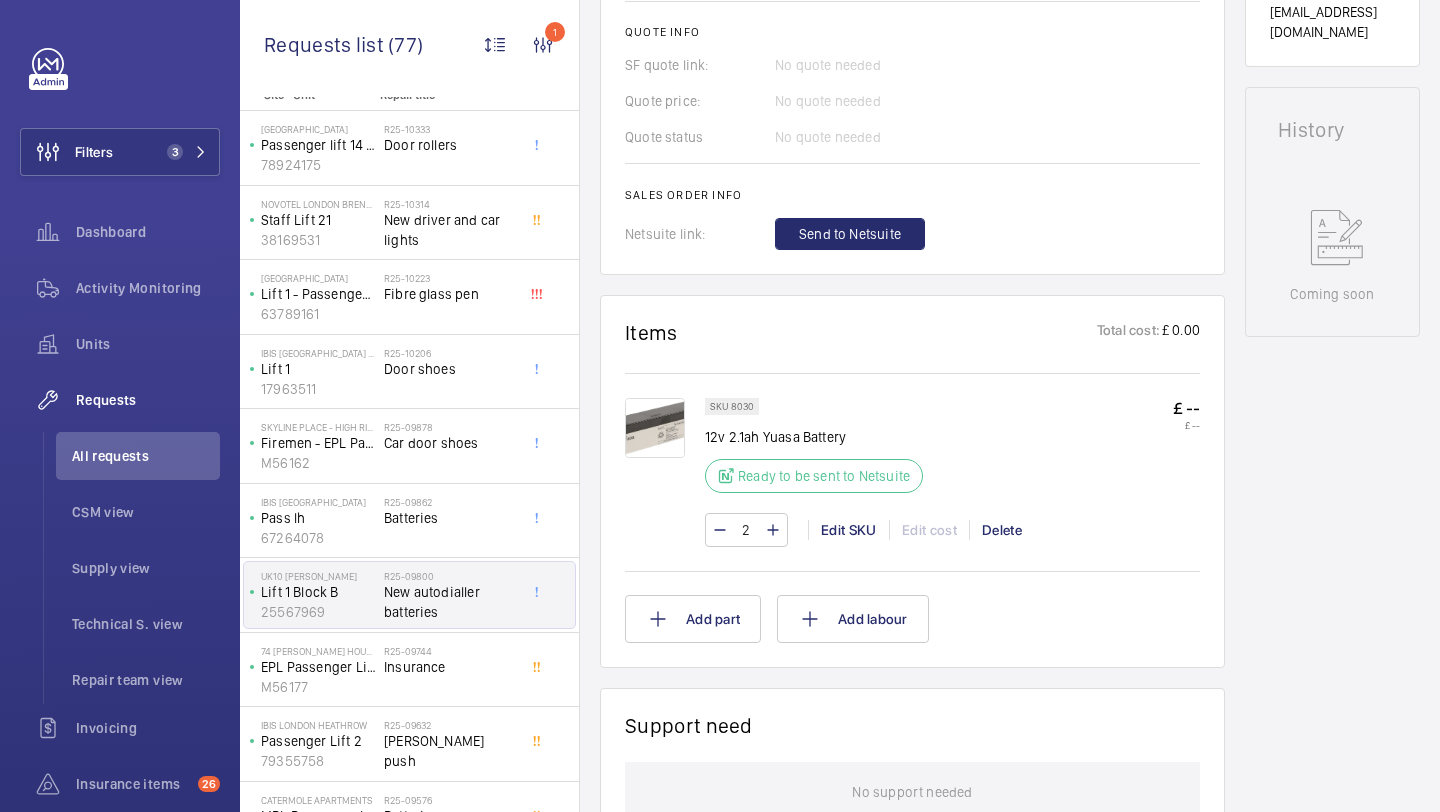 click on "Engineers requests  R25-09800   The repair request for new autodialler batteries was created on 2025-07-18. Parts were requested and a supply chain manager was assigned. The request is marked as chargeable and for the next visit, with an engineer comment to deliver to the customer's home address.  AI Summary Created on:  18/07/2025  Urgency: Next visit Status: Ready to be sent to Netsuite Repairing engineer:  John Breslin  Created by:  Solomon Francis  Chargeable: Non chargeable request Delivery:  Specified in comment  Request details  Please deliver to johns home address  Internal com. Add comment Related insurance item(s)  No insurance items linked  Quote info SF quote link: No quote needed Quote price: No quote needed Quote status No quote needed Sales order info Netsuite link: Send to Netsuite" 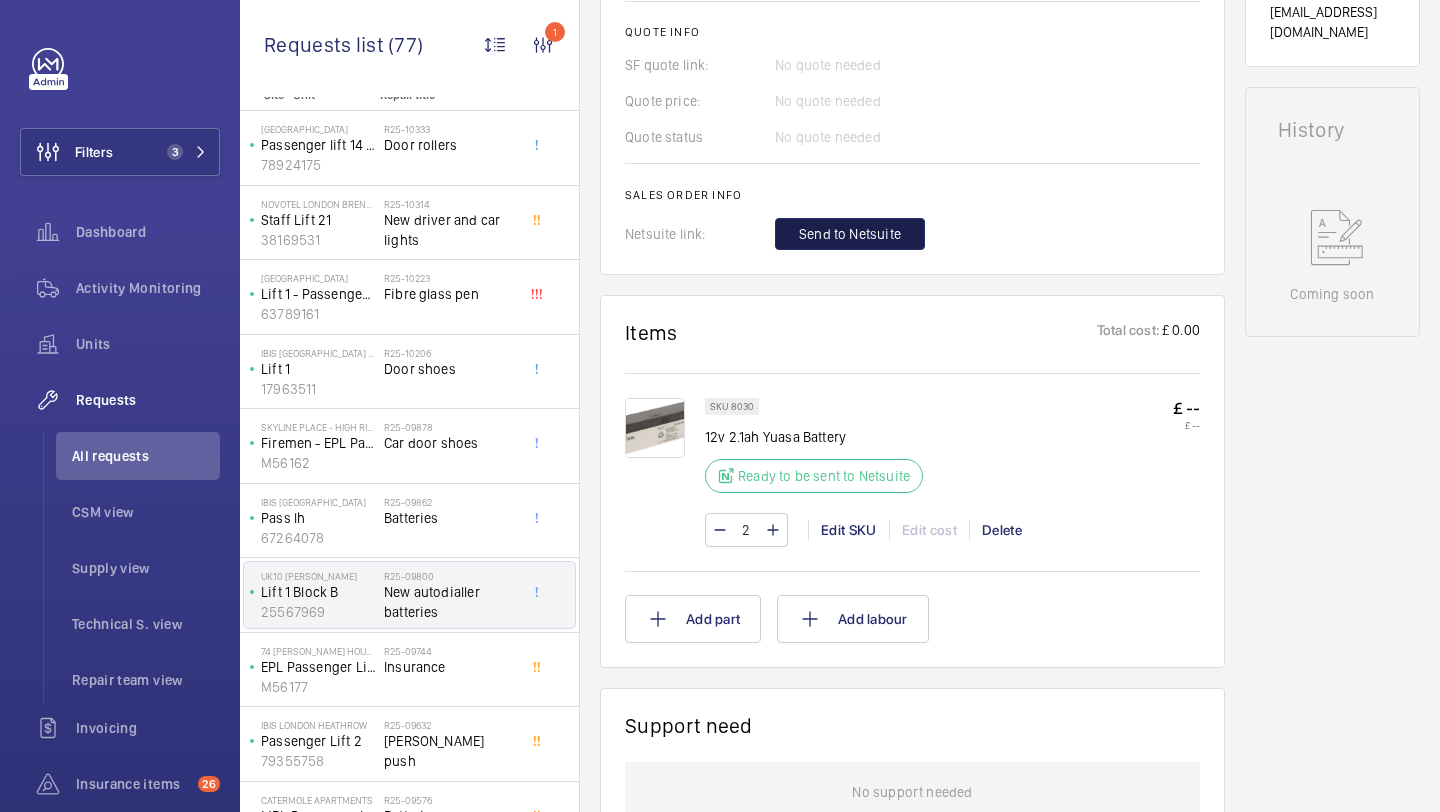 click on "Send to Netsuite" 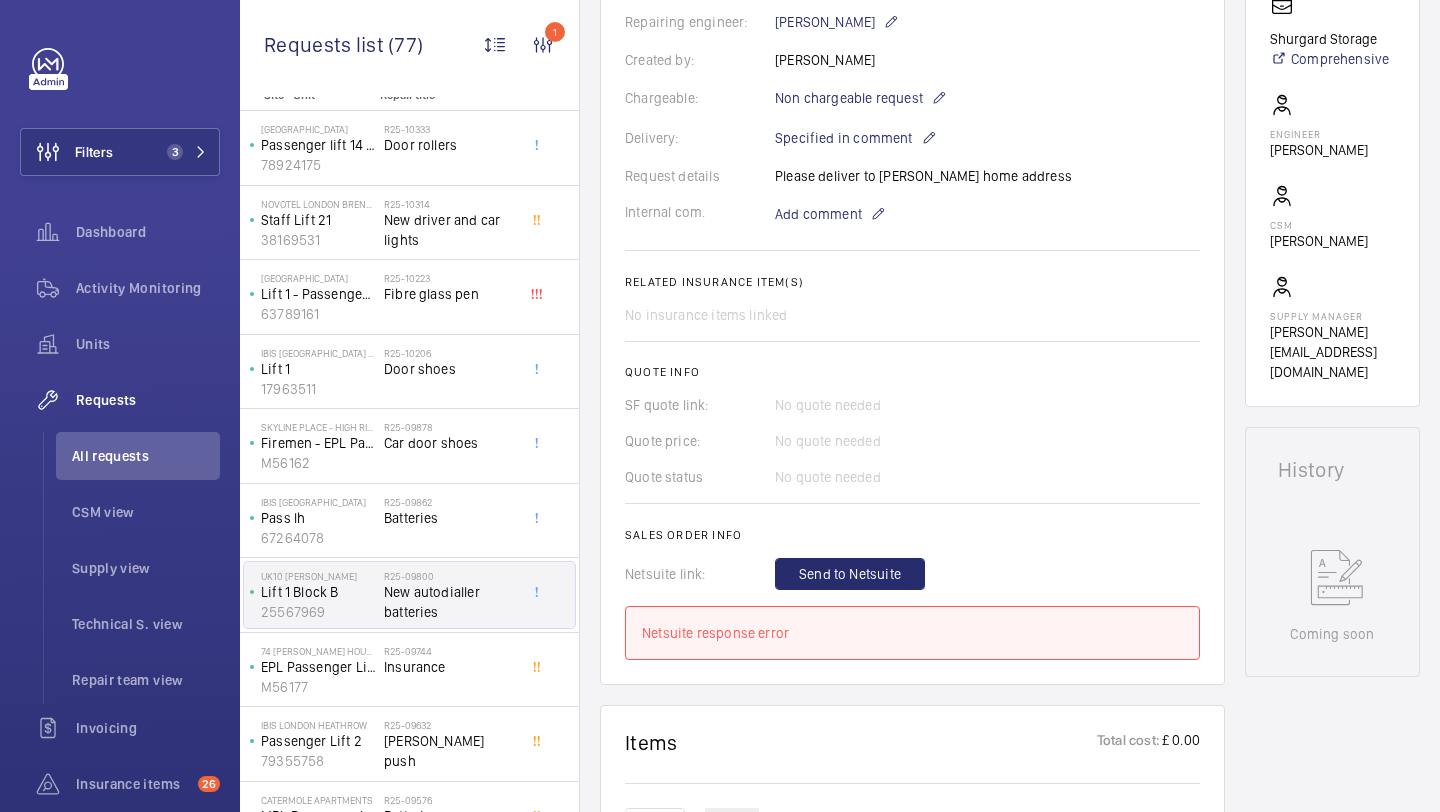 scroll, scrollTop: 522, scrollLeft: 0, axis: vertical 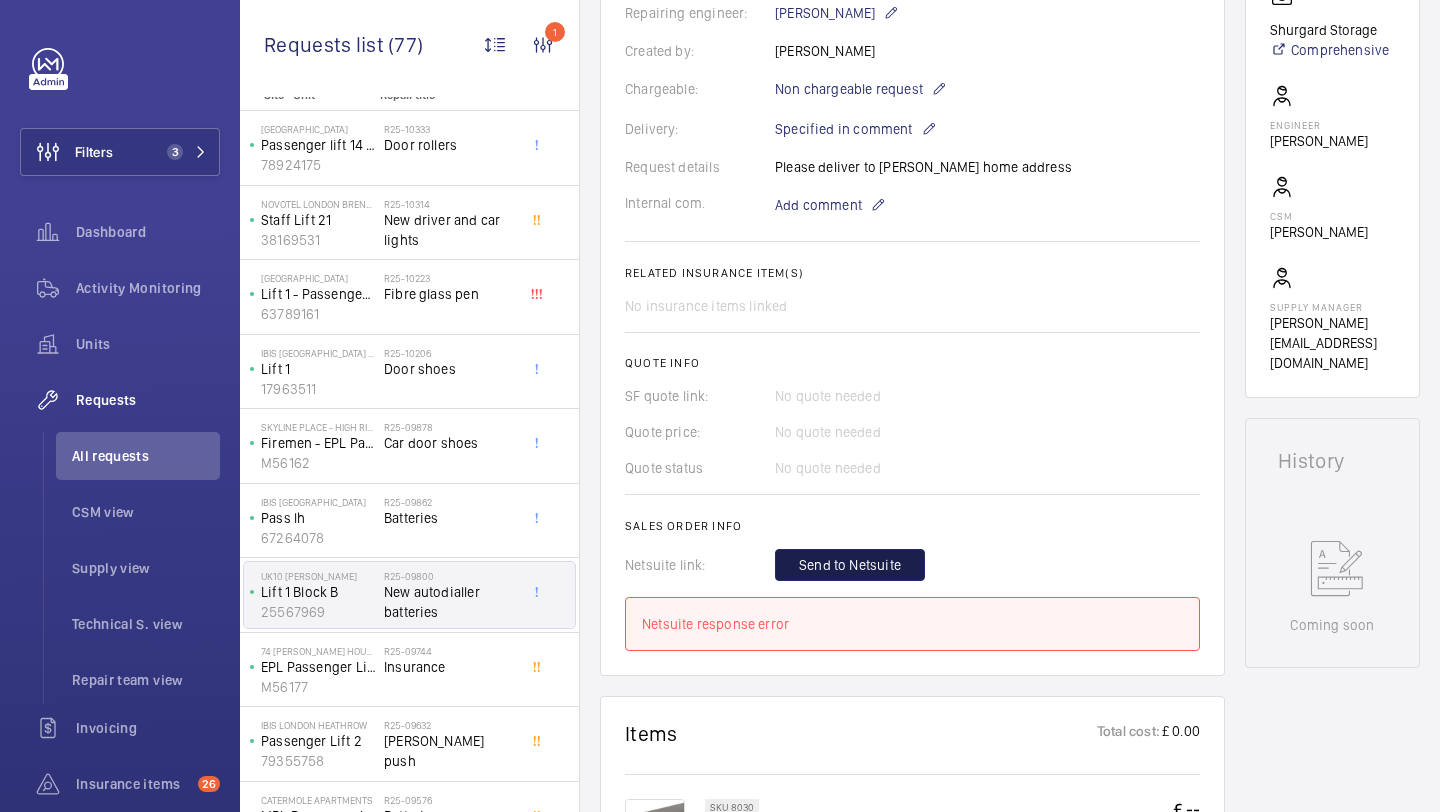 click on "Send to Netsuite" 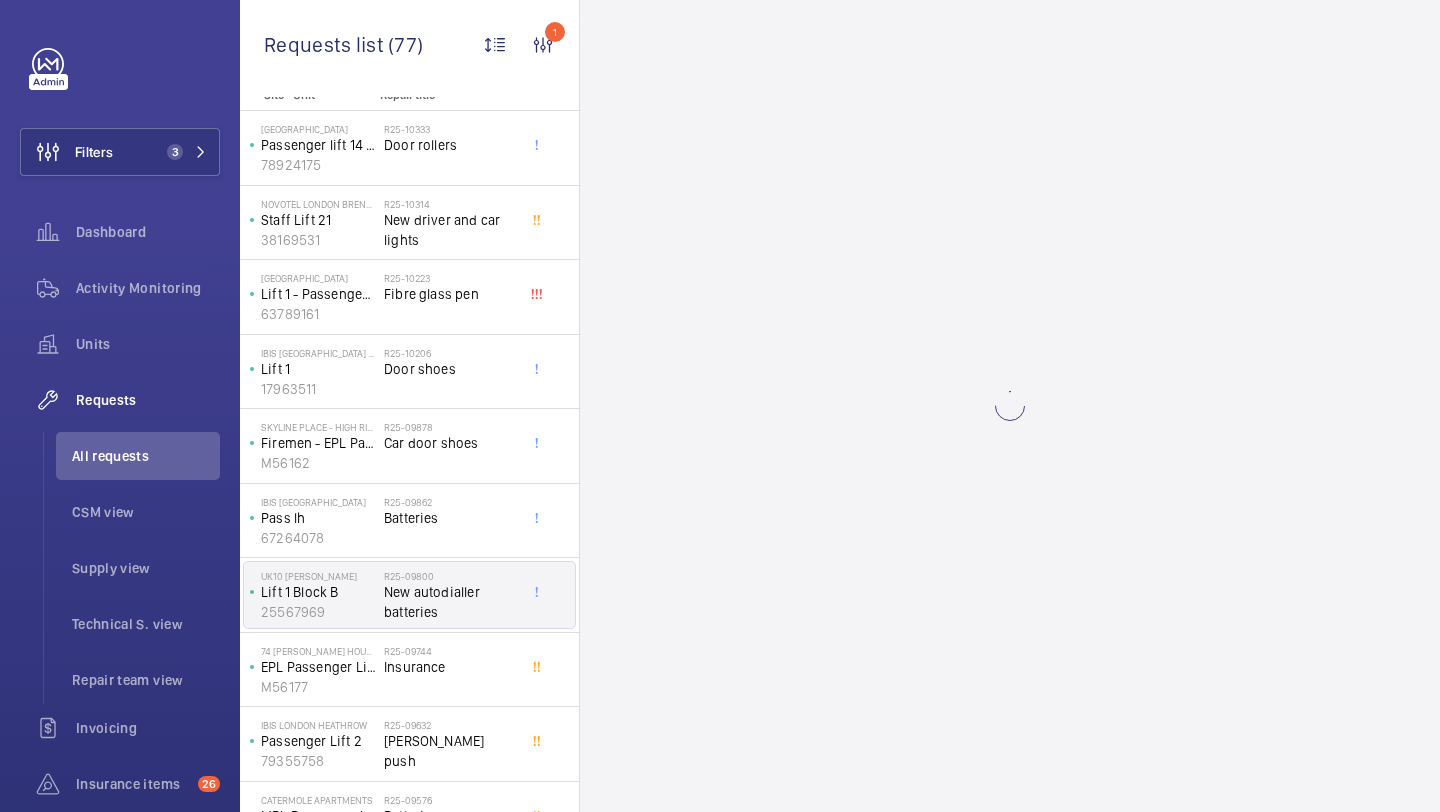 scroll, scrollTop: 0, scrollLeft: 0, axis: both 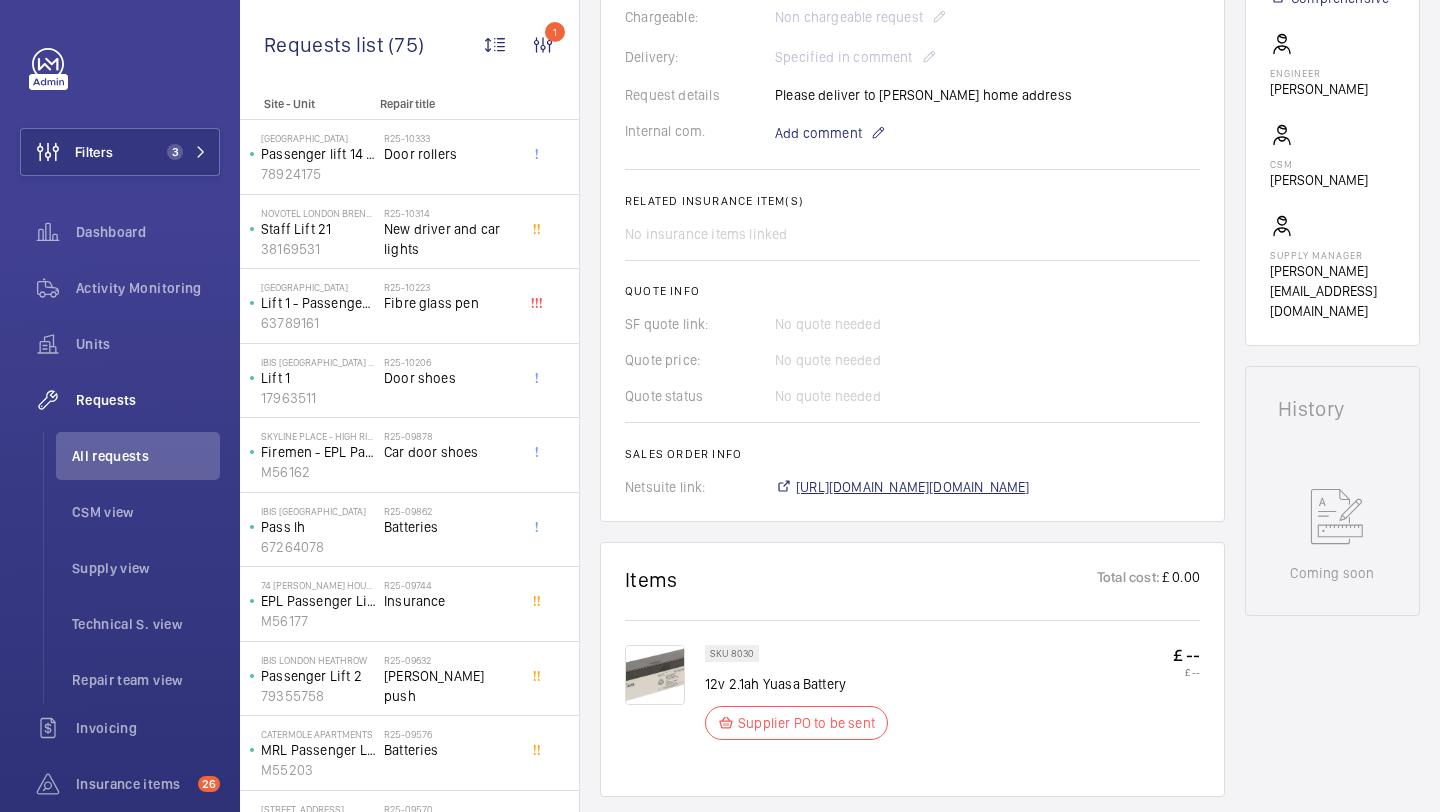 click on "https://6461500.app.netsuite.com/app/accounting/transactions/salesord.nl?id=2861694" 